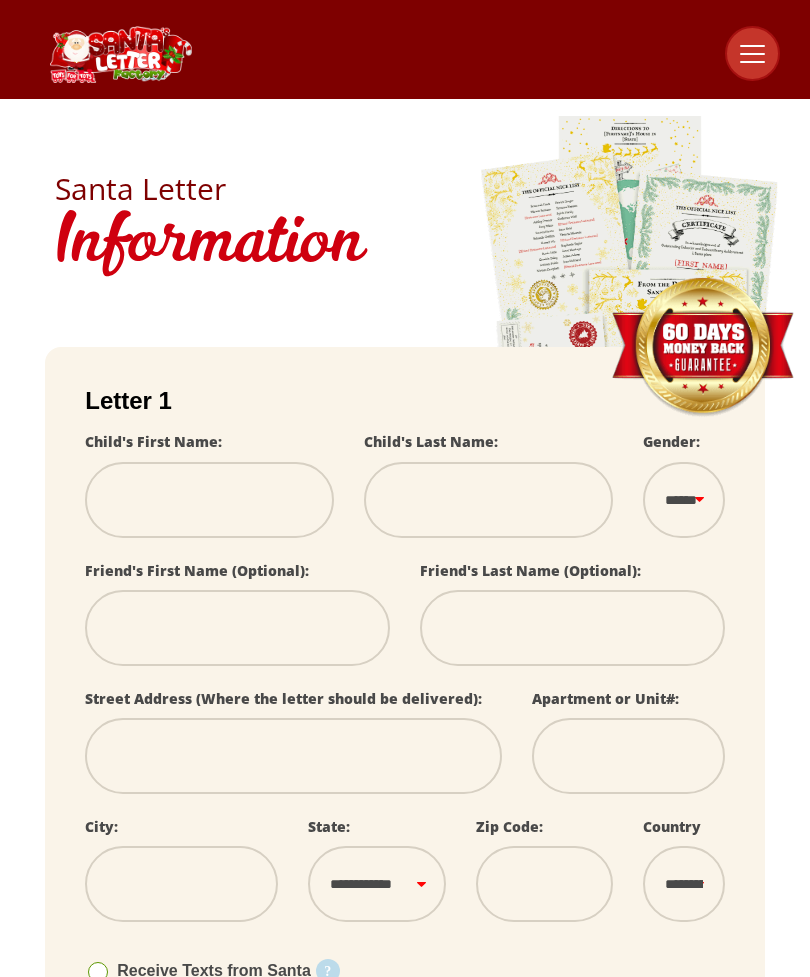 scroll, scrollTop: 0, scrollLeft: 0, axis: both 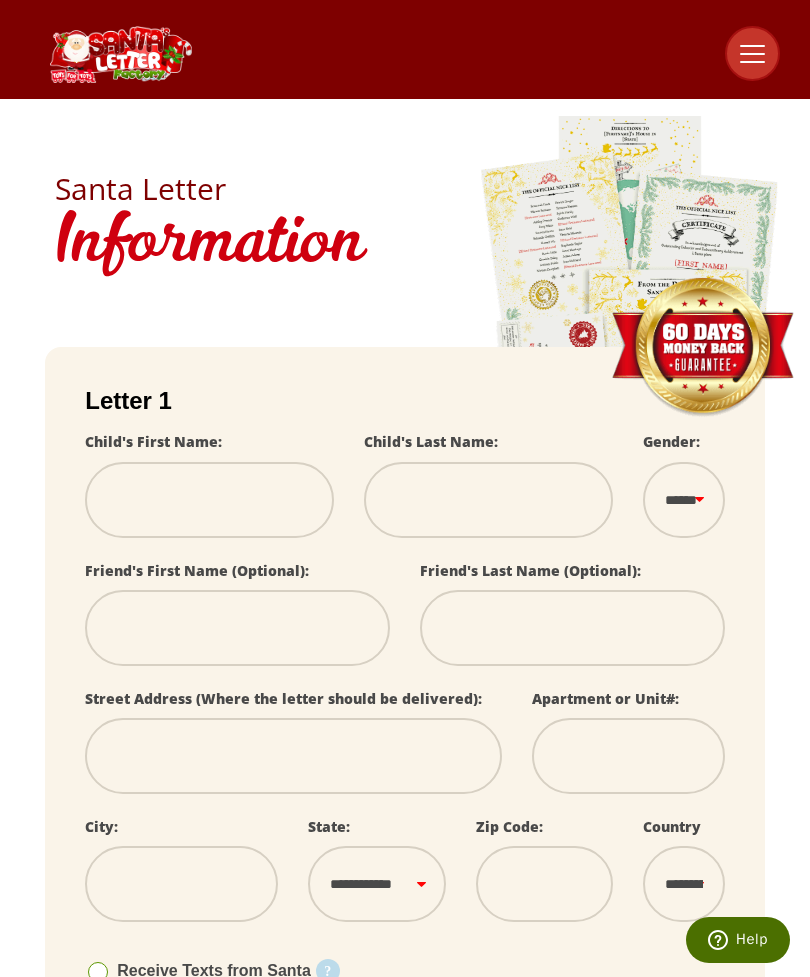 click at bounding box center (209, 500) 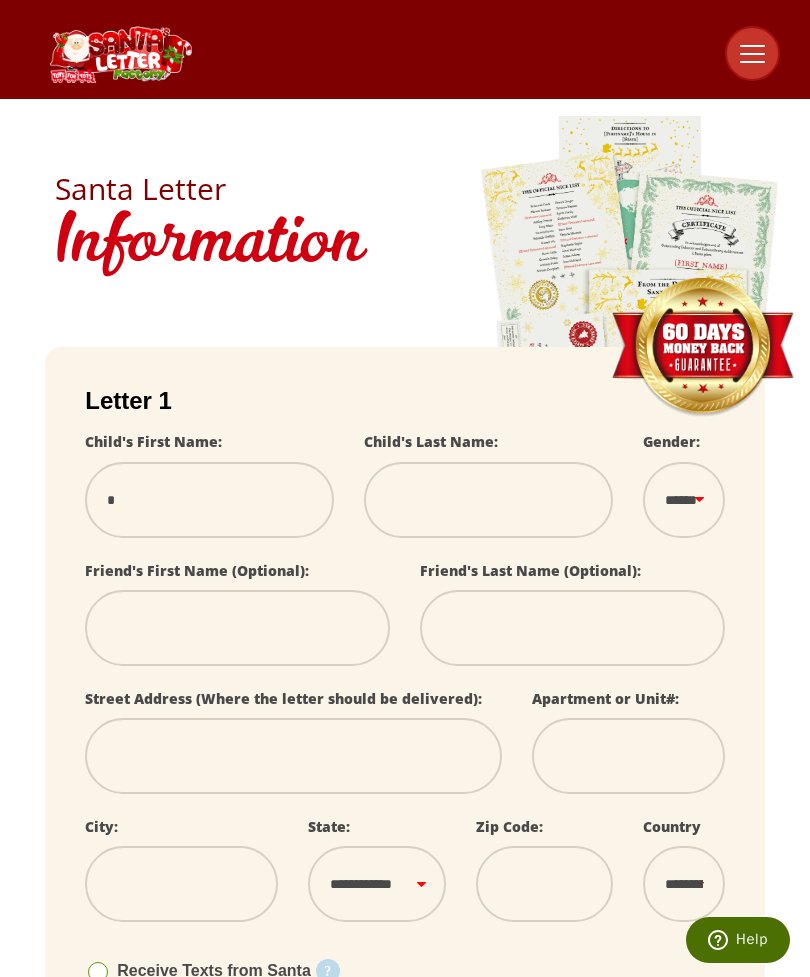 select 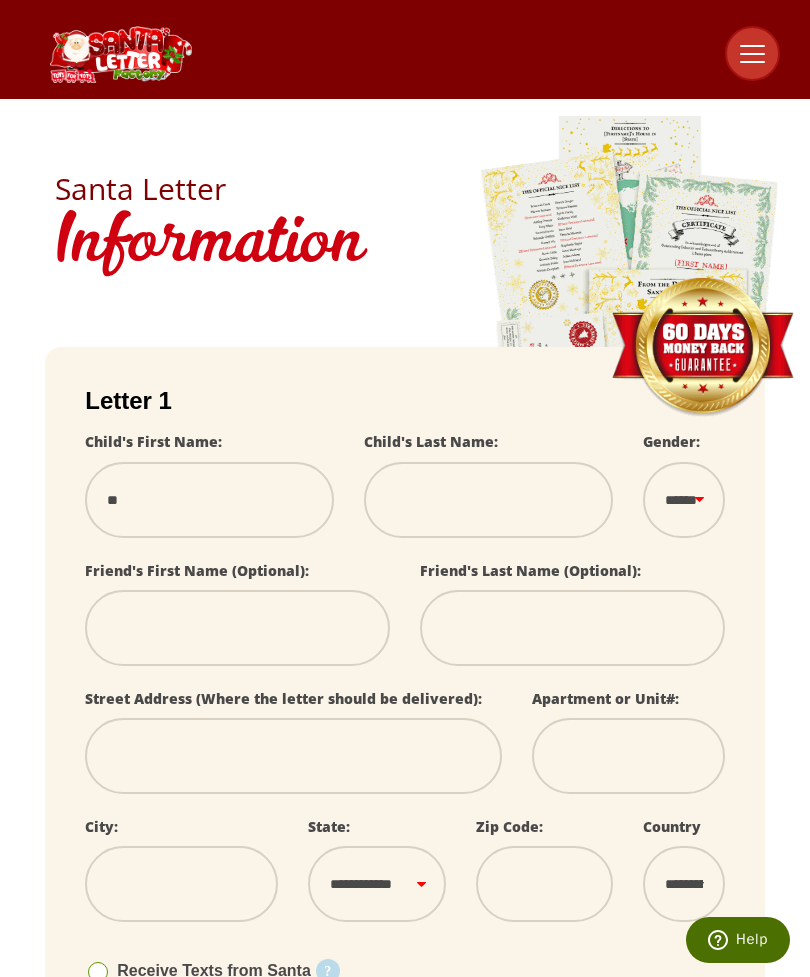 select 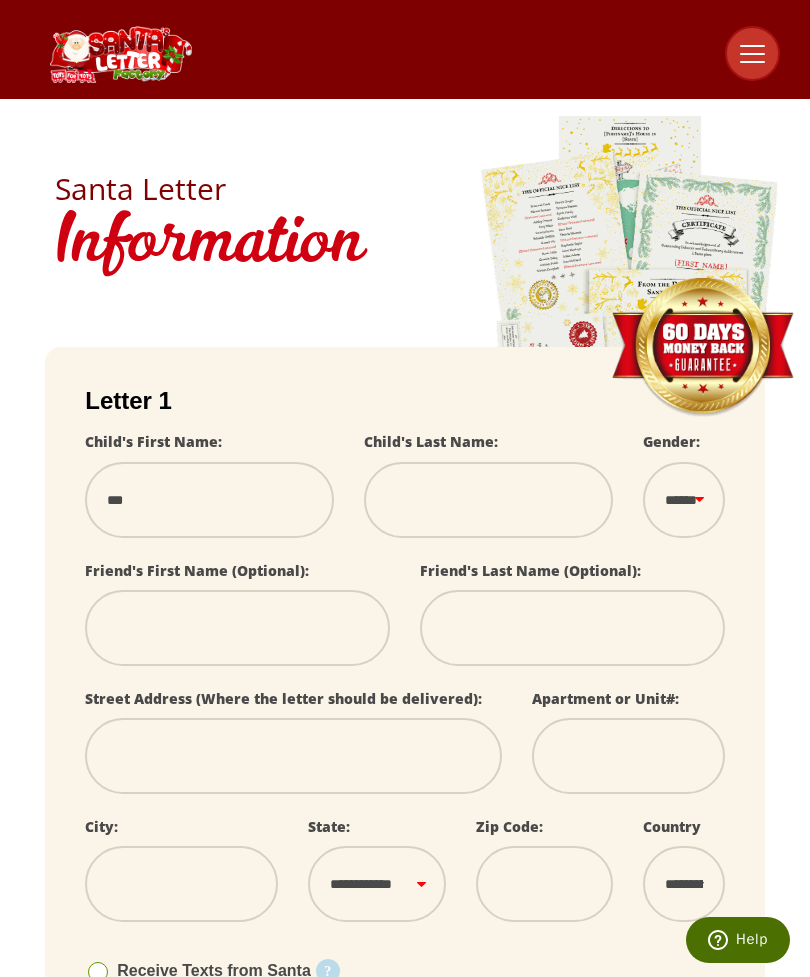 select 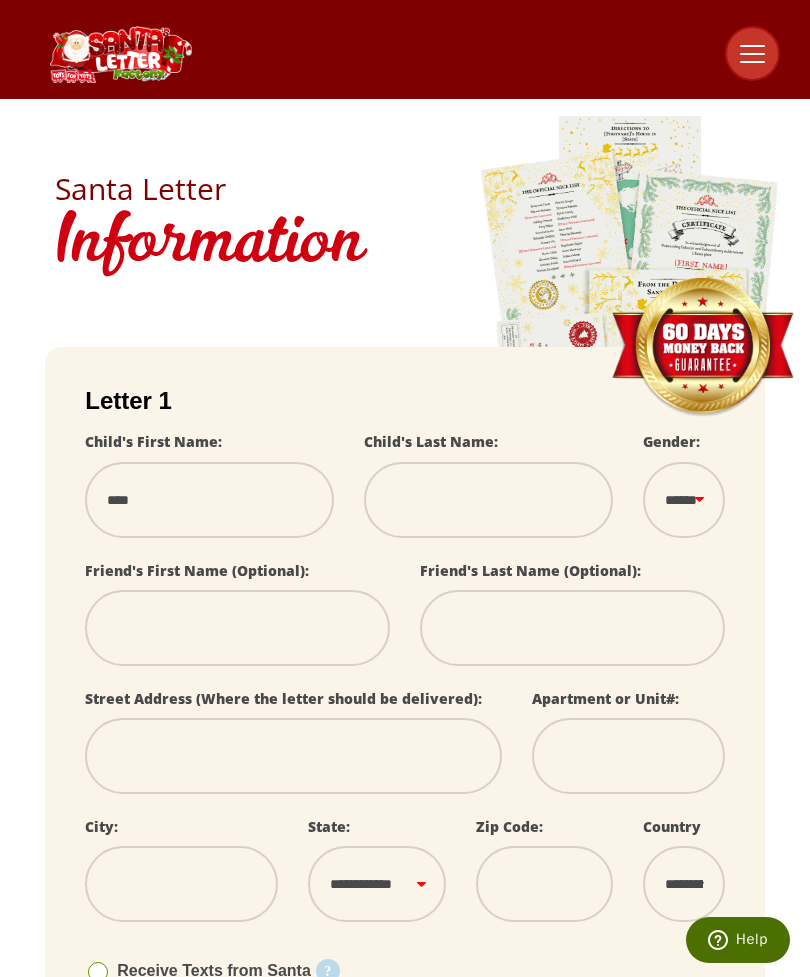 select 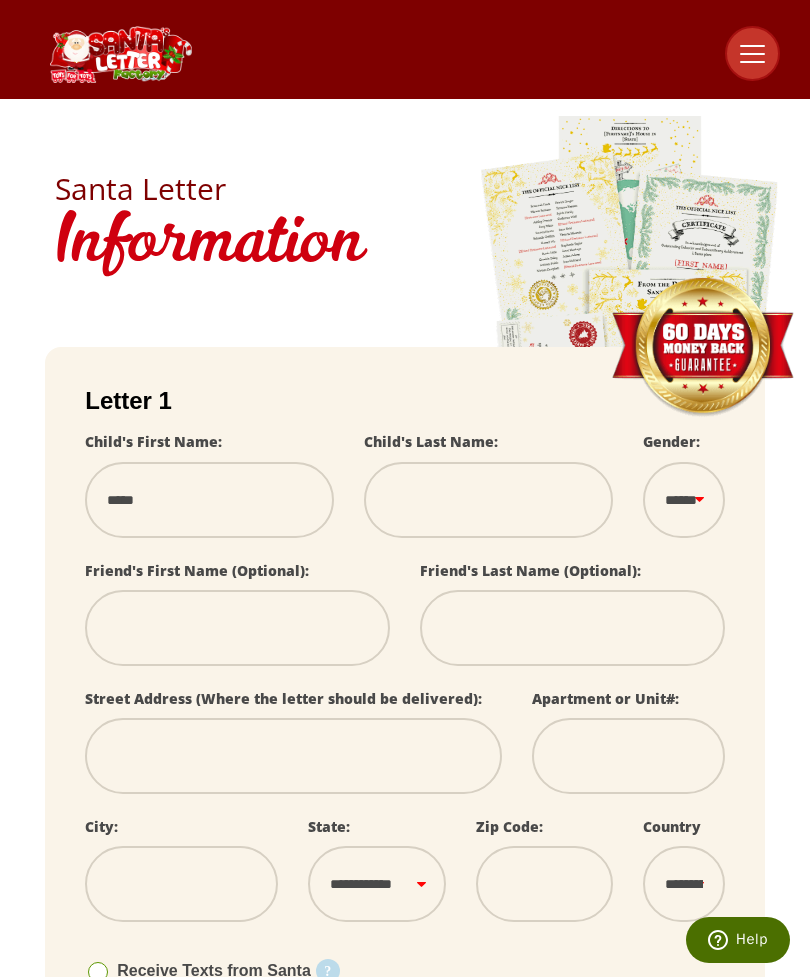 select 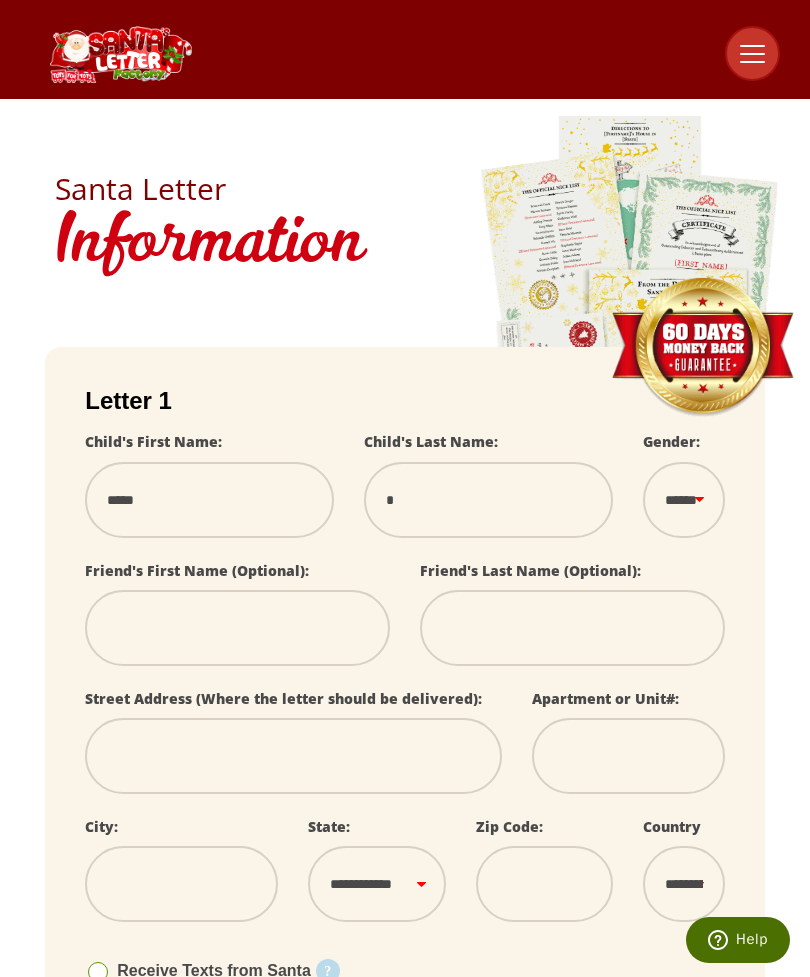 type on "**" 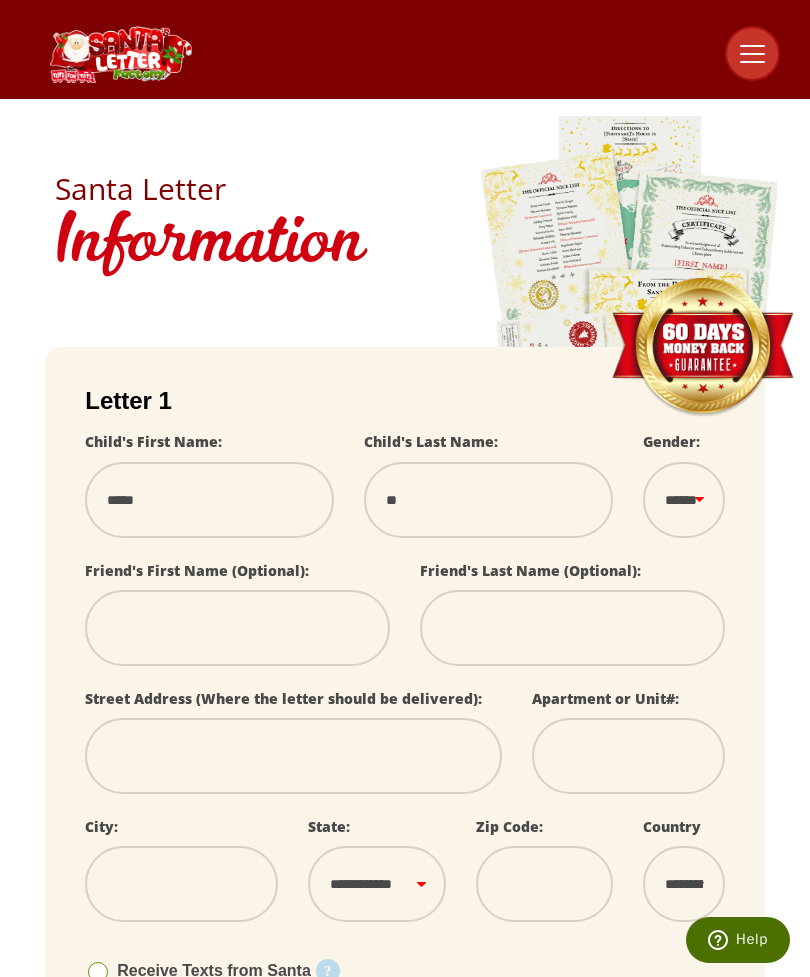 select 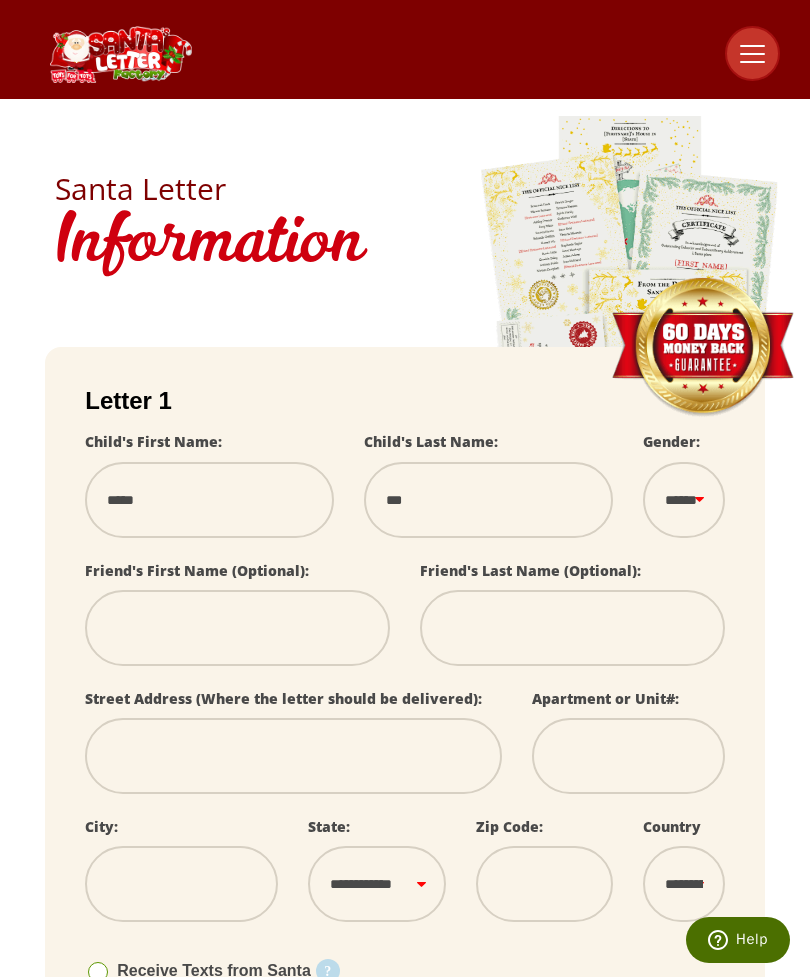 select 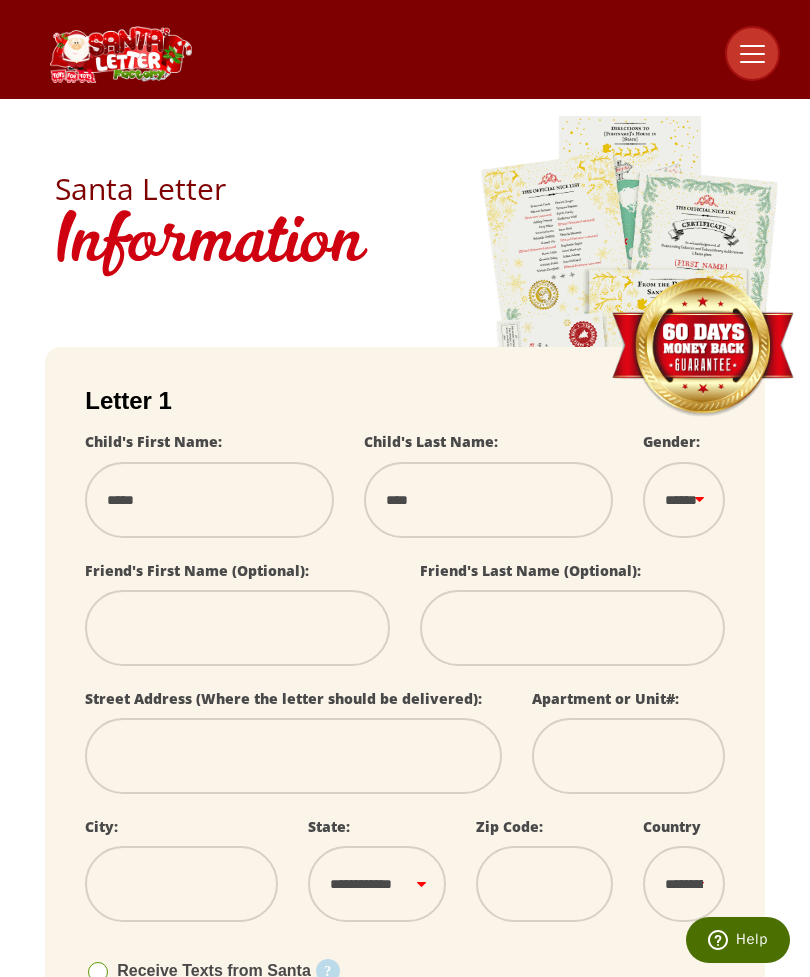 select 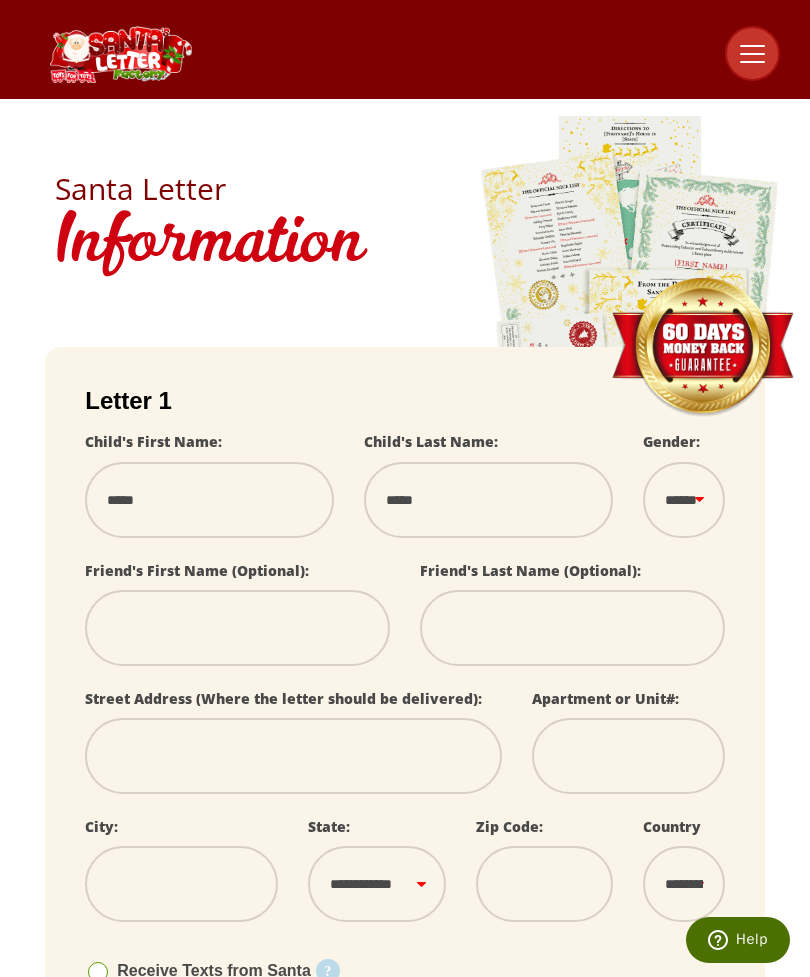 select 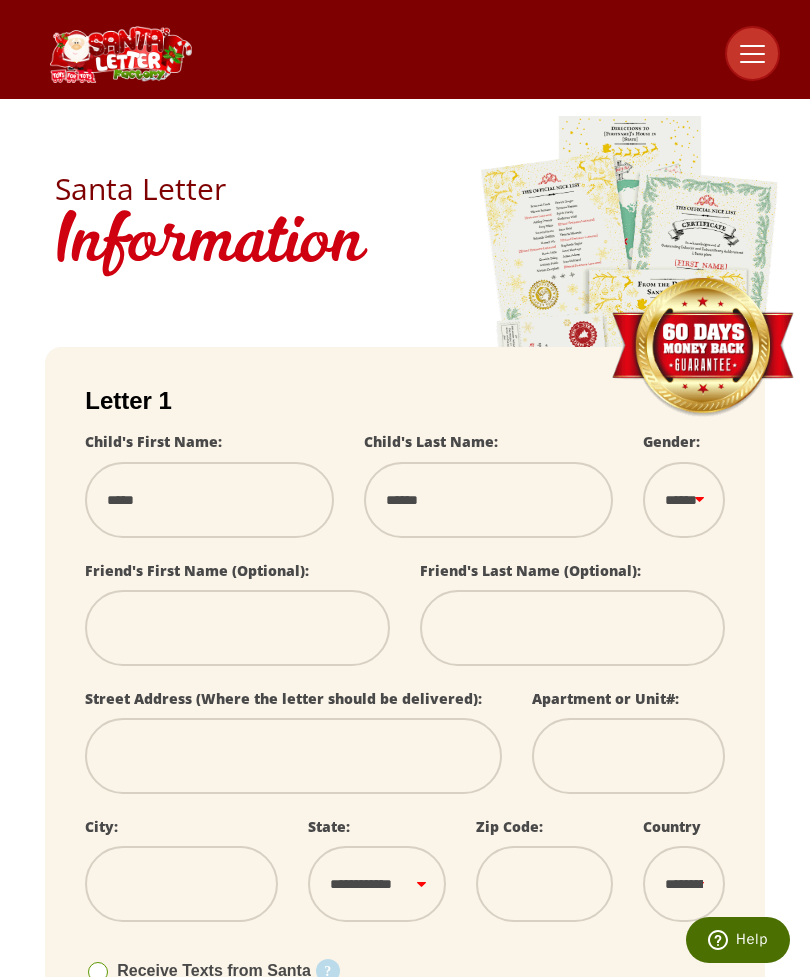 select 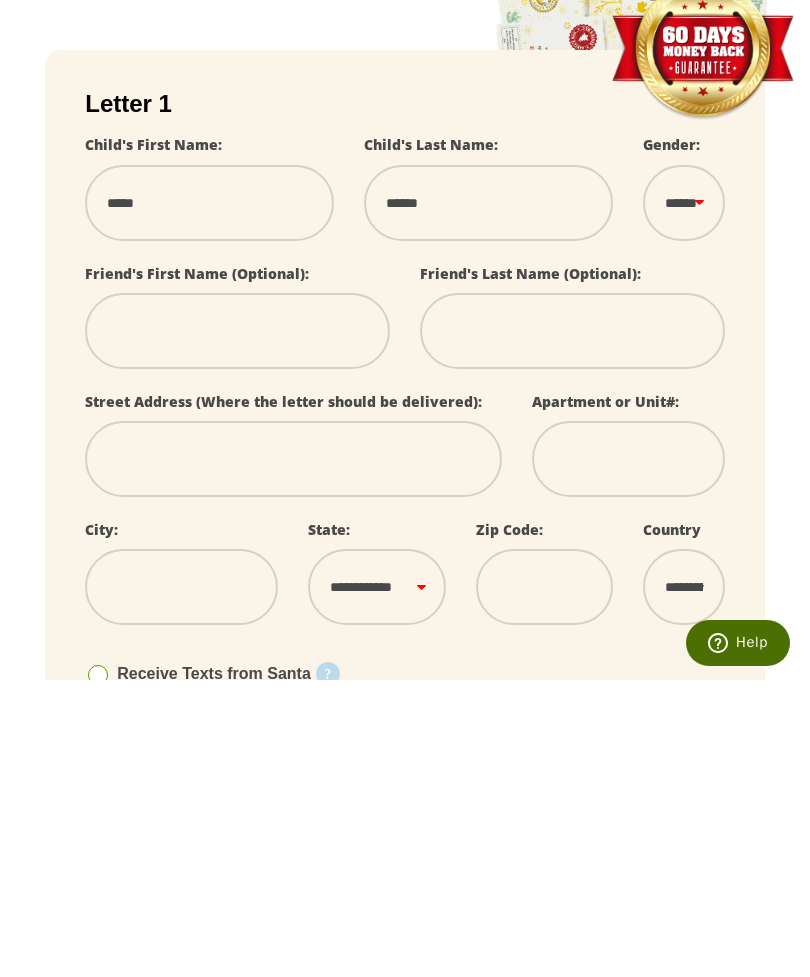 select 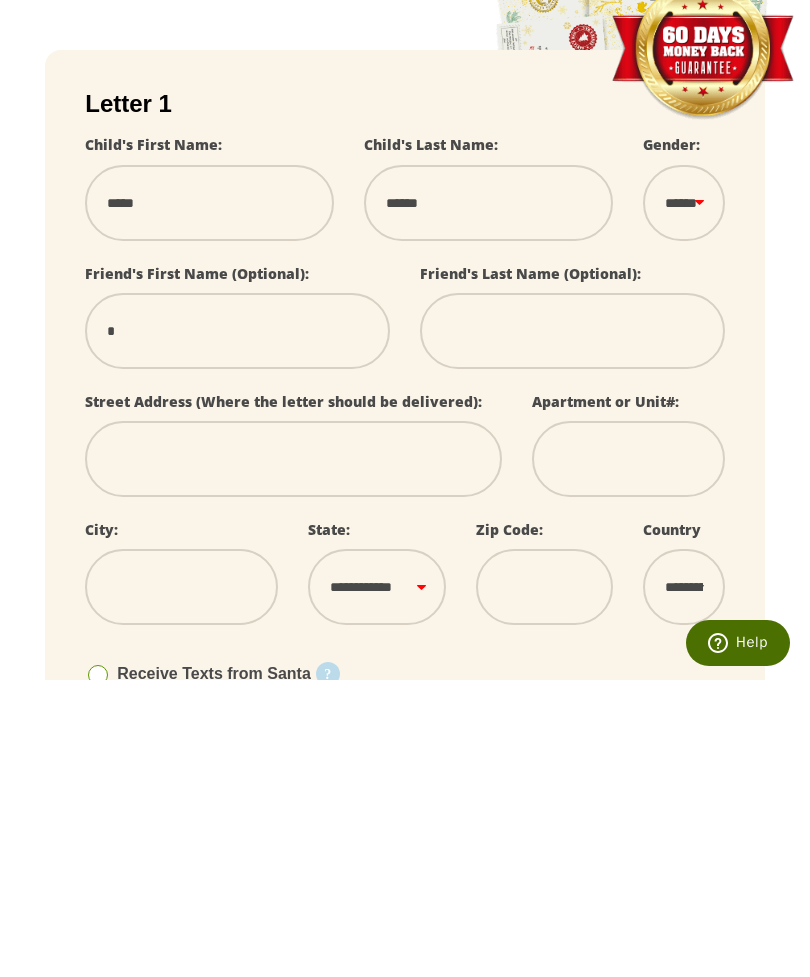 type on "**" 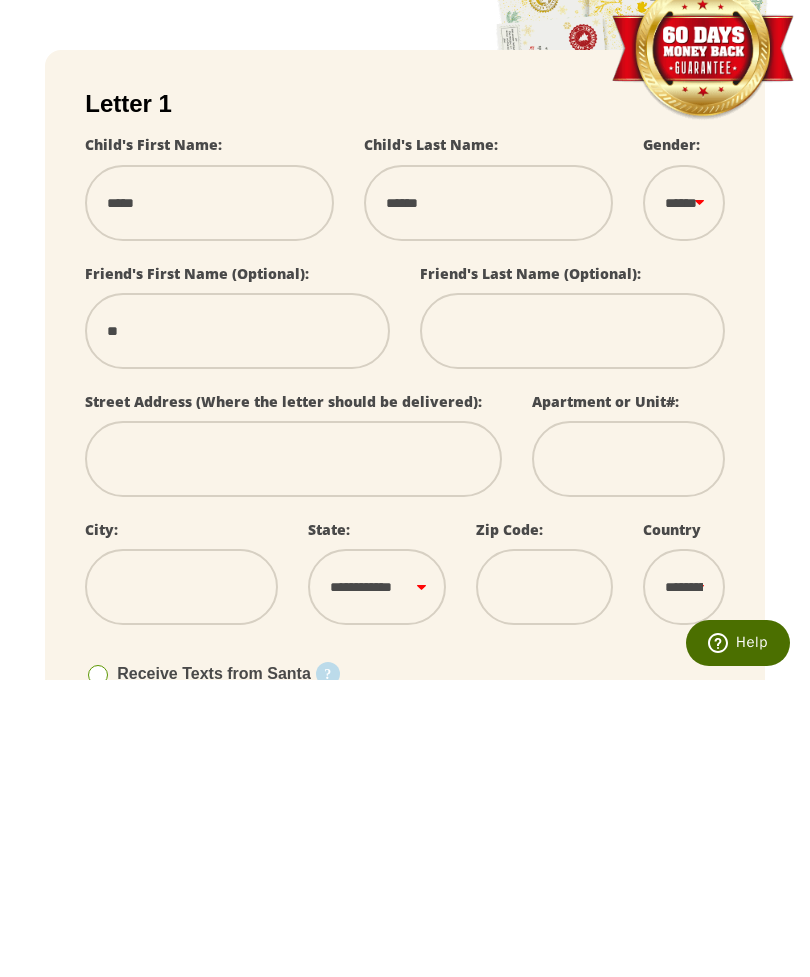 select 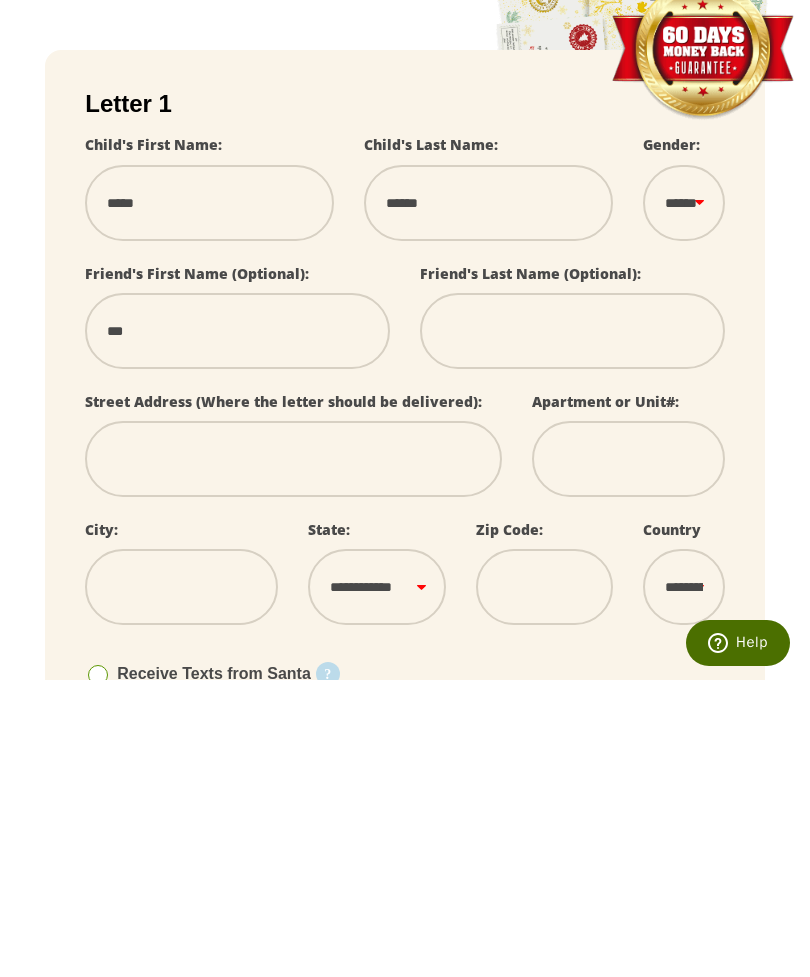 select 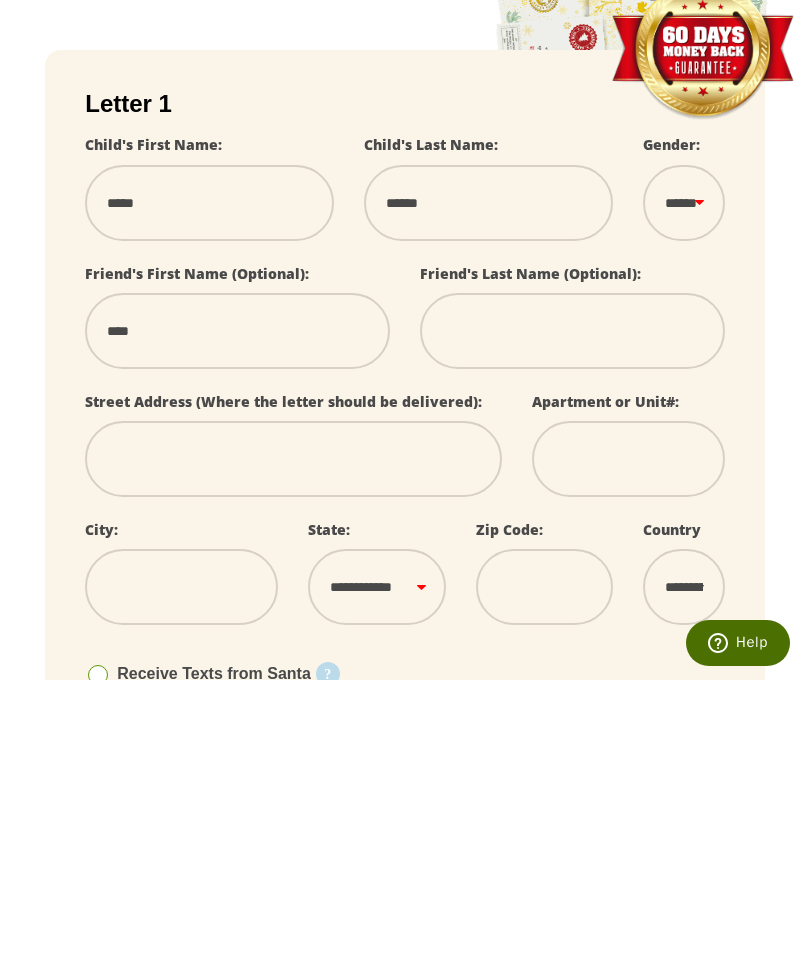 select 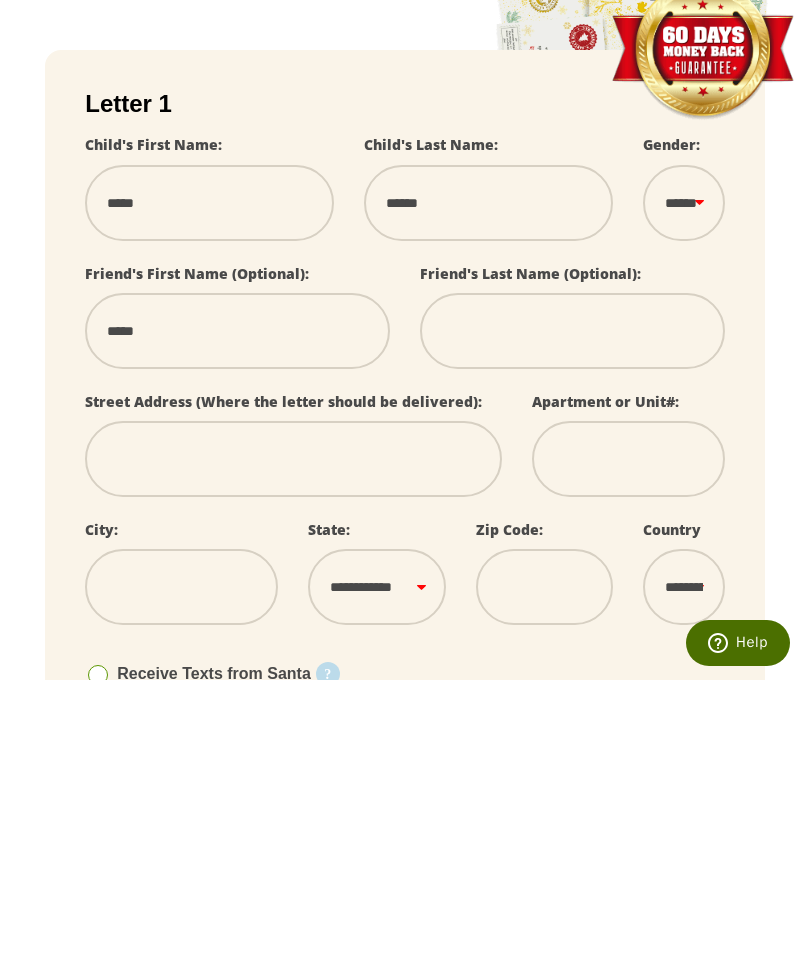 select 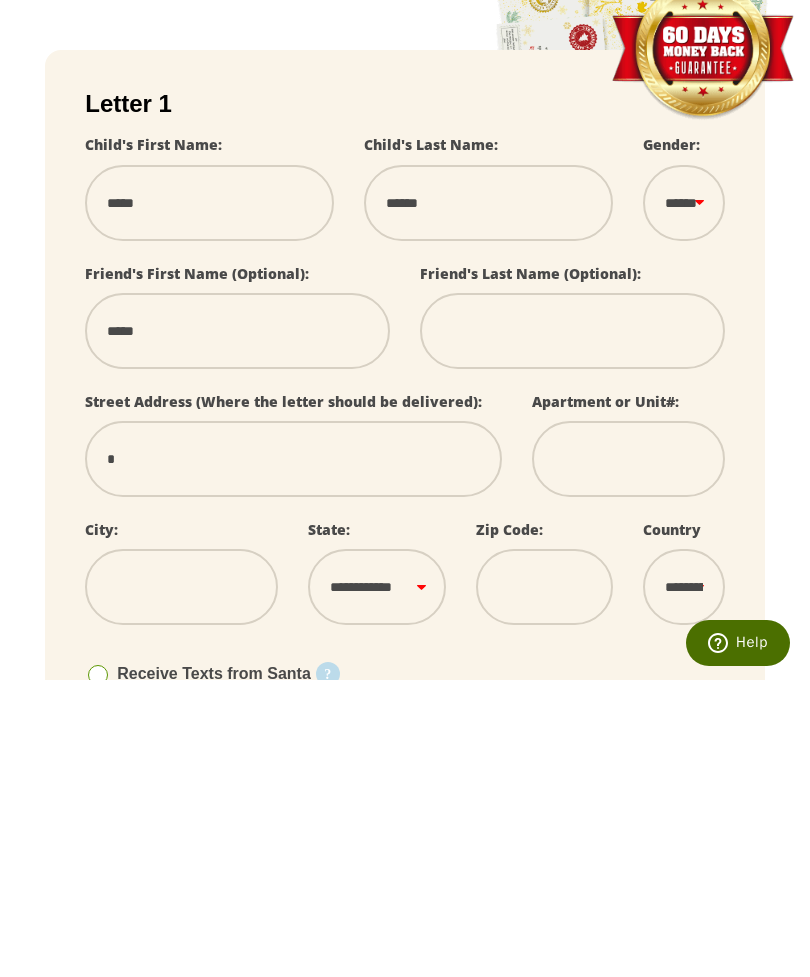 type on "**" 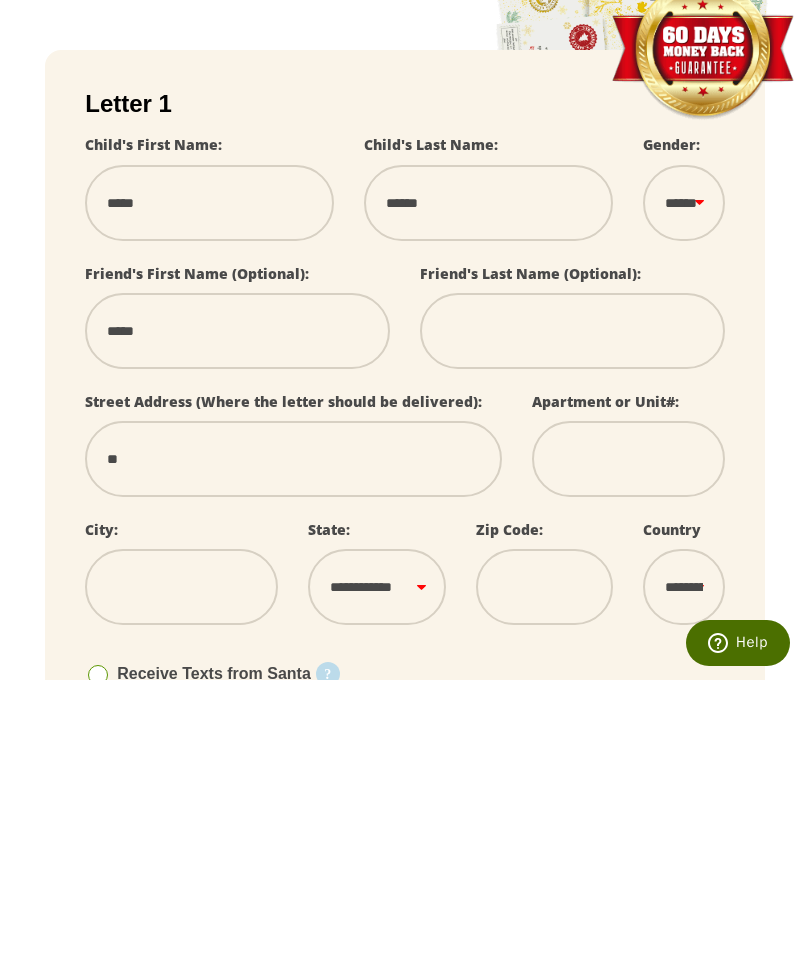 select 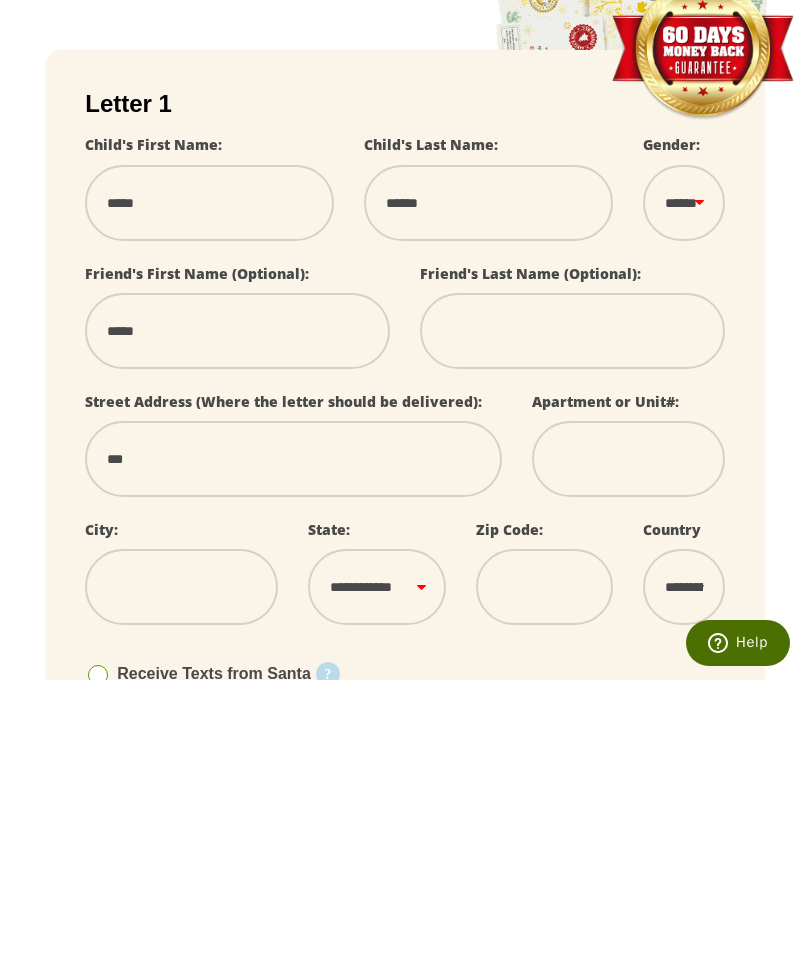 select 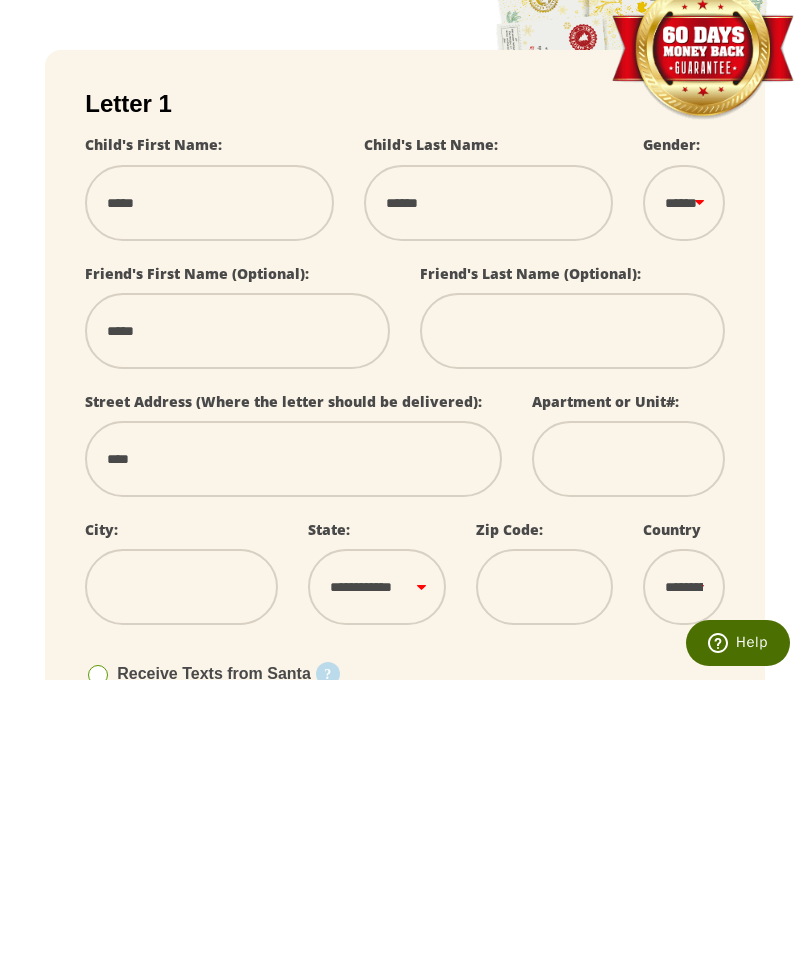 select 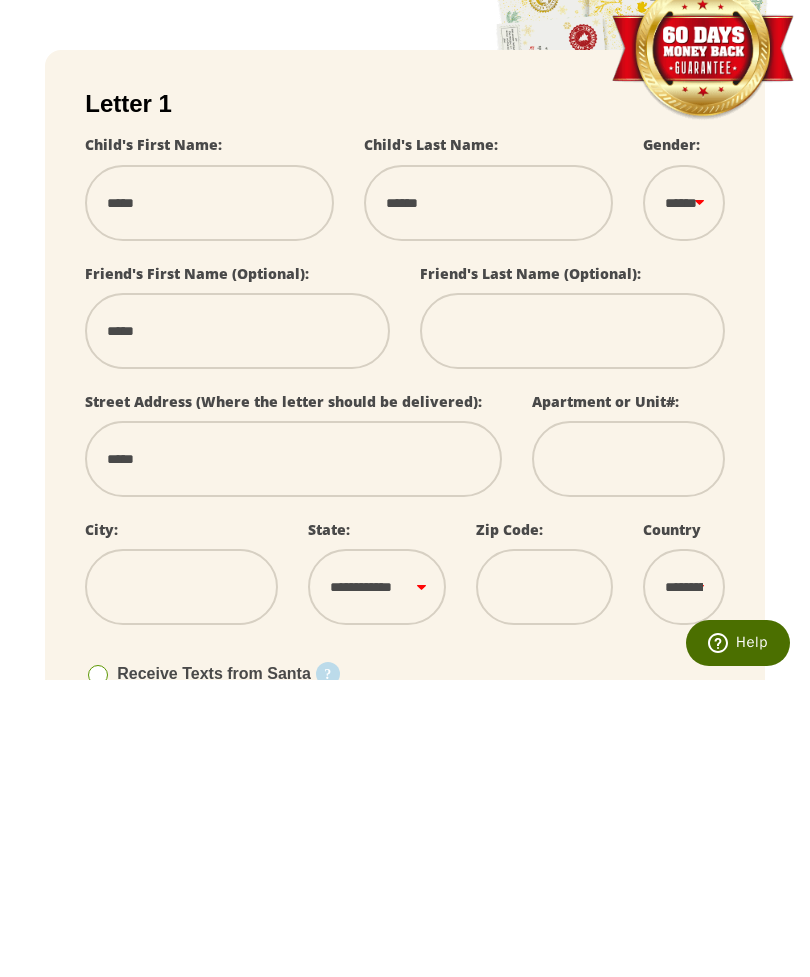 select 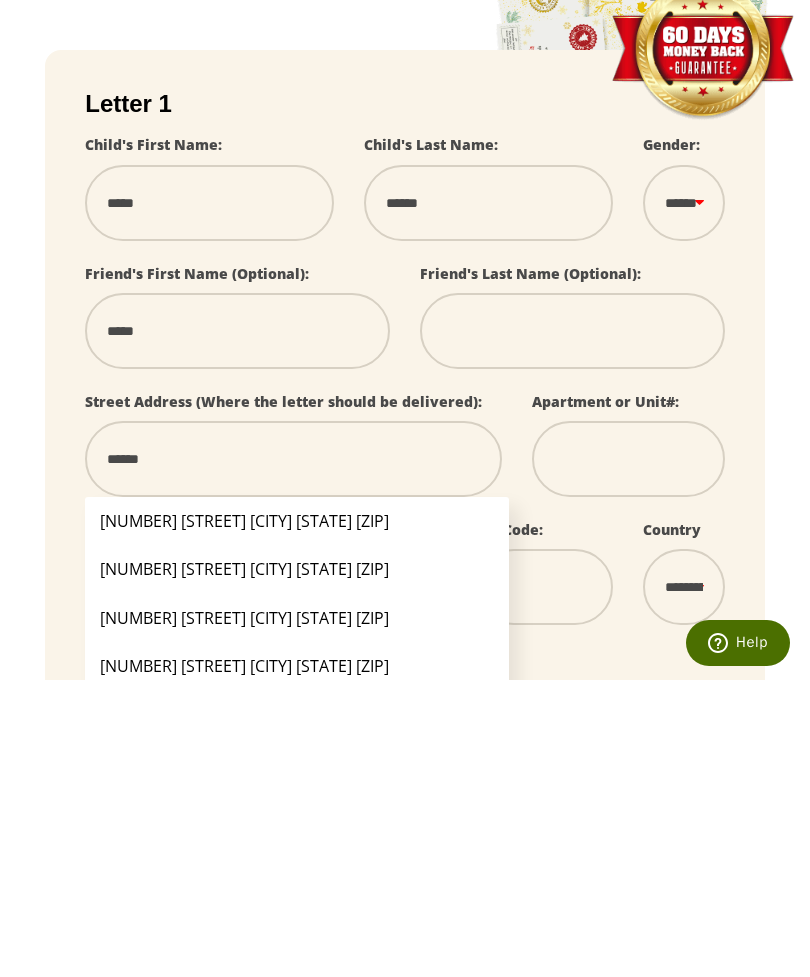 type on "*******" 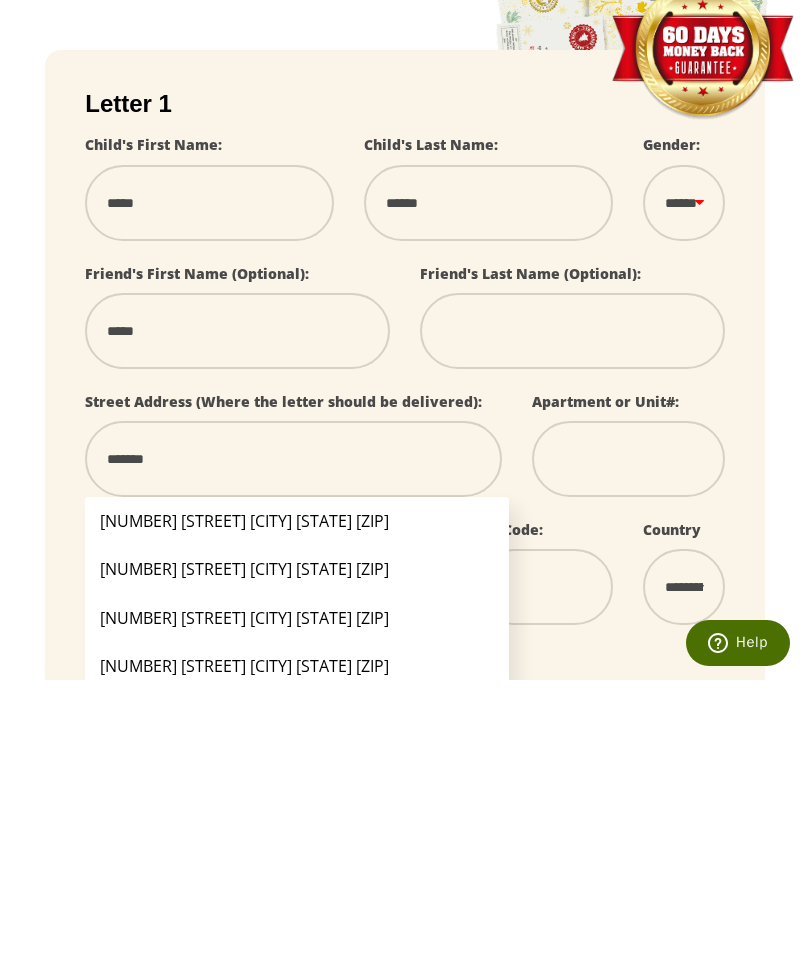 select 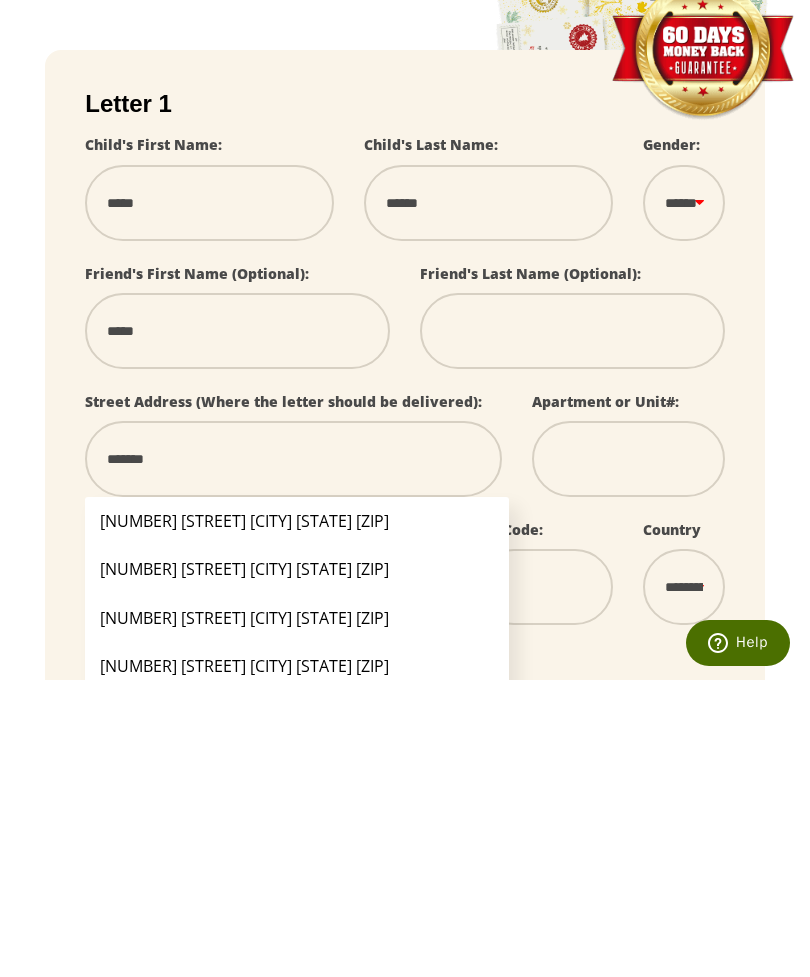 type on "********" 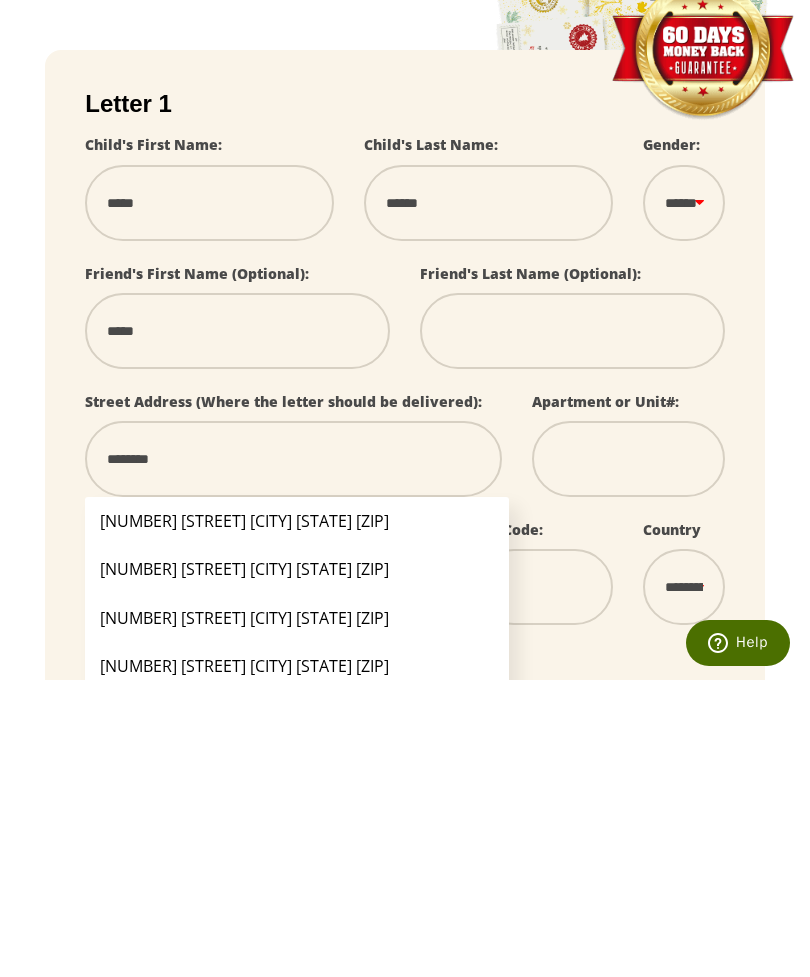 select 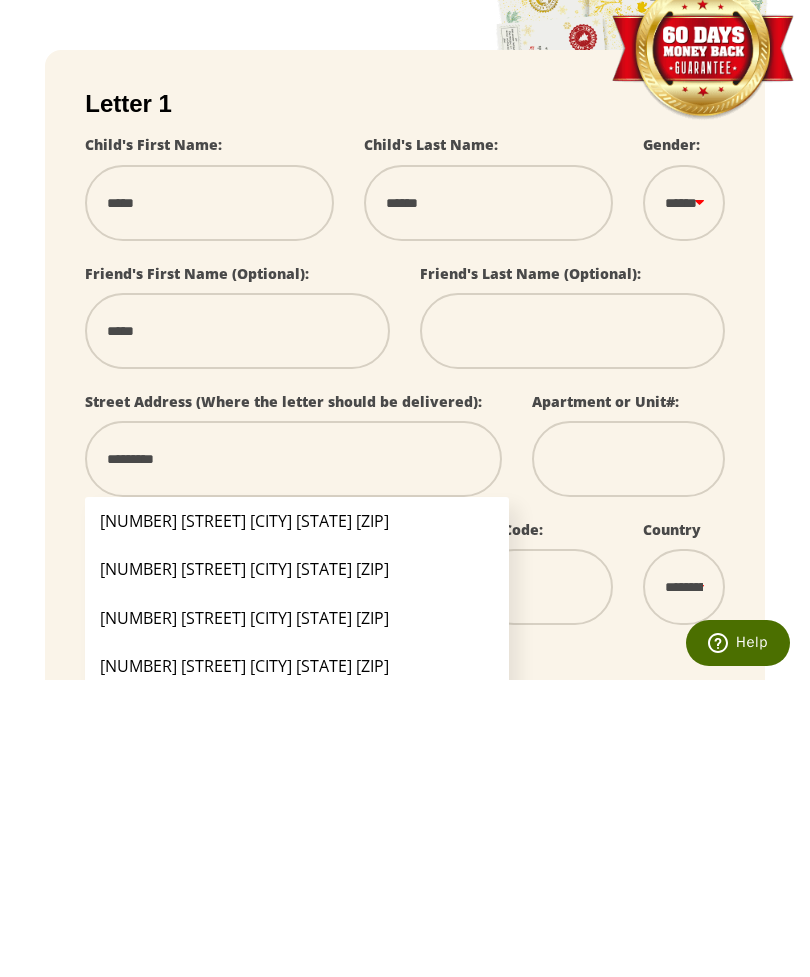 select 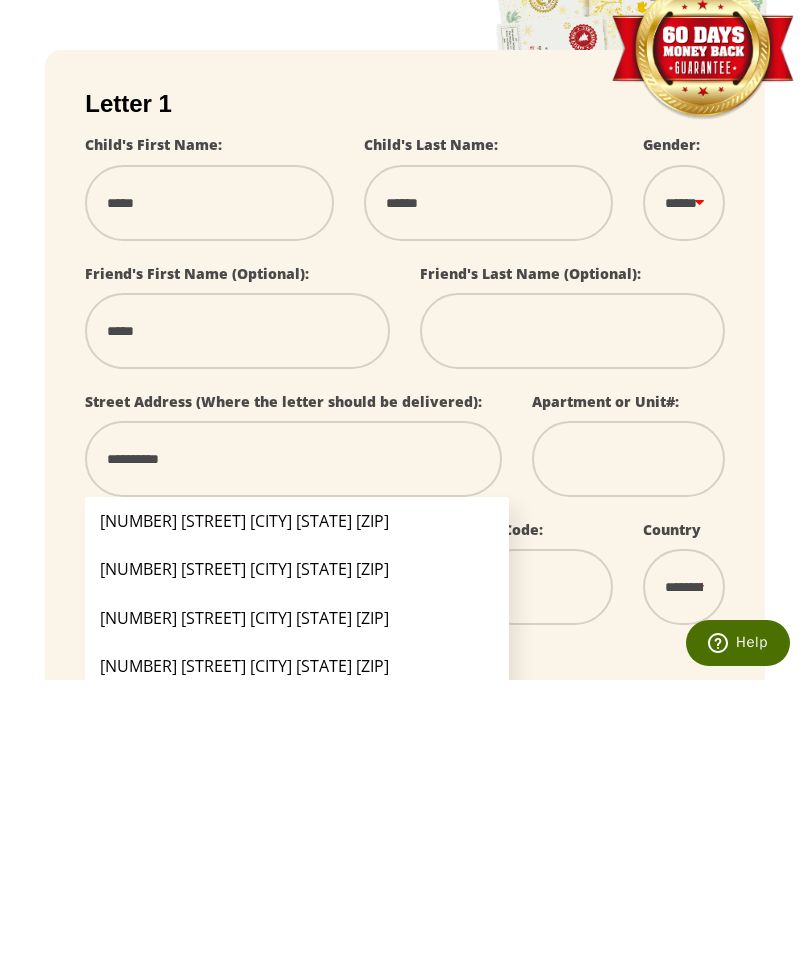 select 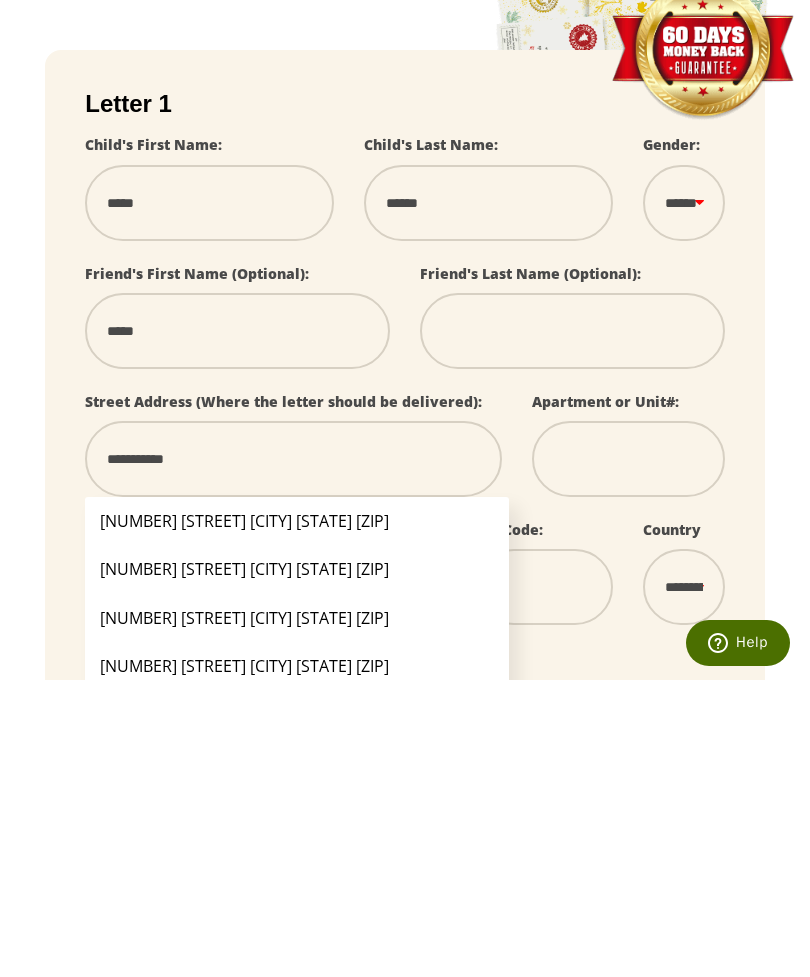 select 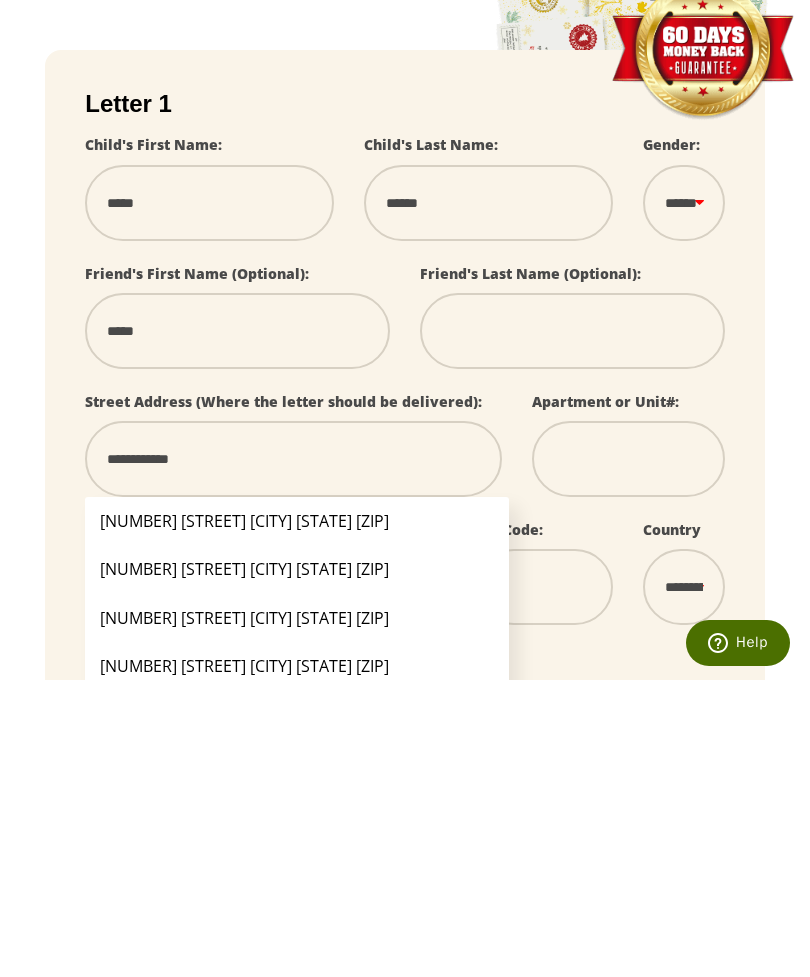 type on "**********" 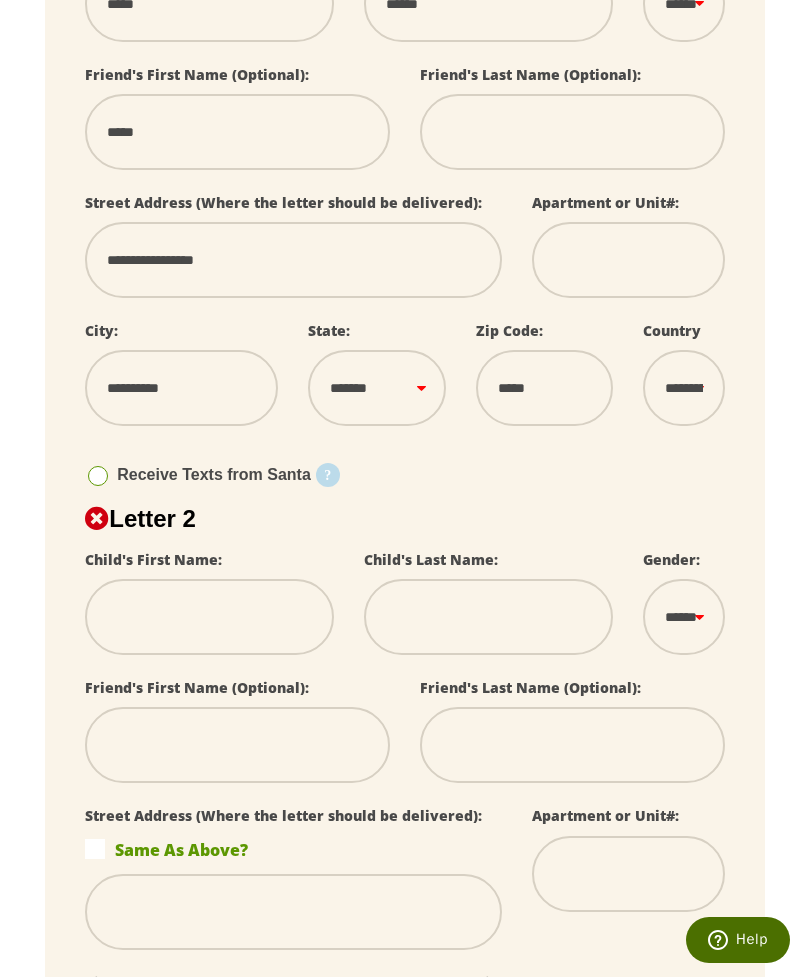 scroll, scrollTop: 495, scrollLeft: 0, axis: vertical 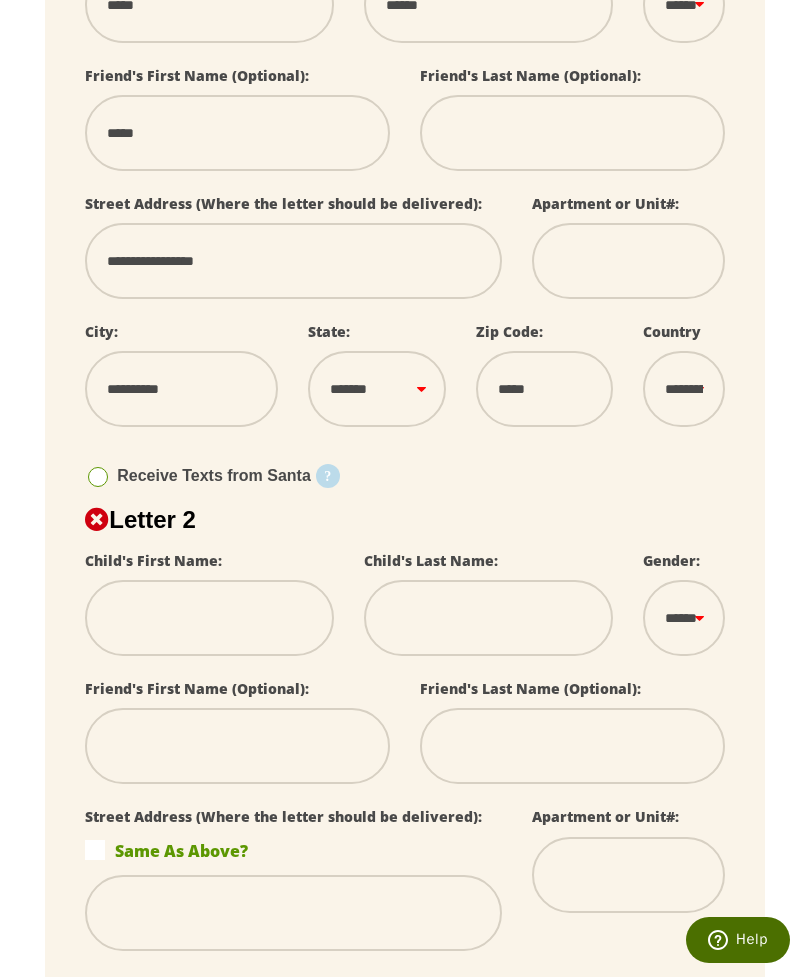 click at bounding box center [209, 618] 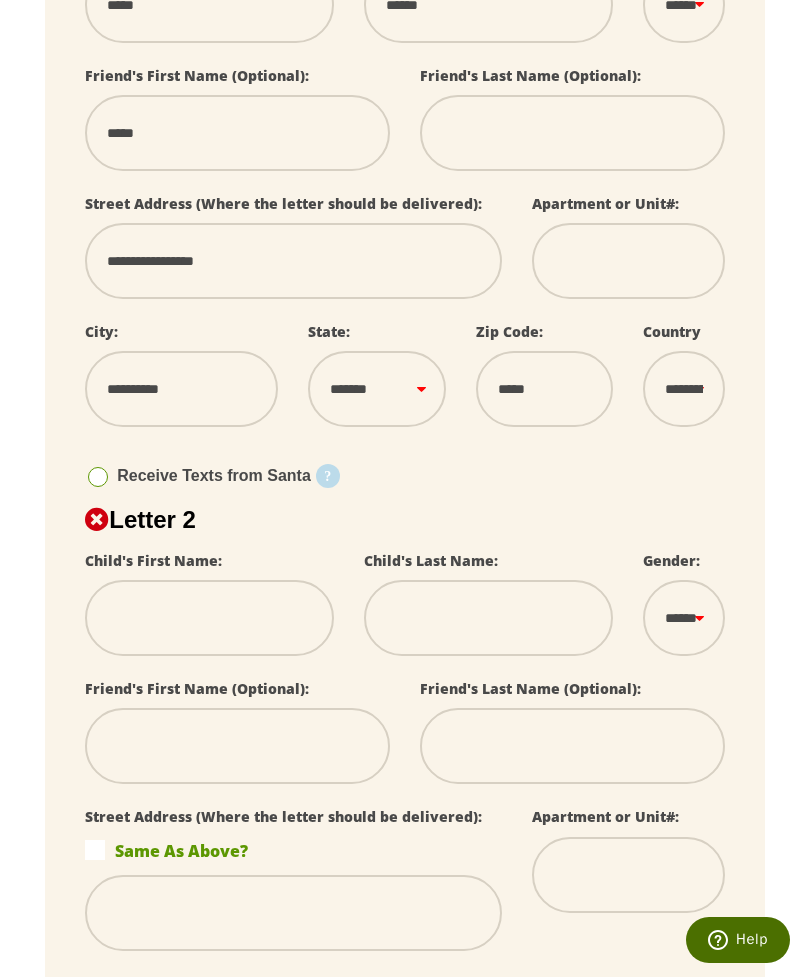 select 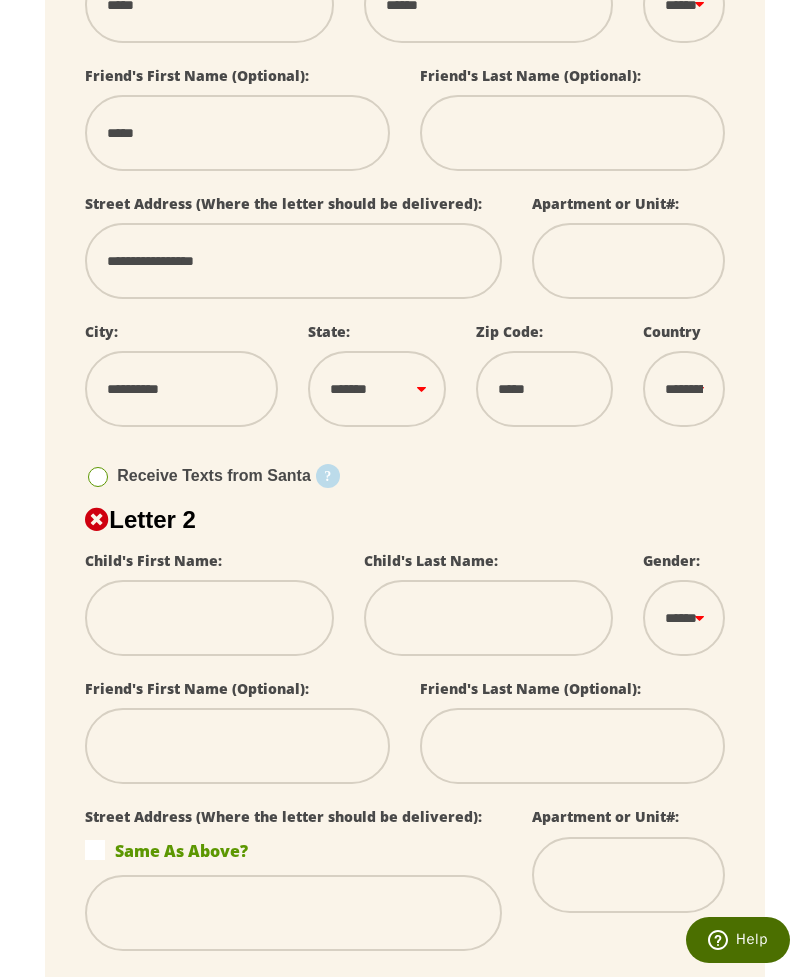 type on "*" 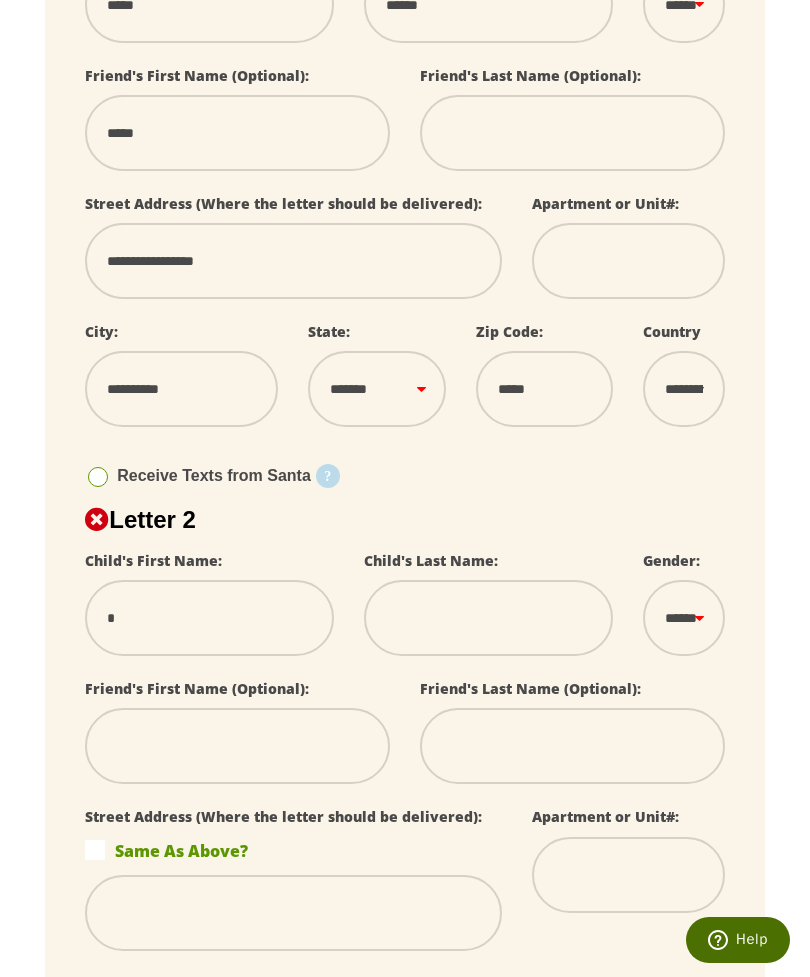 select 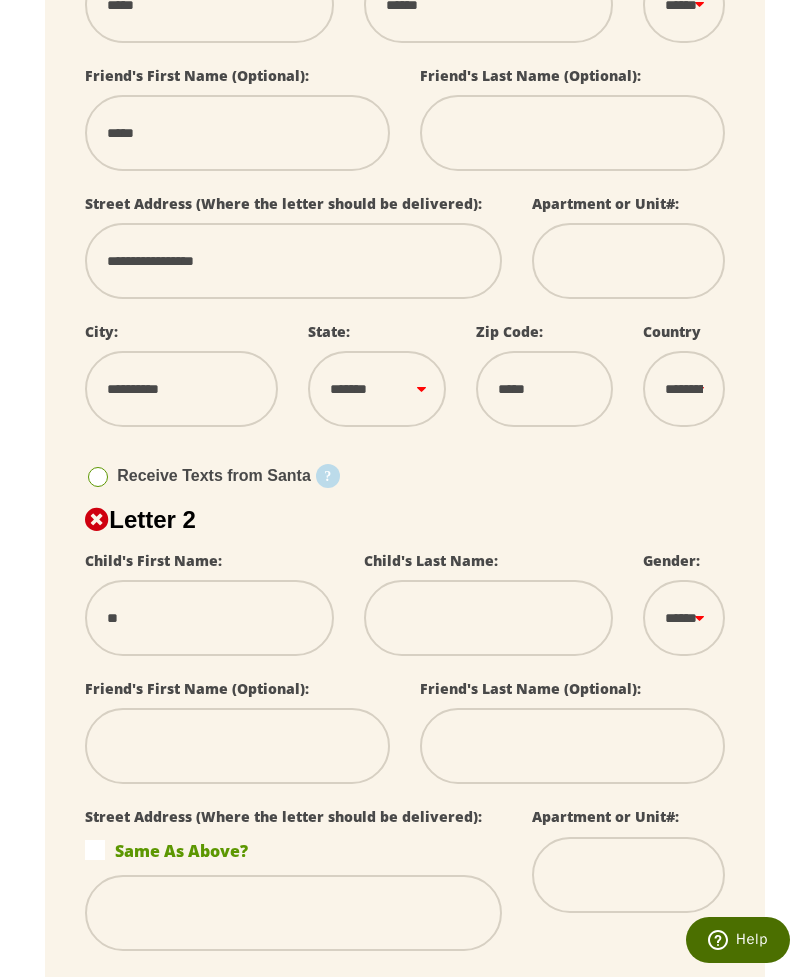 type on "***" 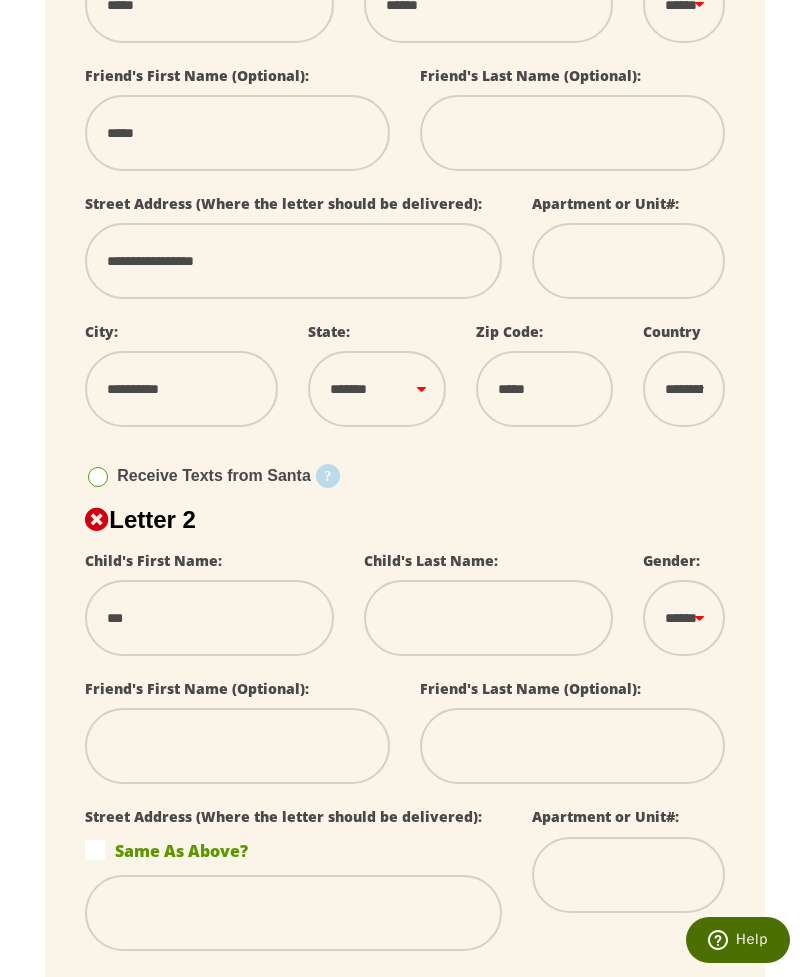 select 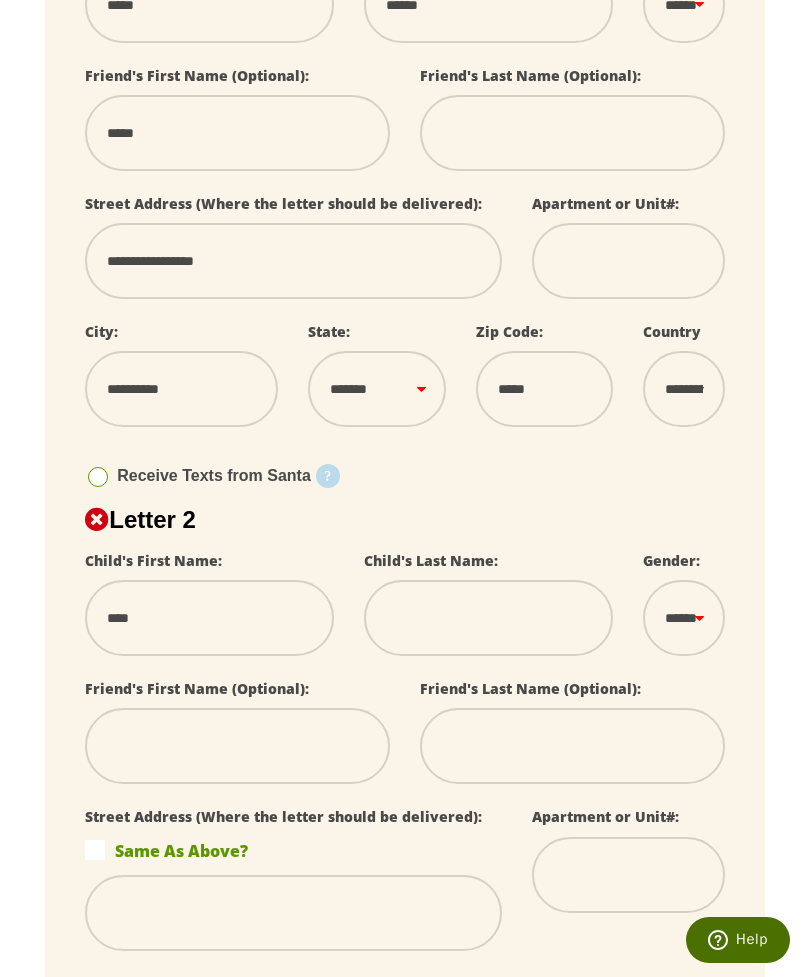 select 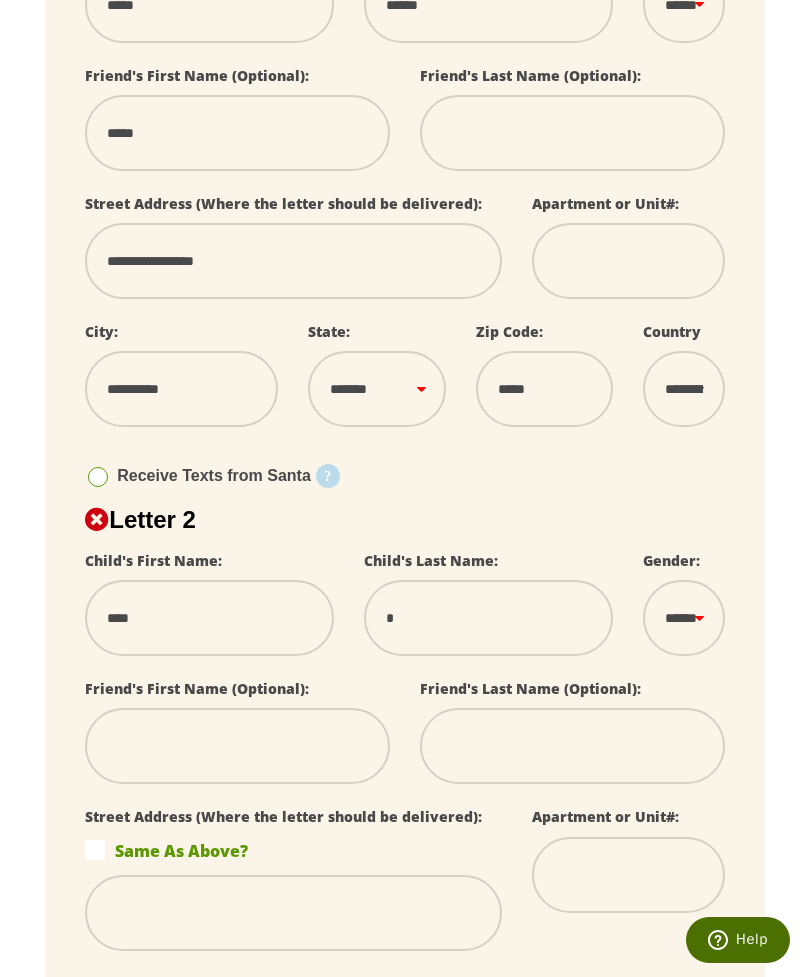 select 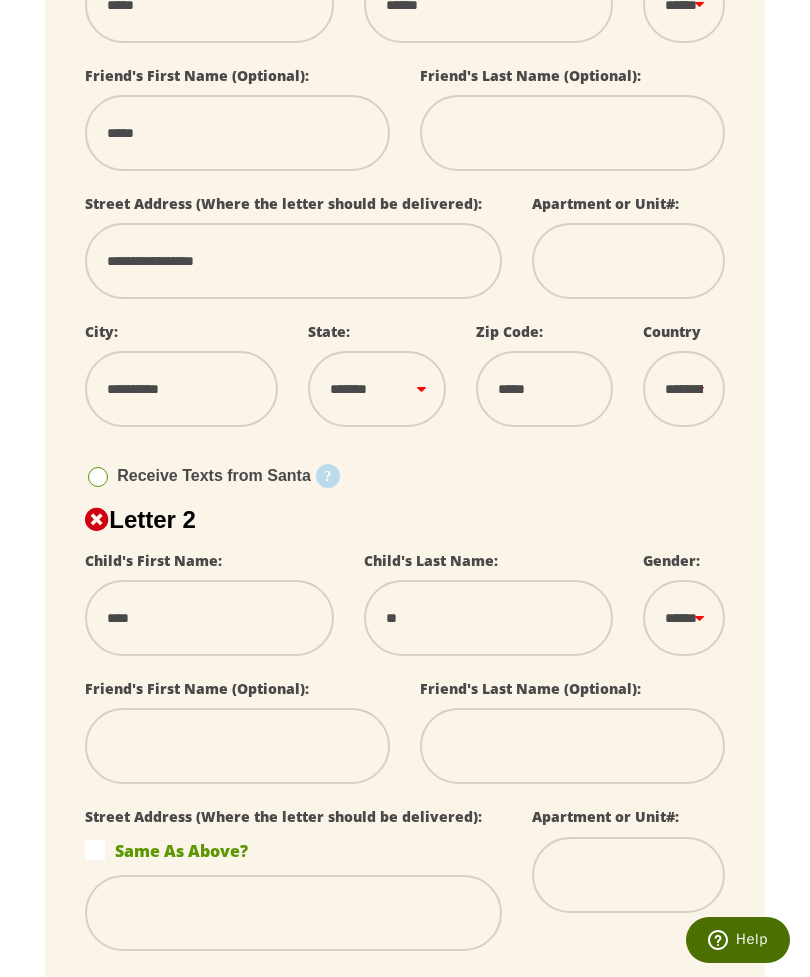 type on "***" 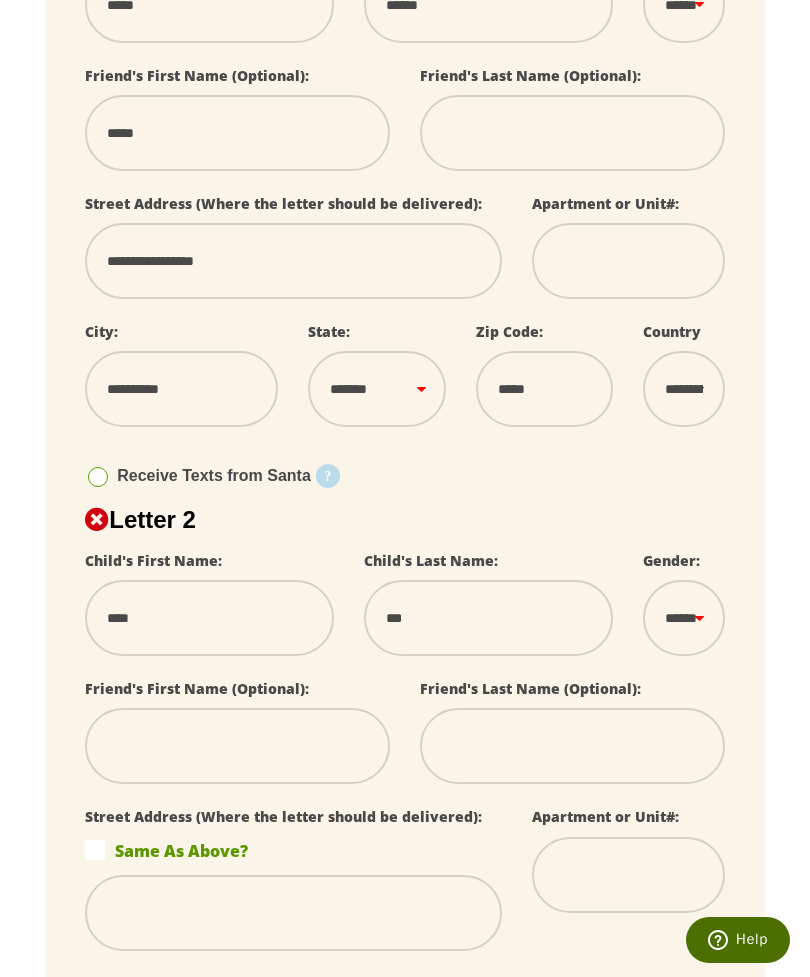 select 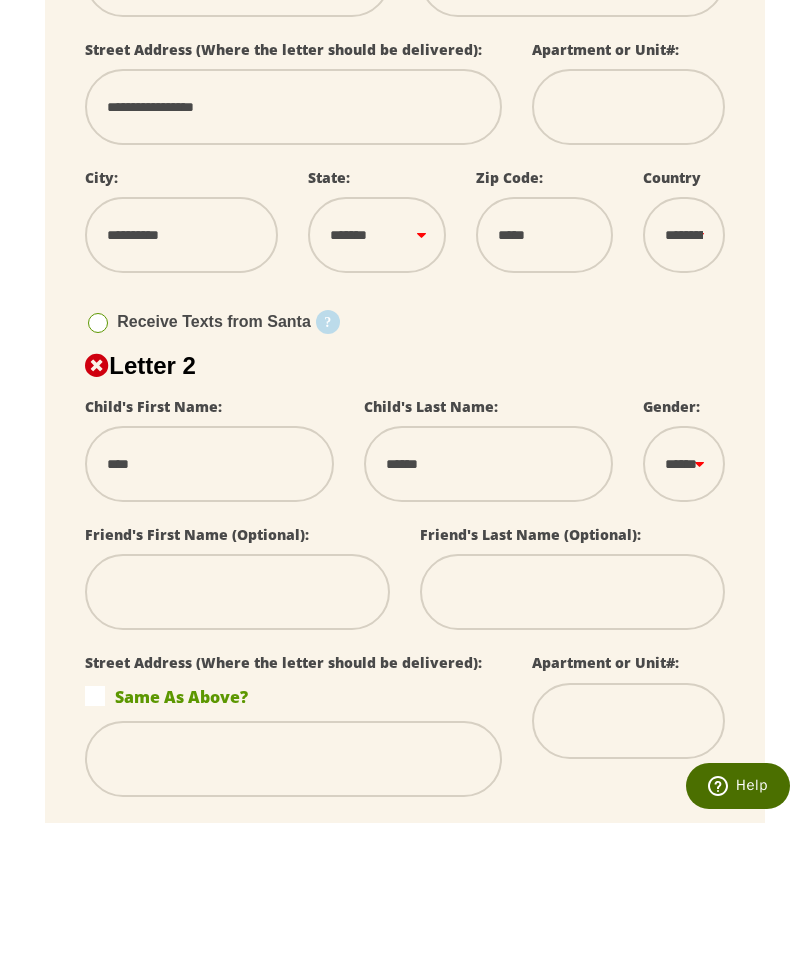 click on "******   ***   ****" at bounding box center [684, 618] 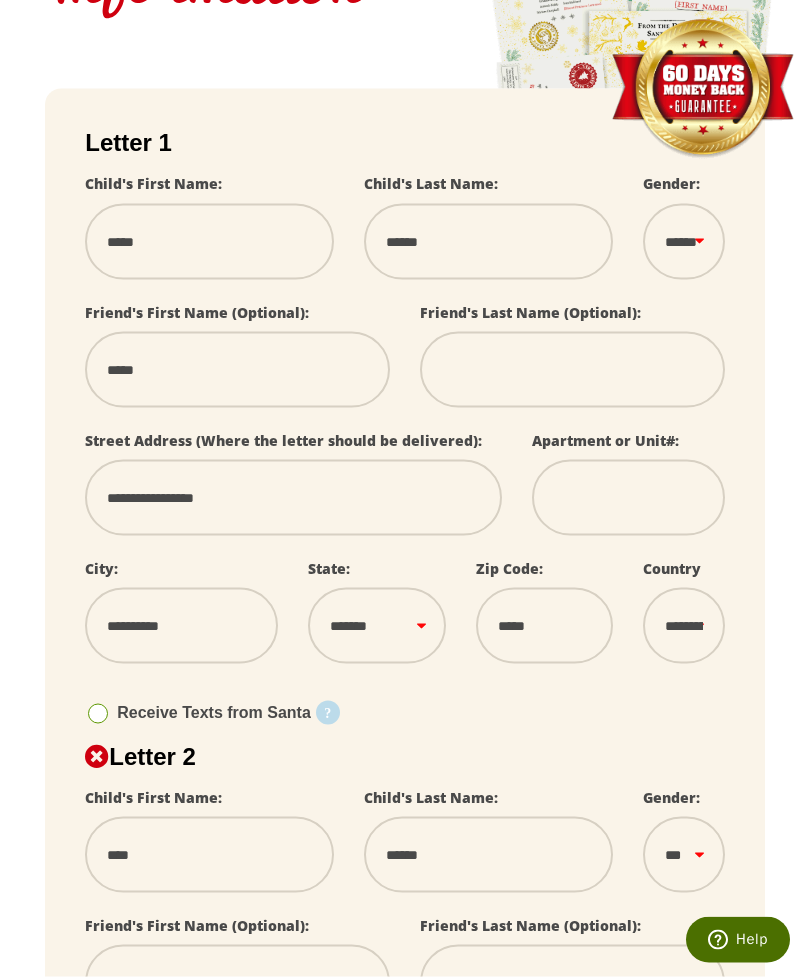 scroll, scrollTop: 260, scrollLeft: 0, axis: vertical 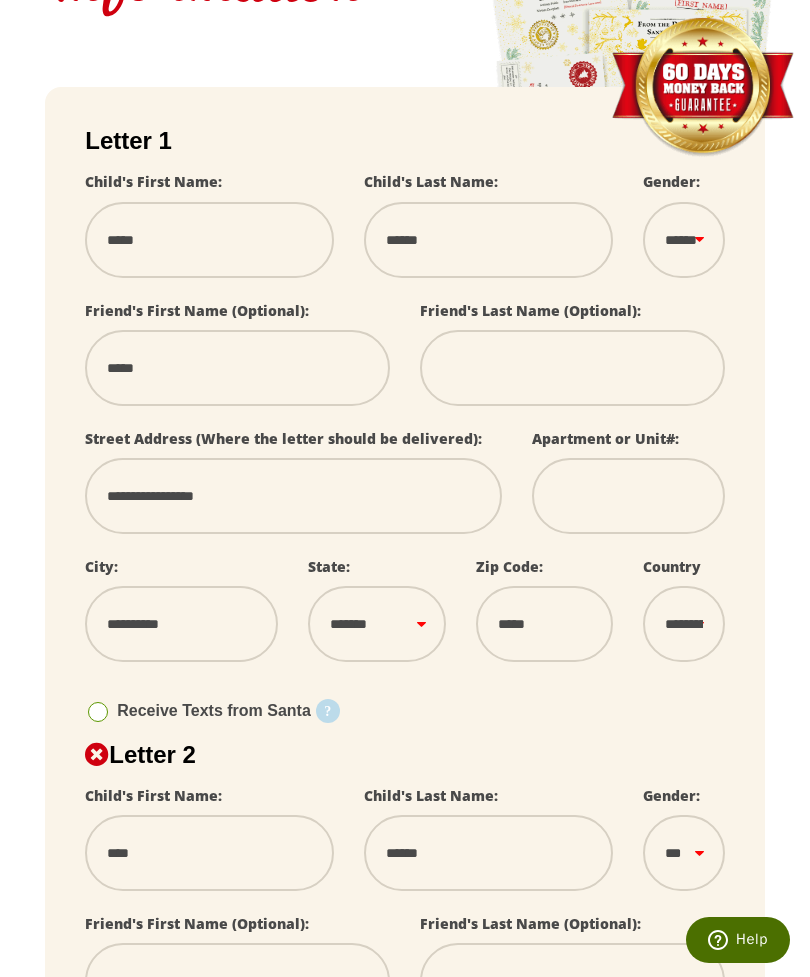click on "******   ***   ****" at bounding box center (684, 240) 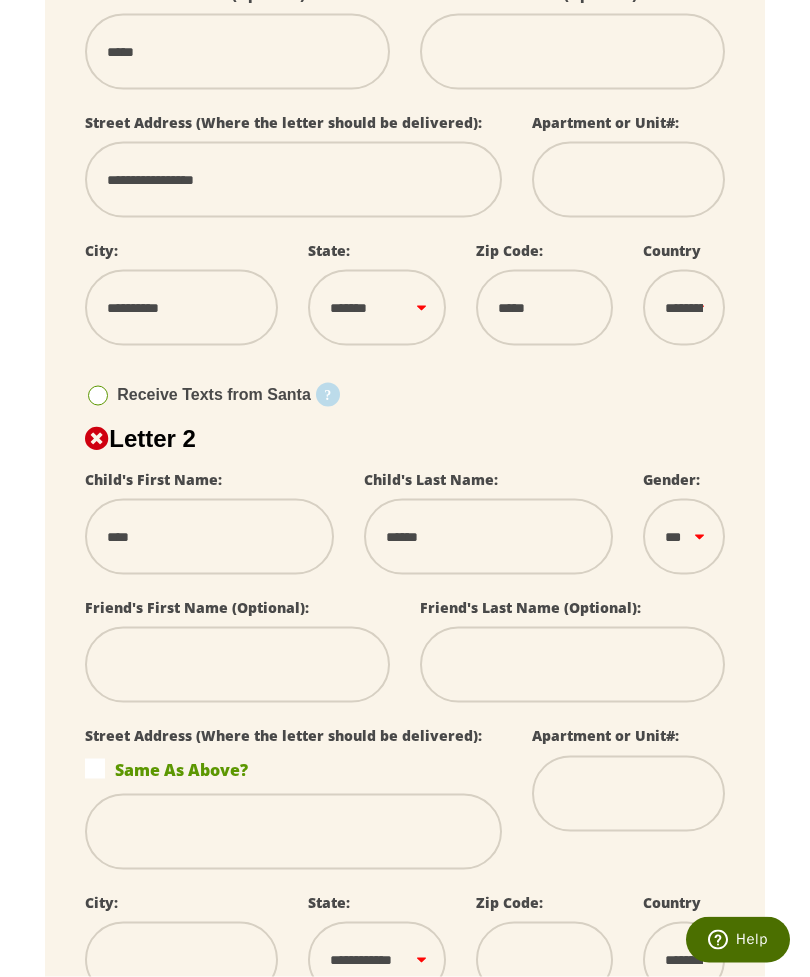 scroll, scrollTop: 577, scrollLeft: 0, axis: vertical 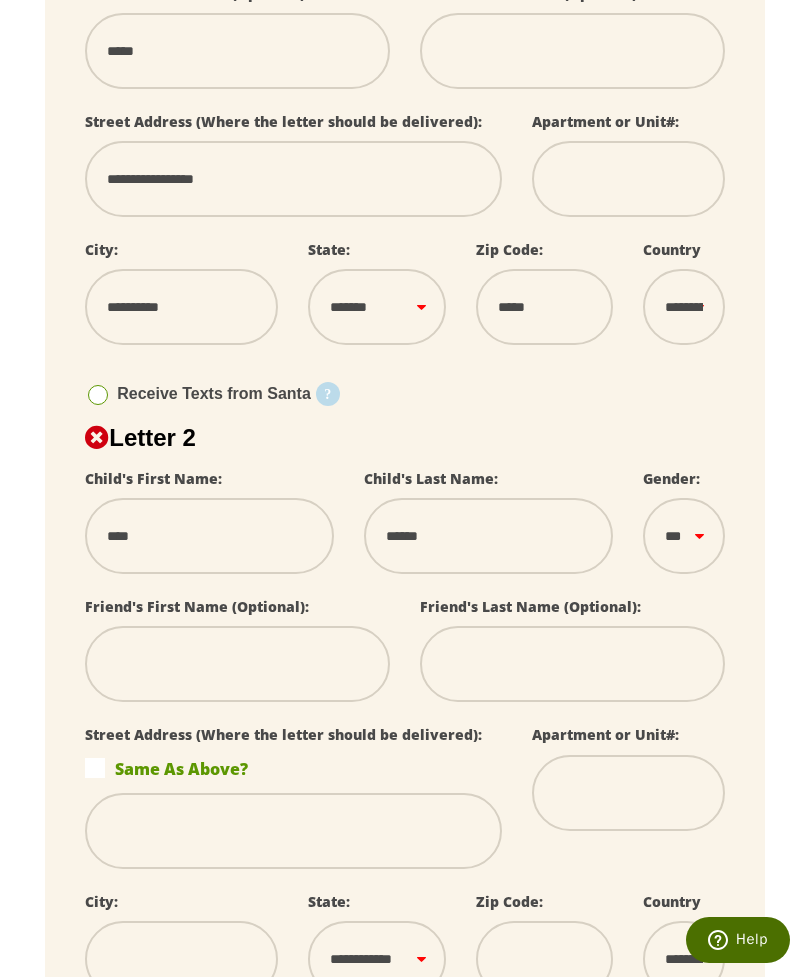 click at bounding box center [237, 664] 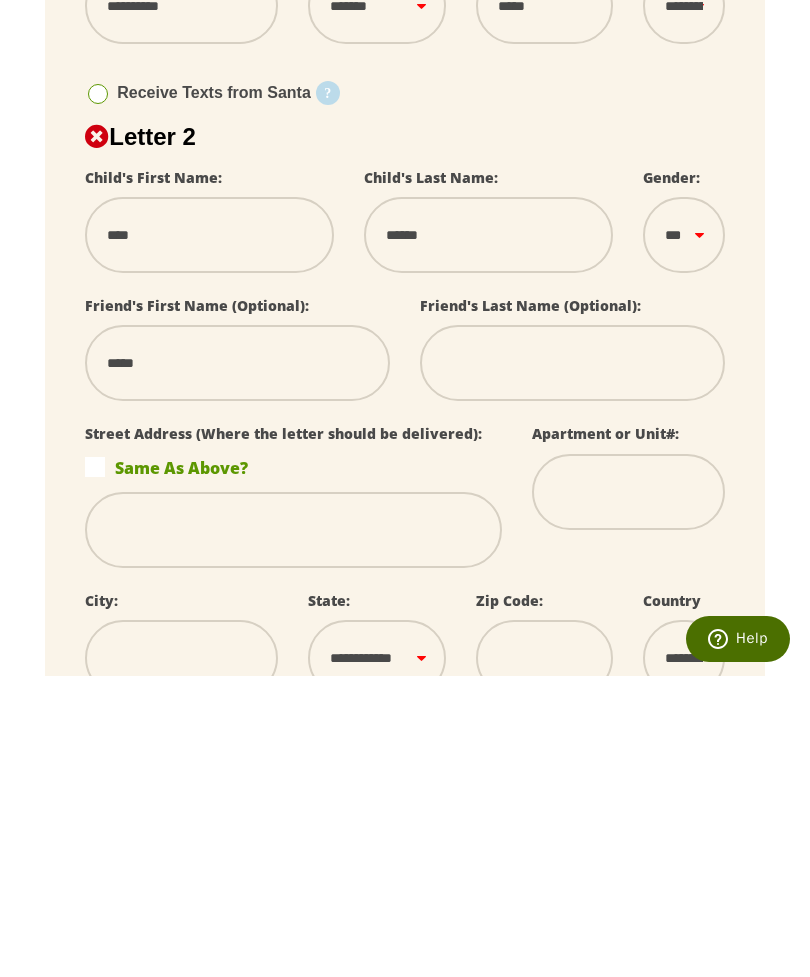 click at bounding box center [293, 831] 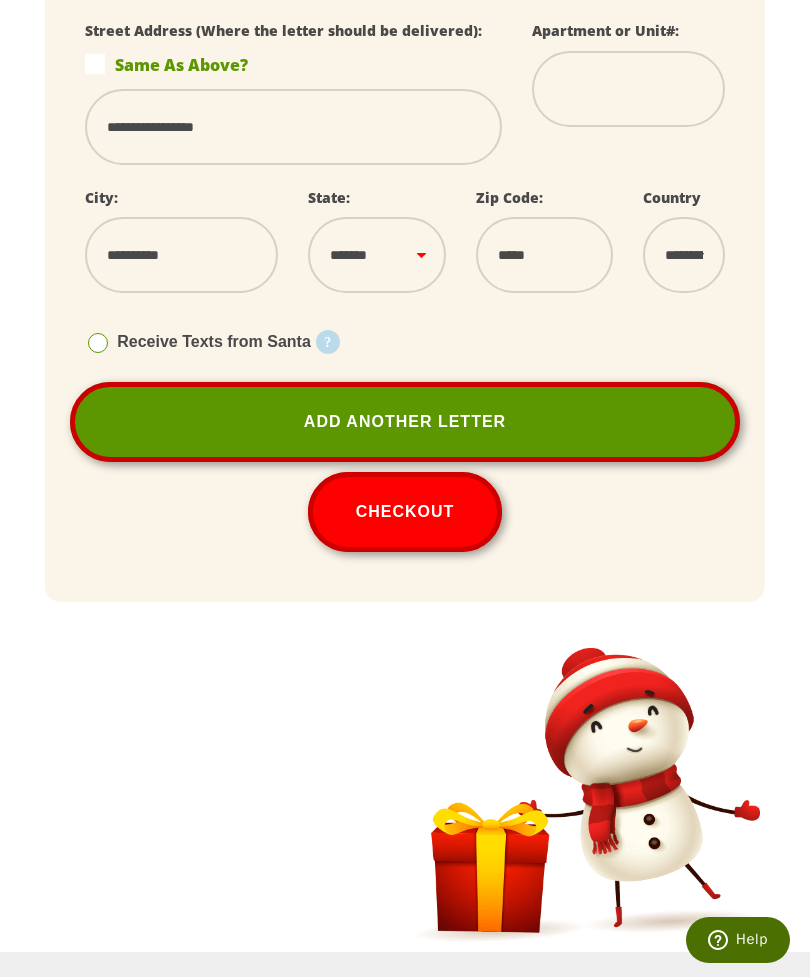 scroll, scrollTop: 1282, scrollLeft: 0, axis: vertical 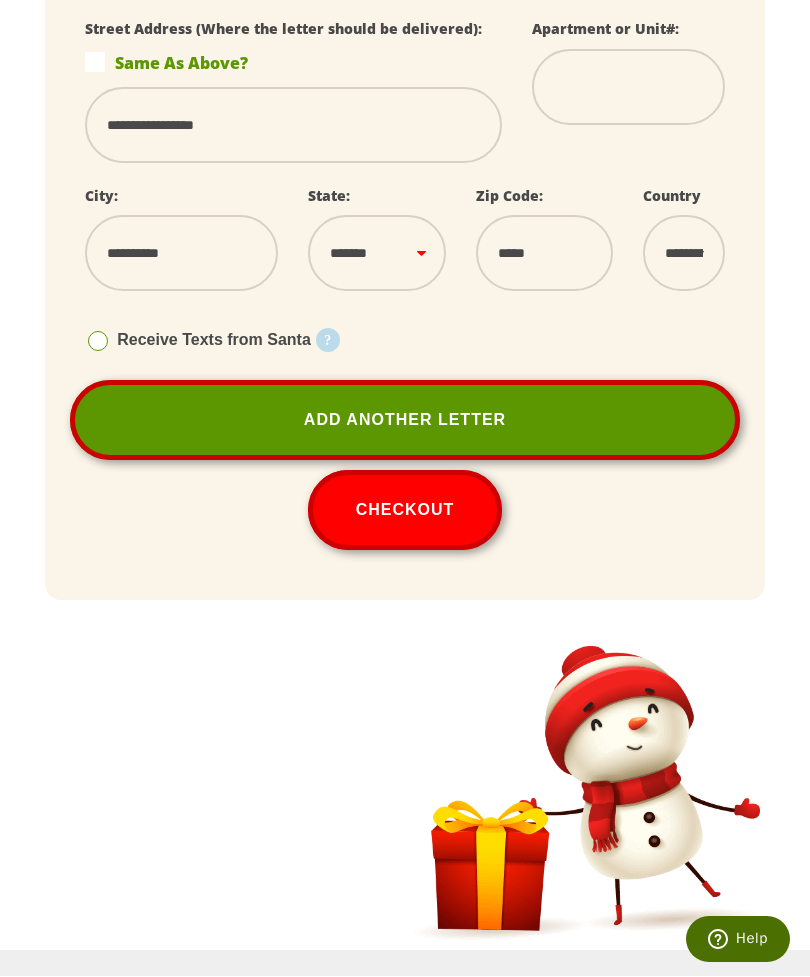 click on "Checkout" at bounding box center (405, 511) 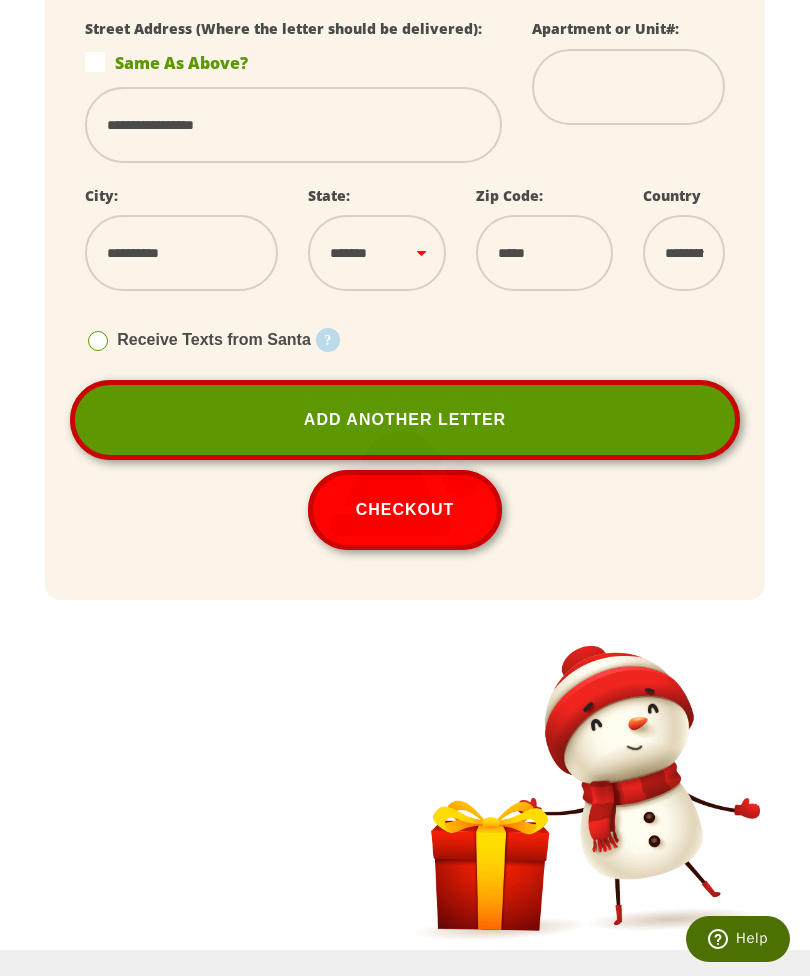 scroll, scrollTop: 1283, scrollLeft: 0, axis: vertical 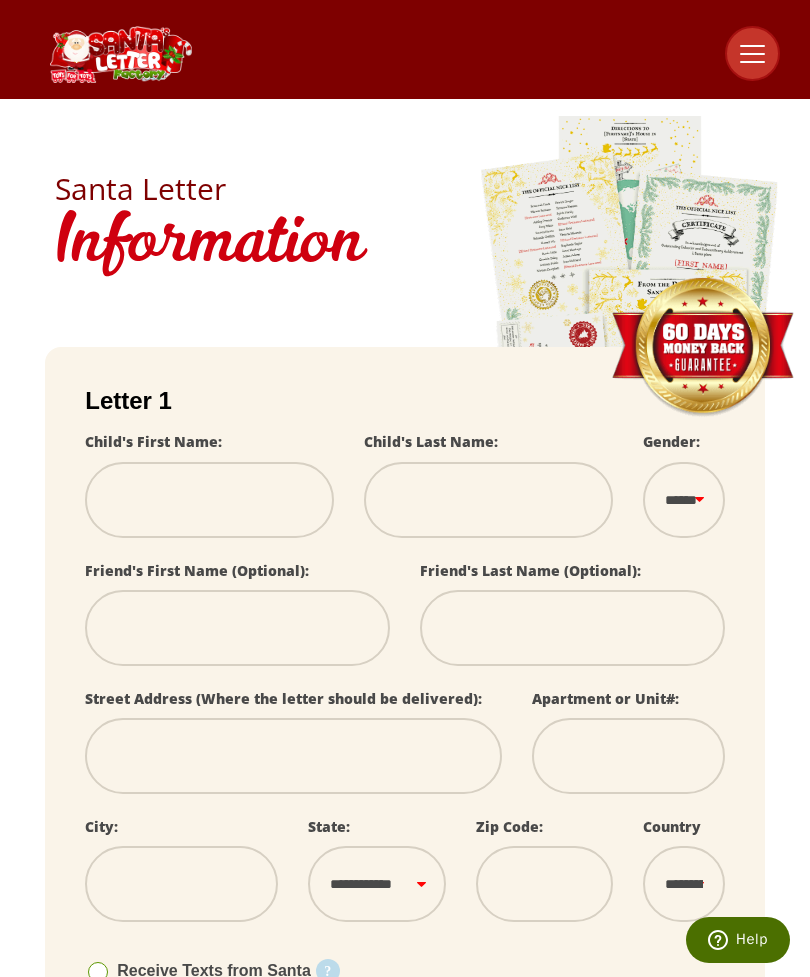 click on "******   ***   ****" at bounding box center (684, 500) 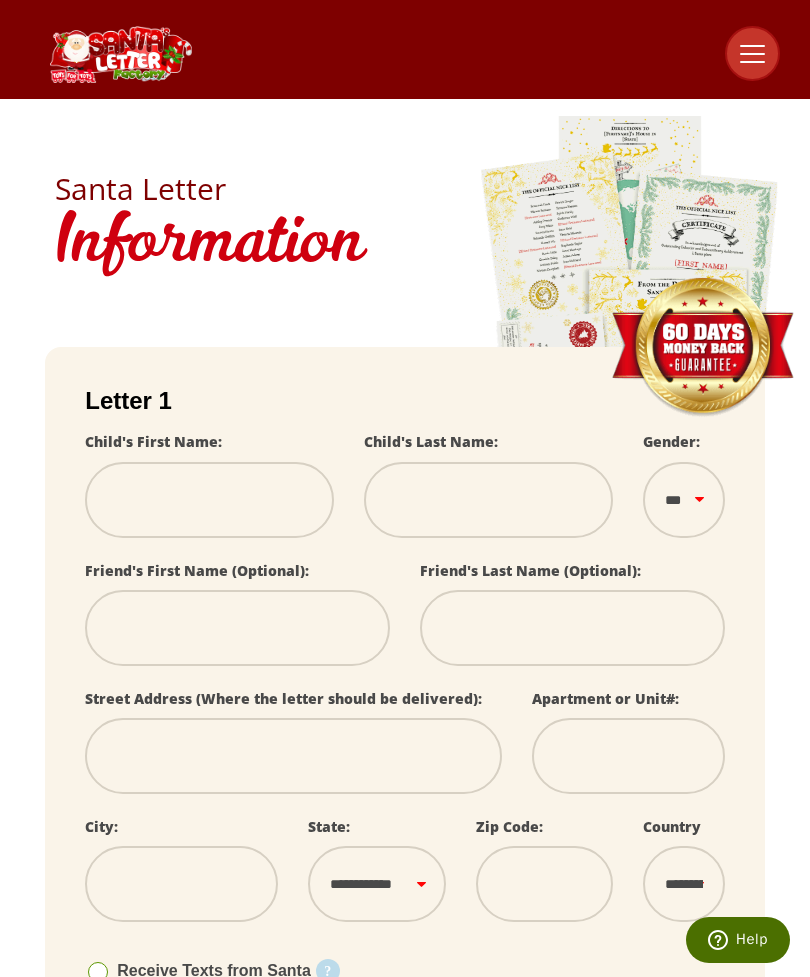 click at bounding box center [209, 500] 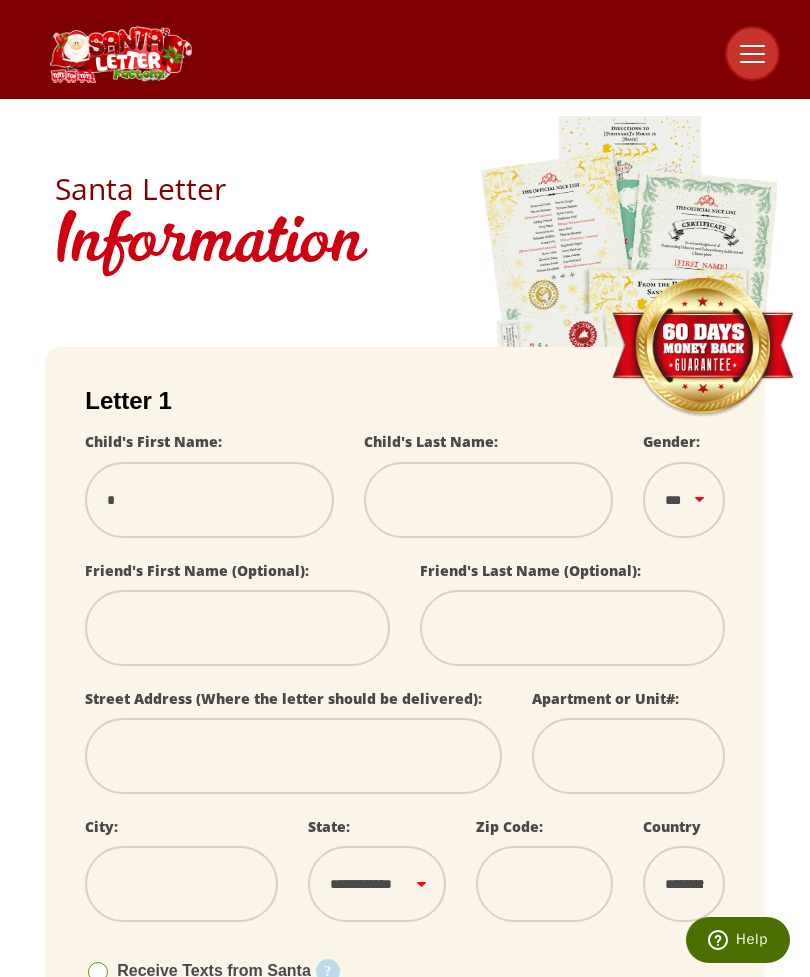 type on "**" 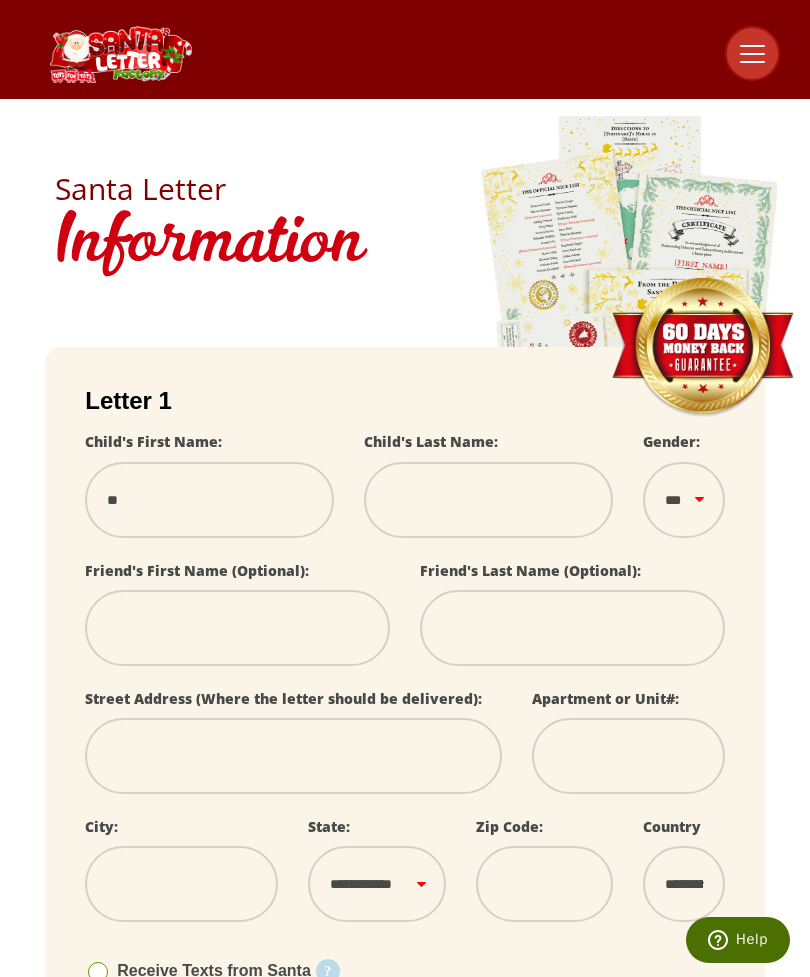 select 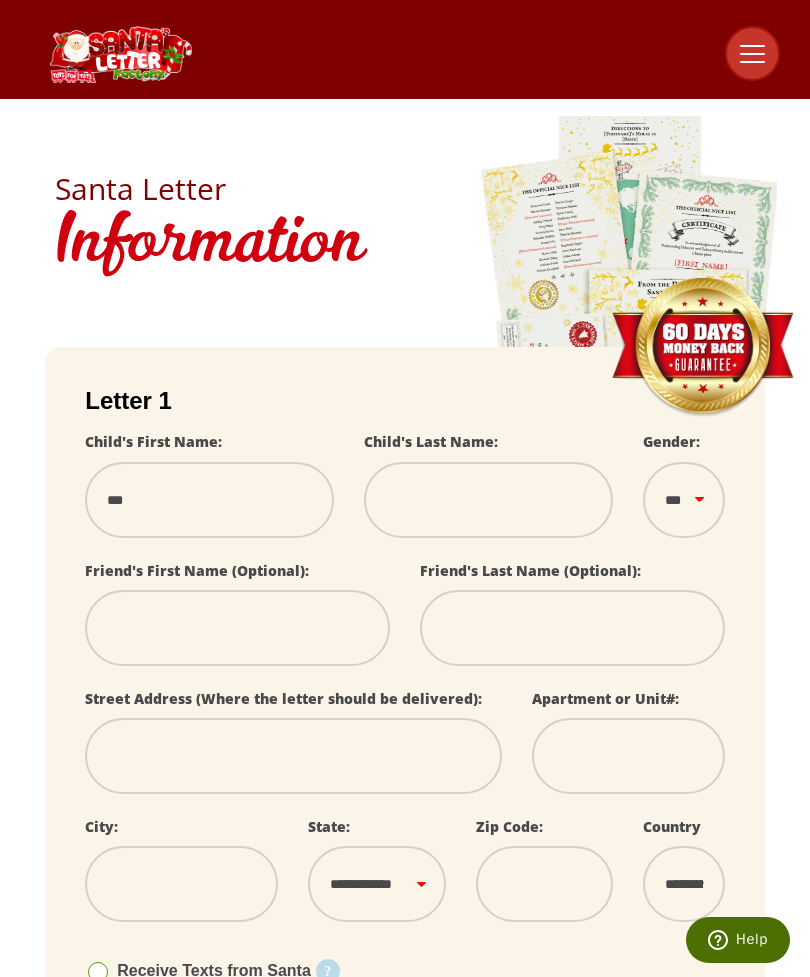 select 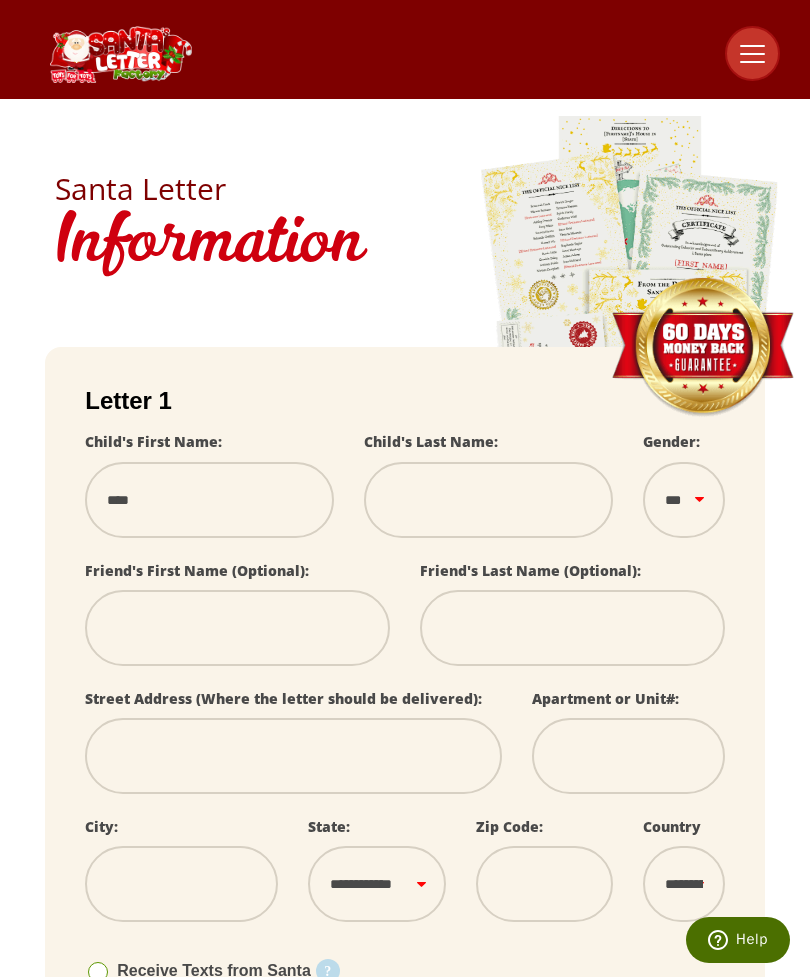 type on "*****" 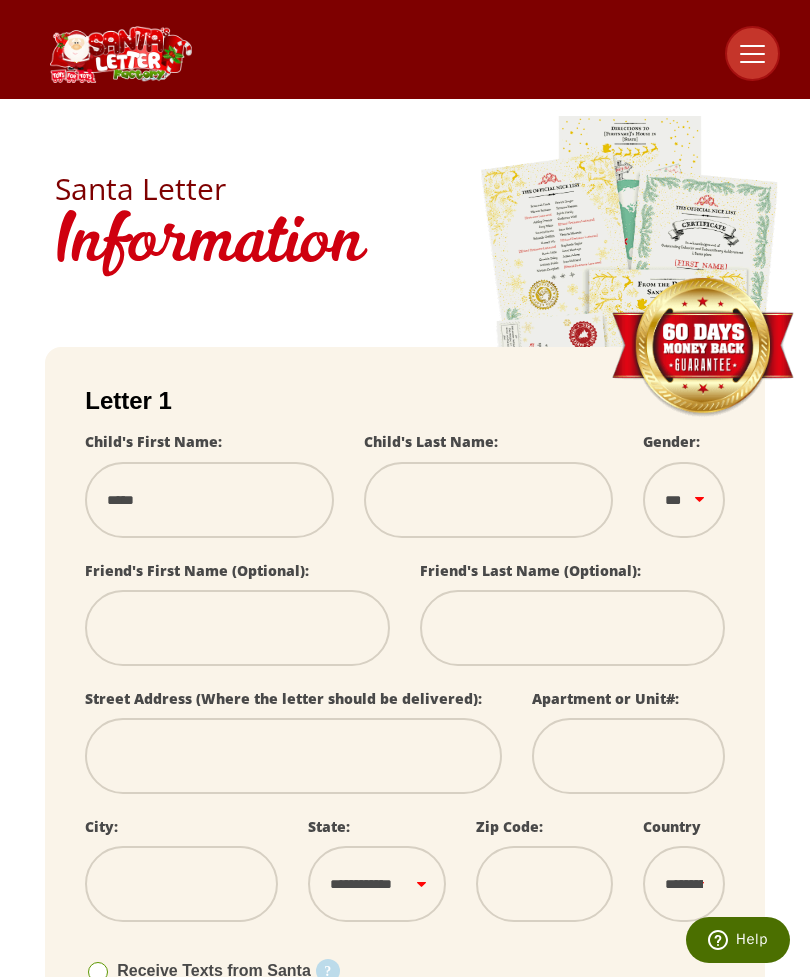 type on "*****" 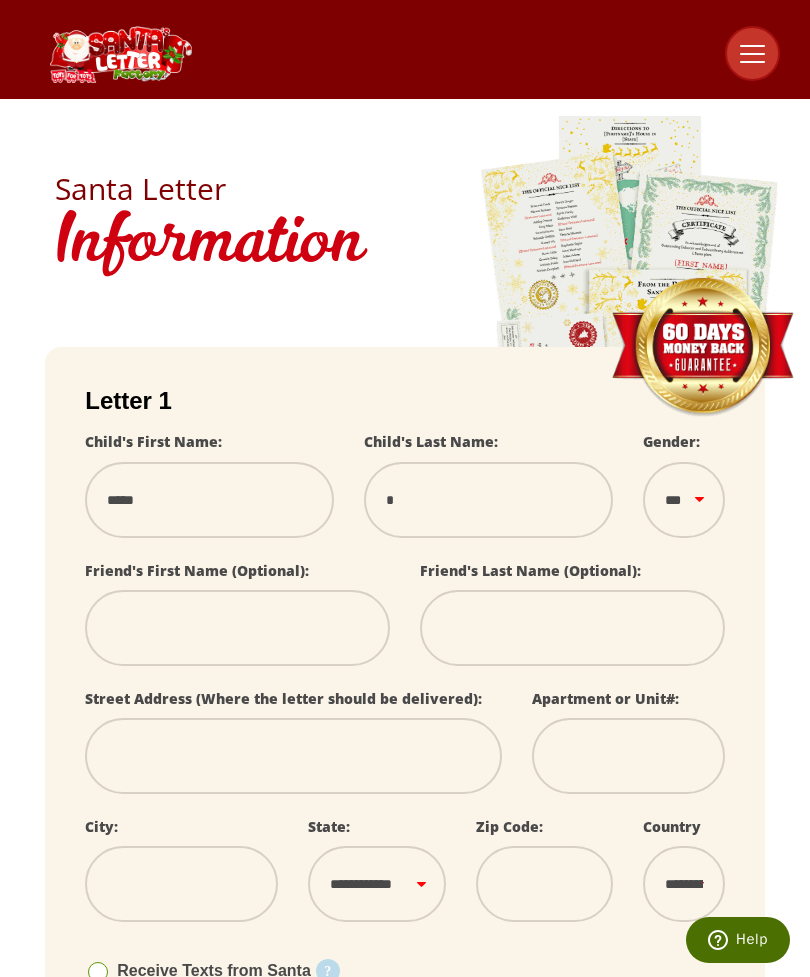 type on "**" 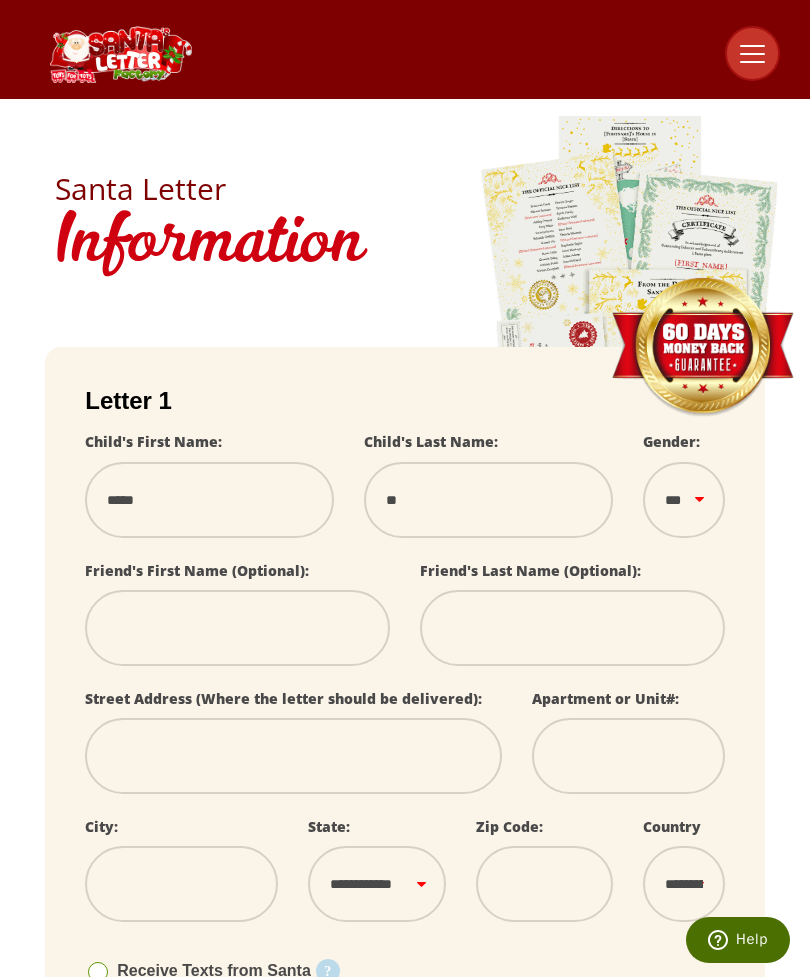 type on "***" 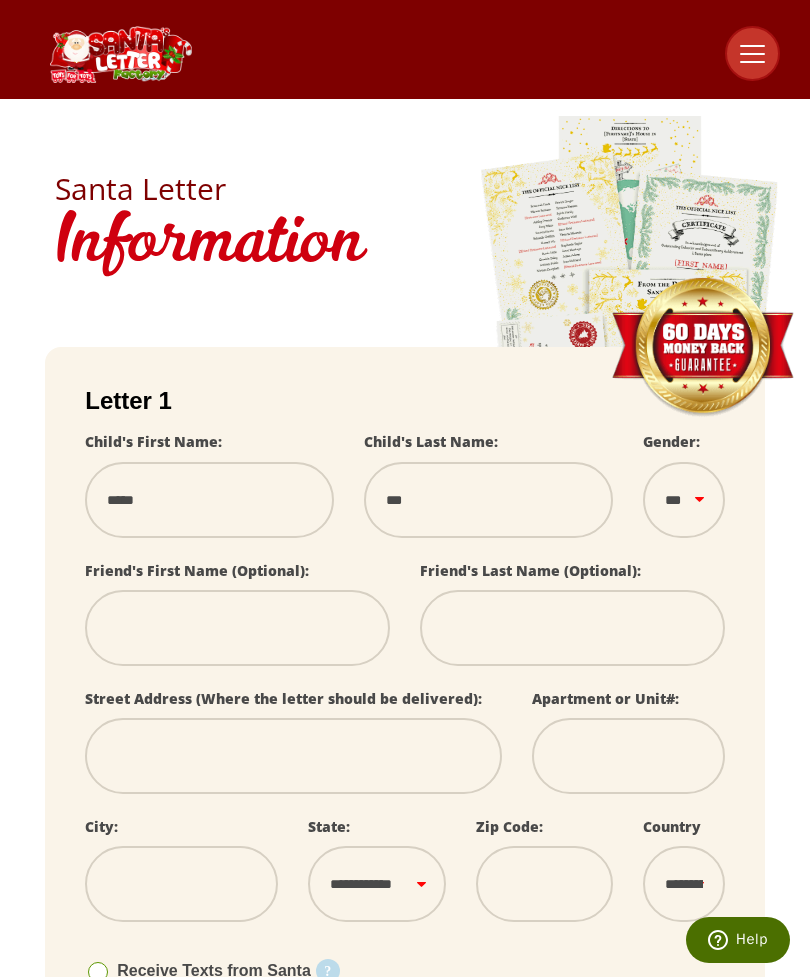 select 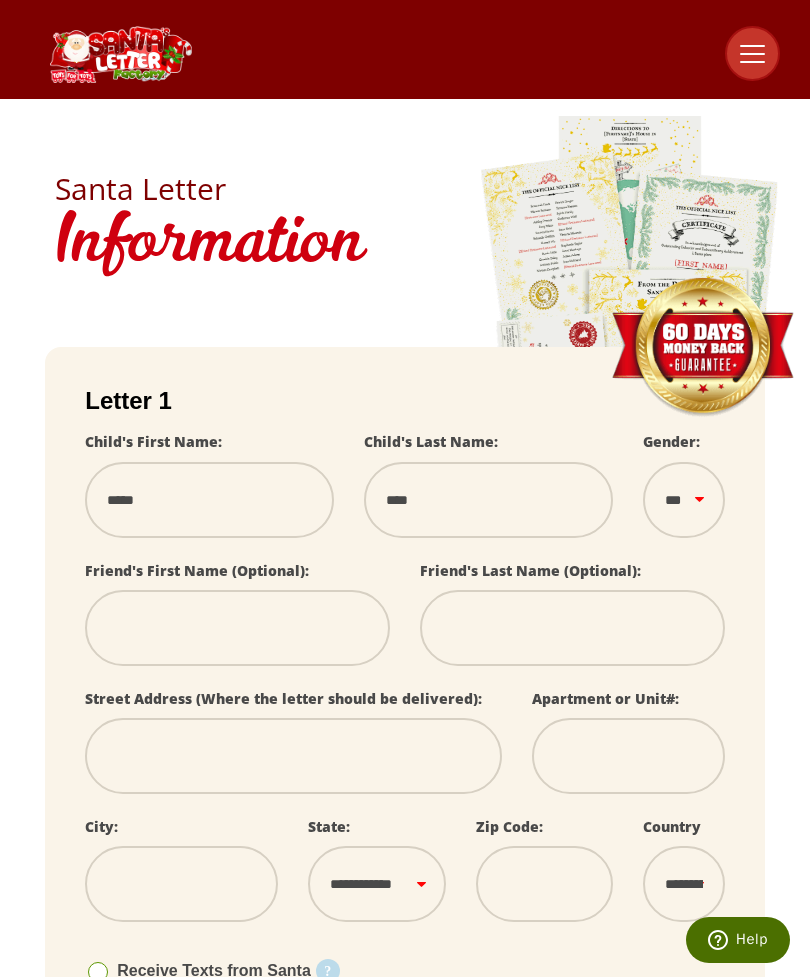 type on "*****" 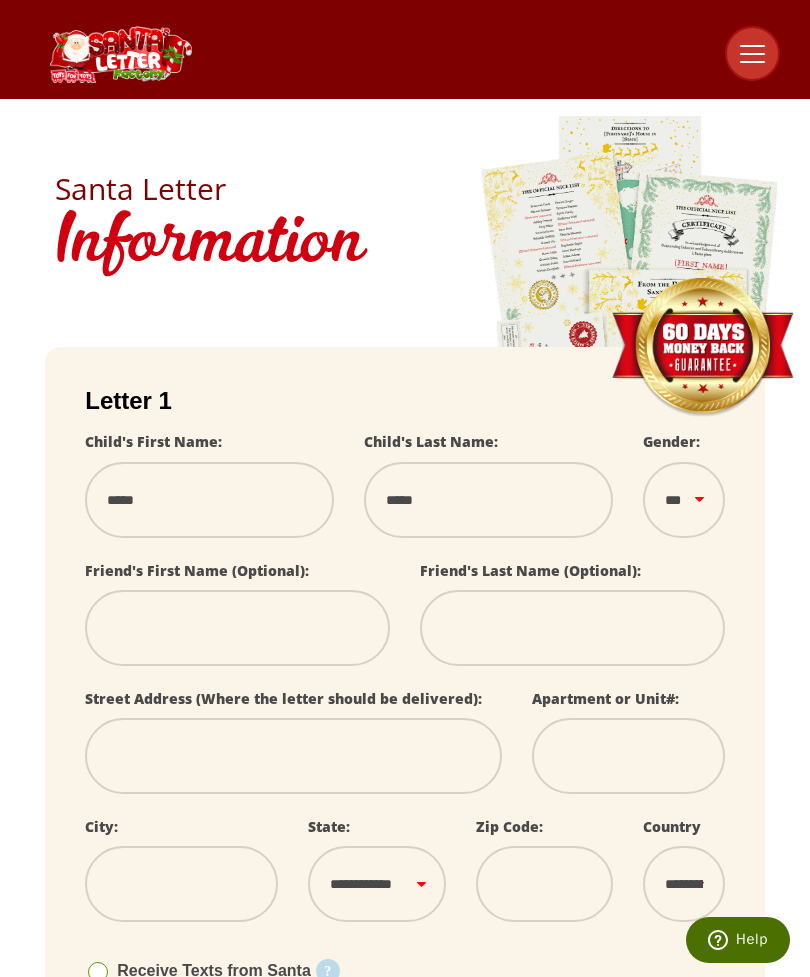 type on "******" 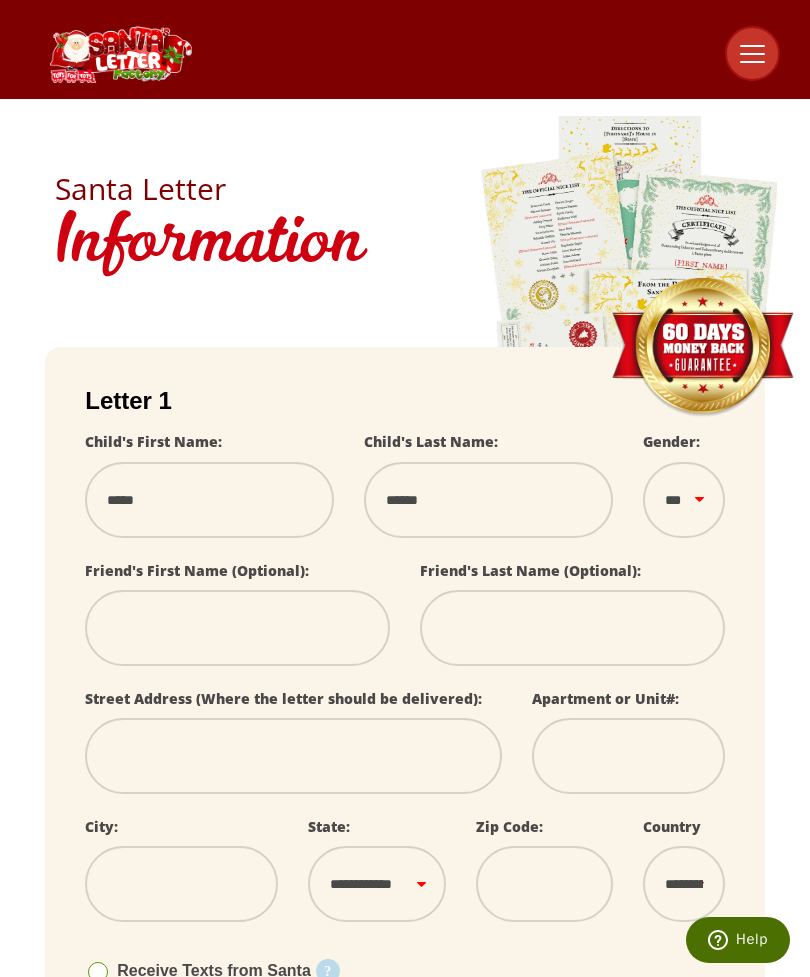select 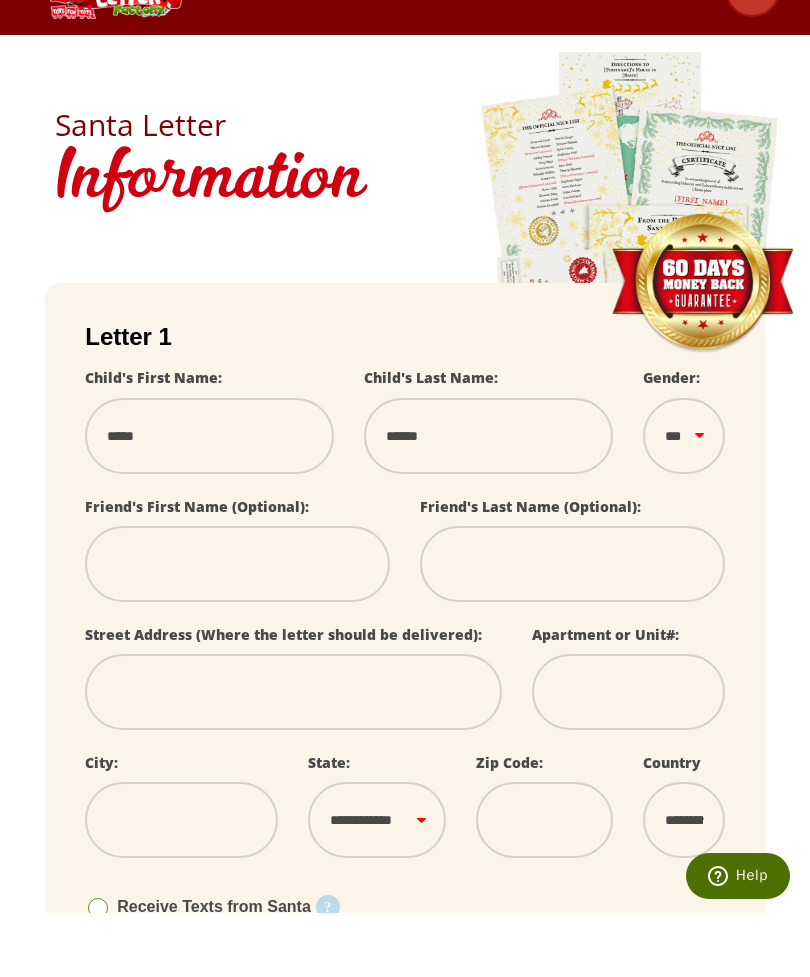 type on "******" 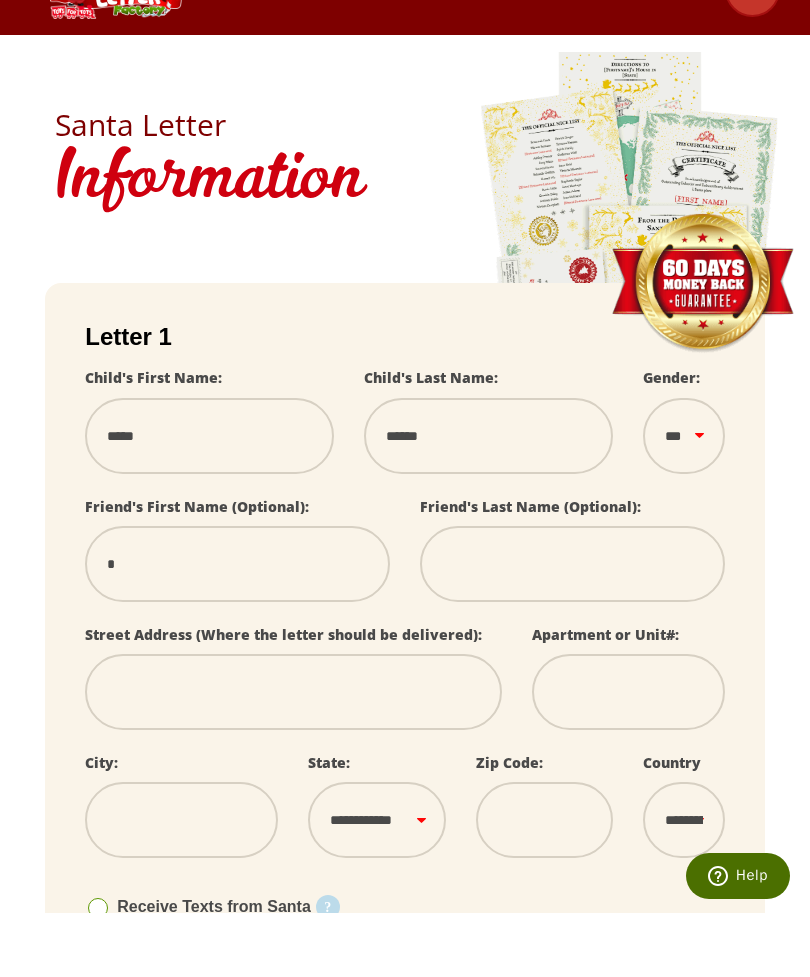 type on "**" 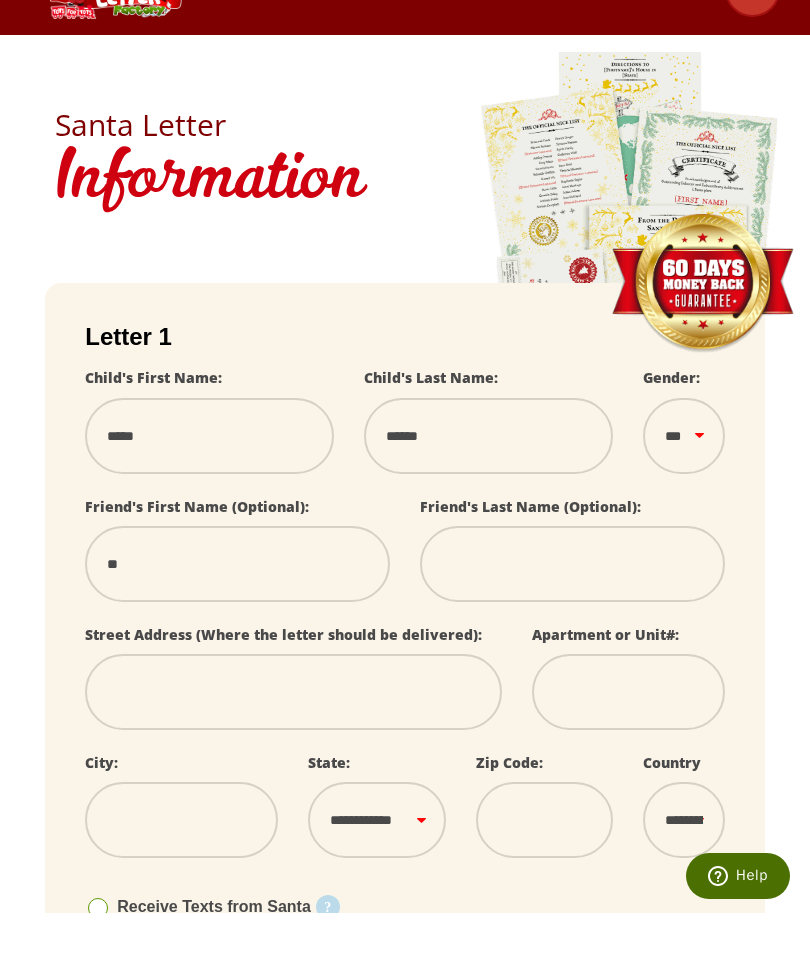 type on "***" 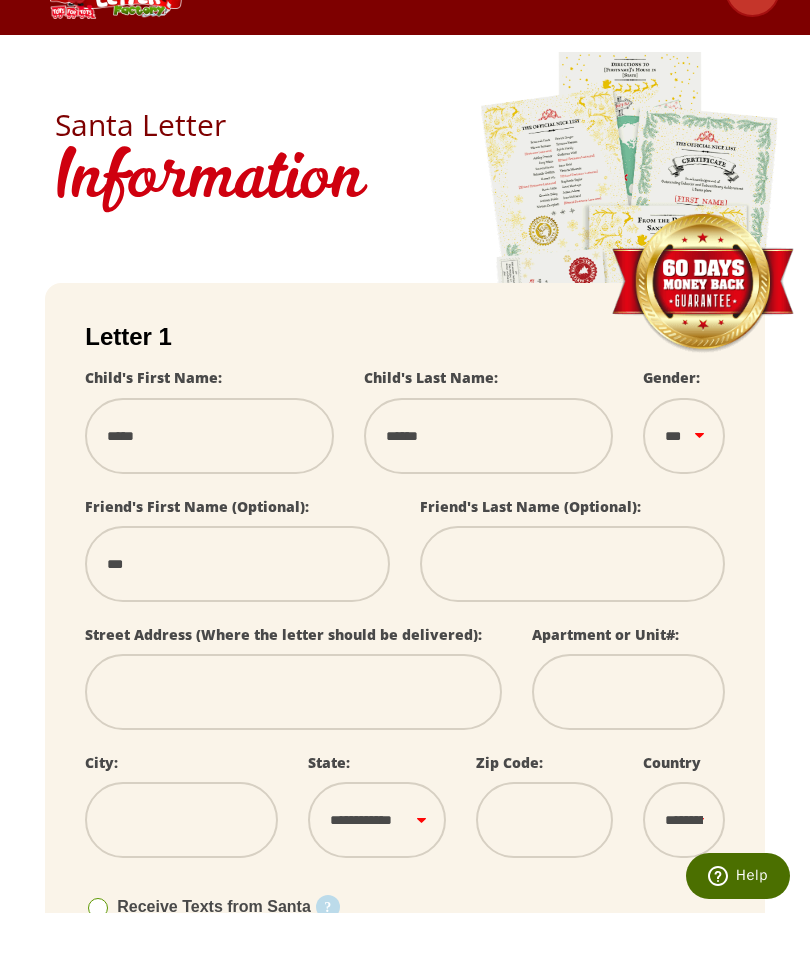 type on "****" 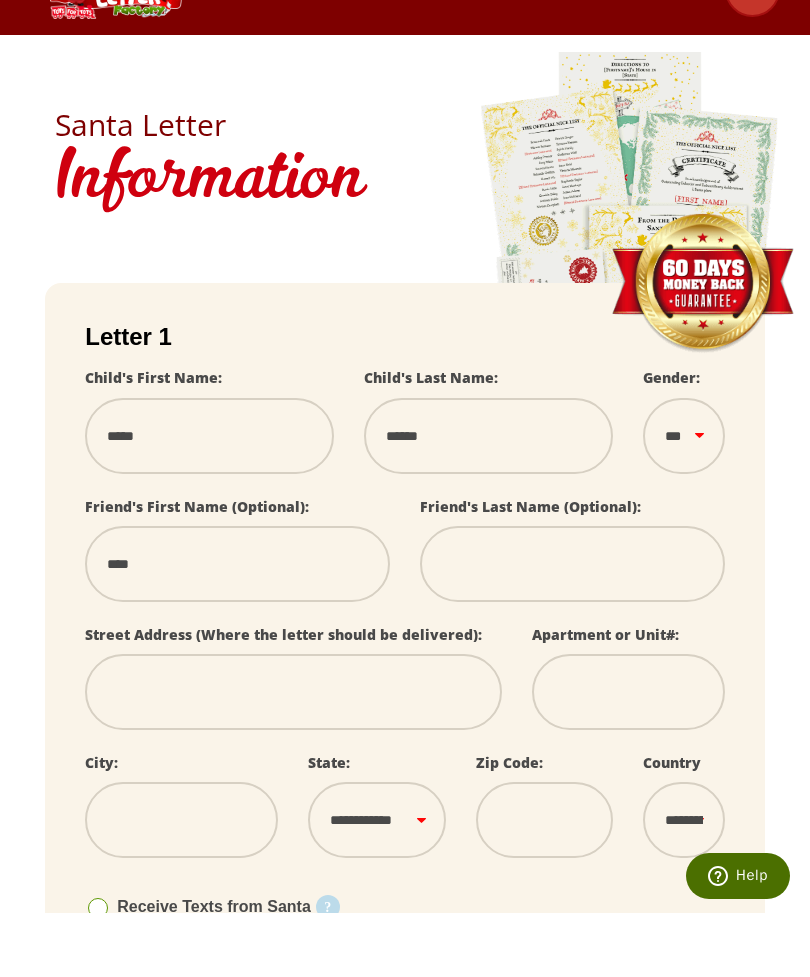 type on "*****" 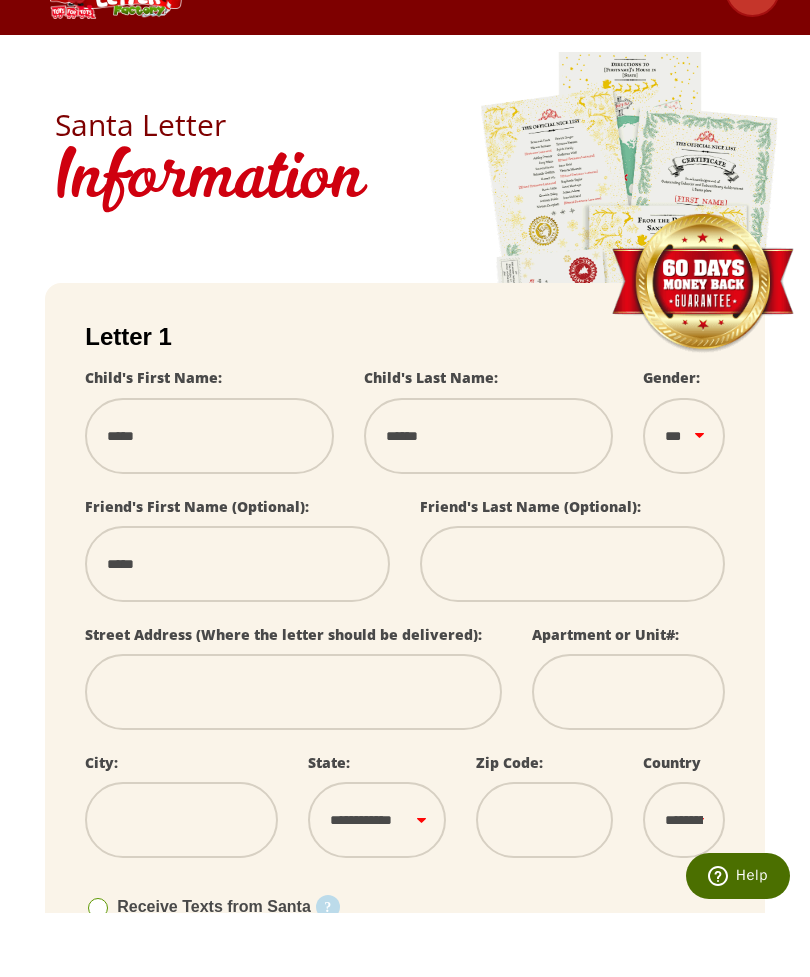select 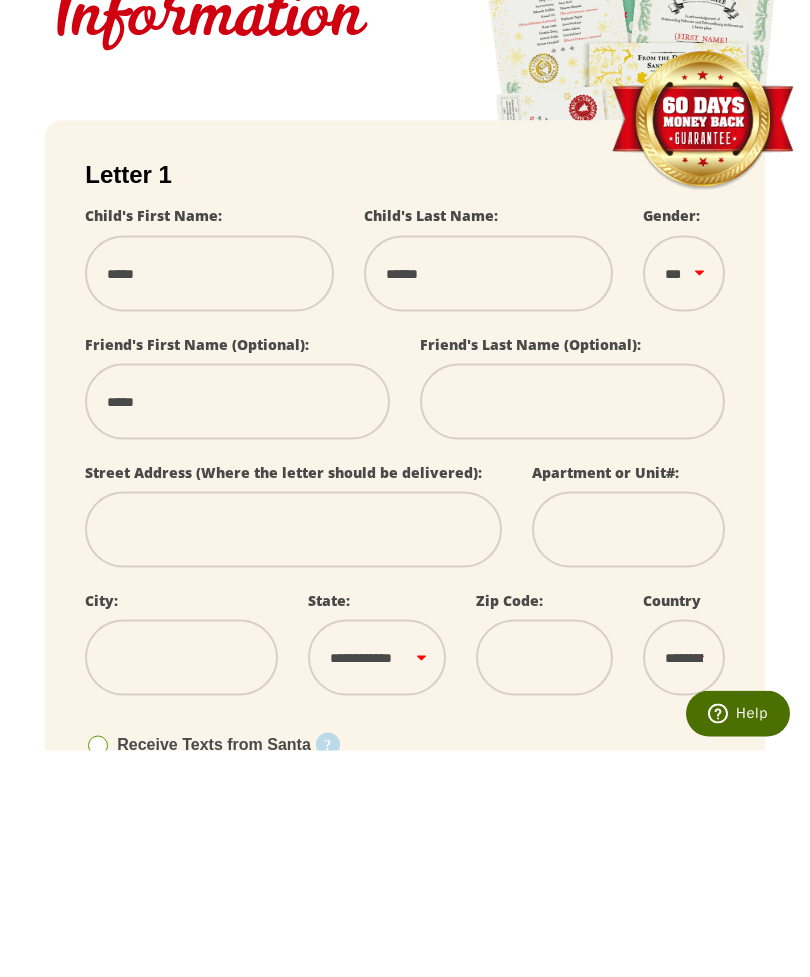 type on "*****" 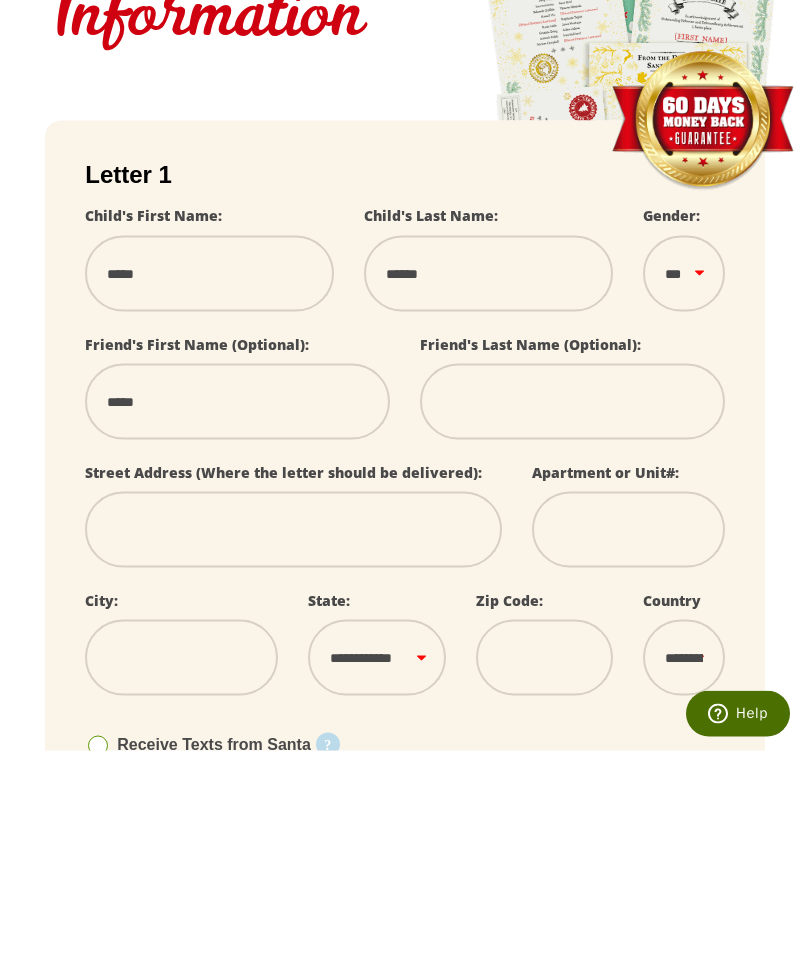 type on "*" 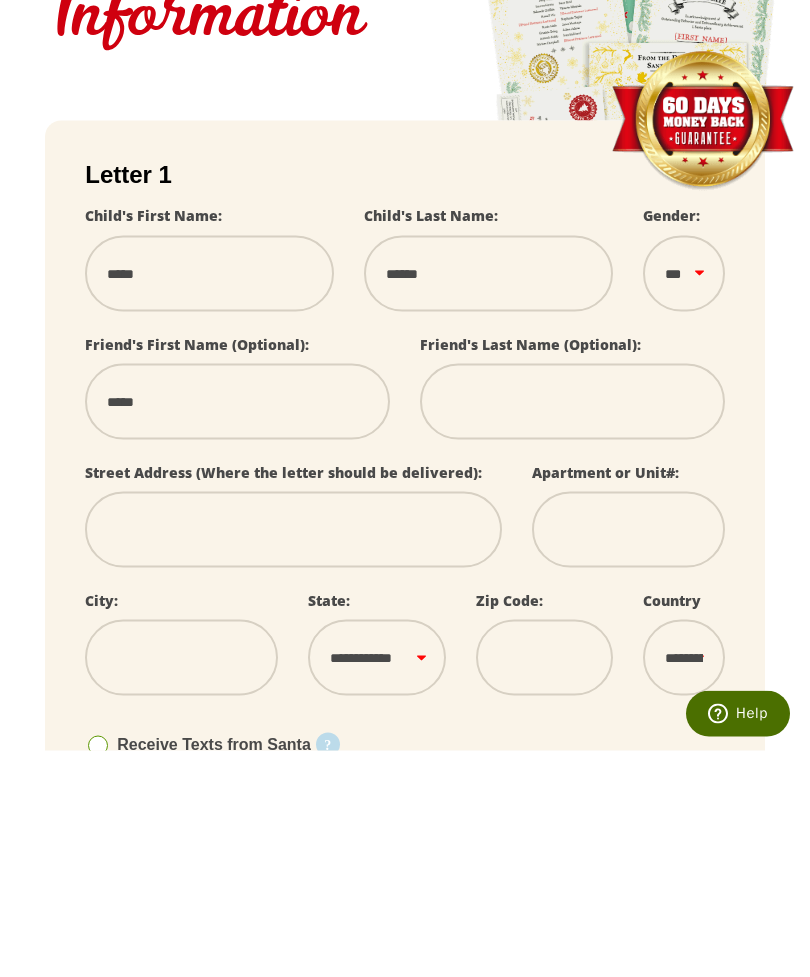 select 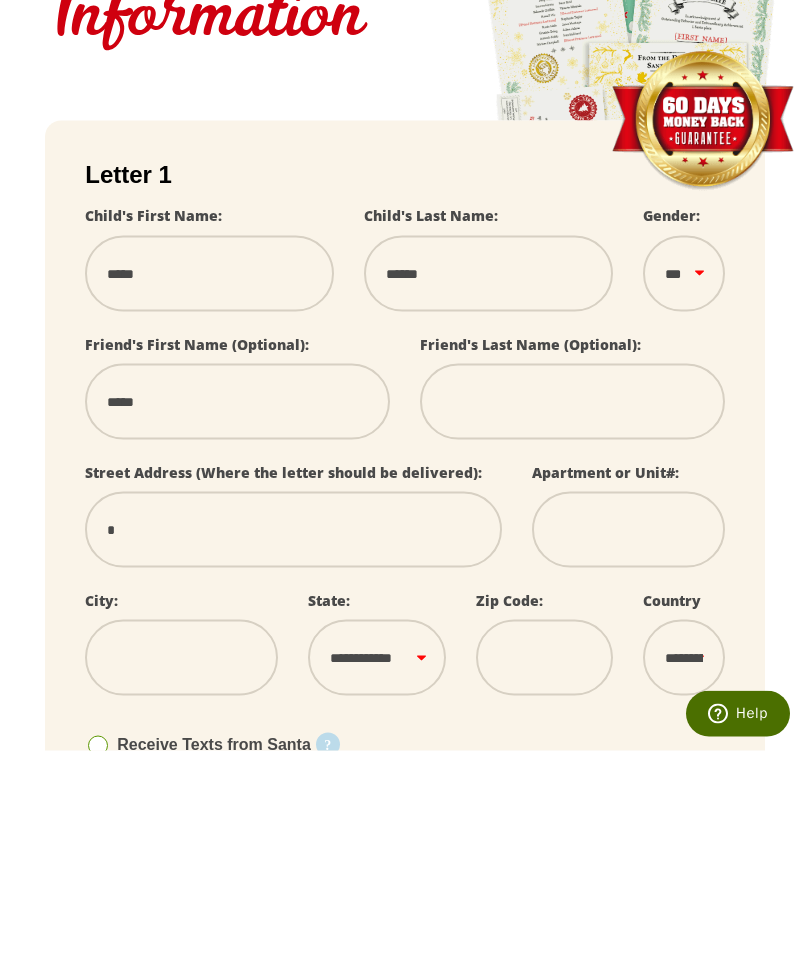 type on "**" 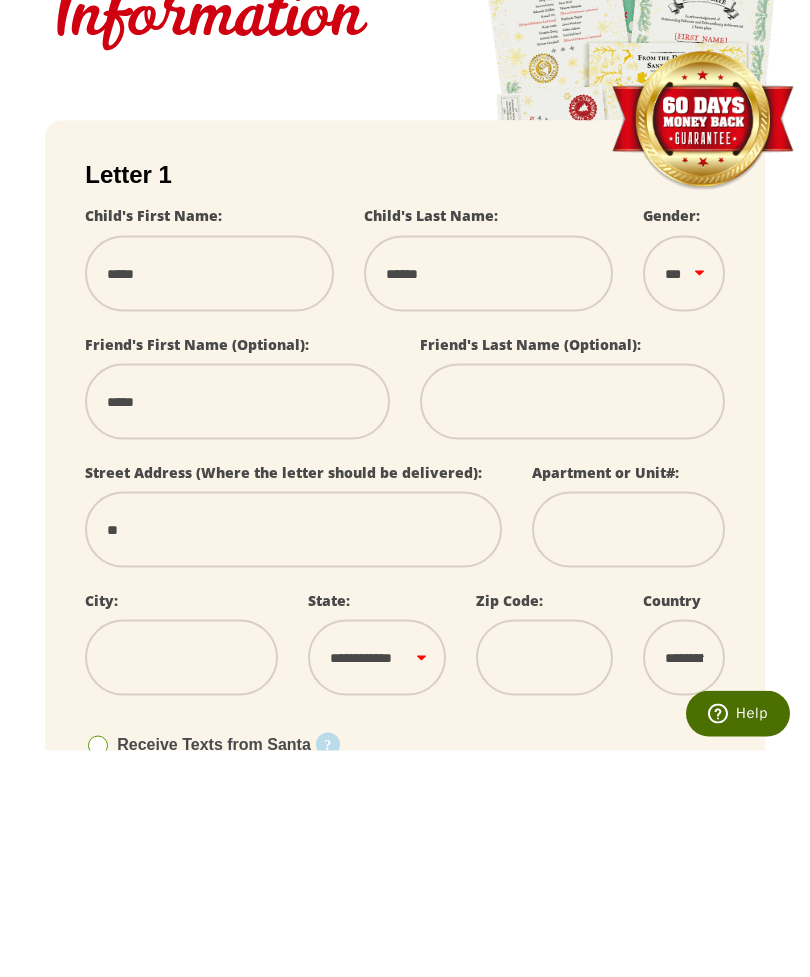 type on "***" 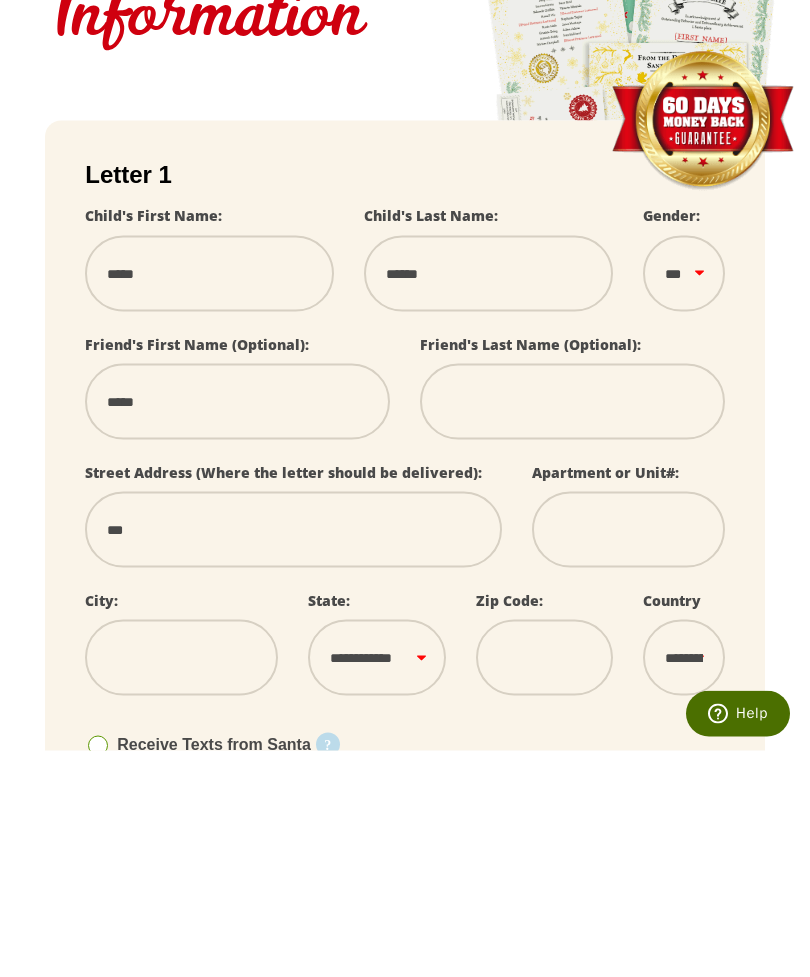 select 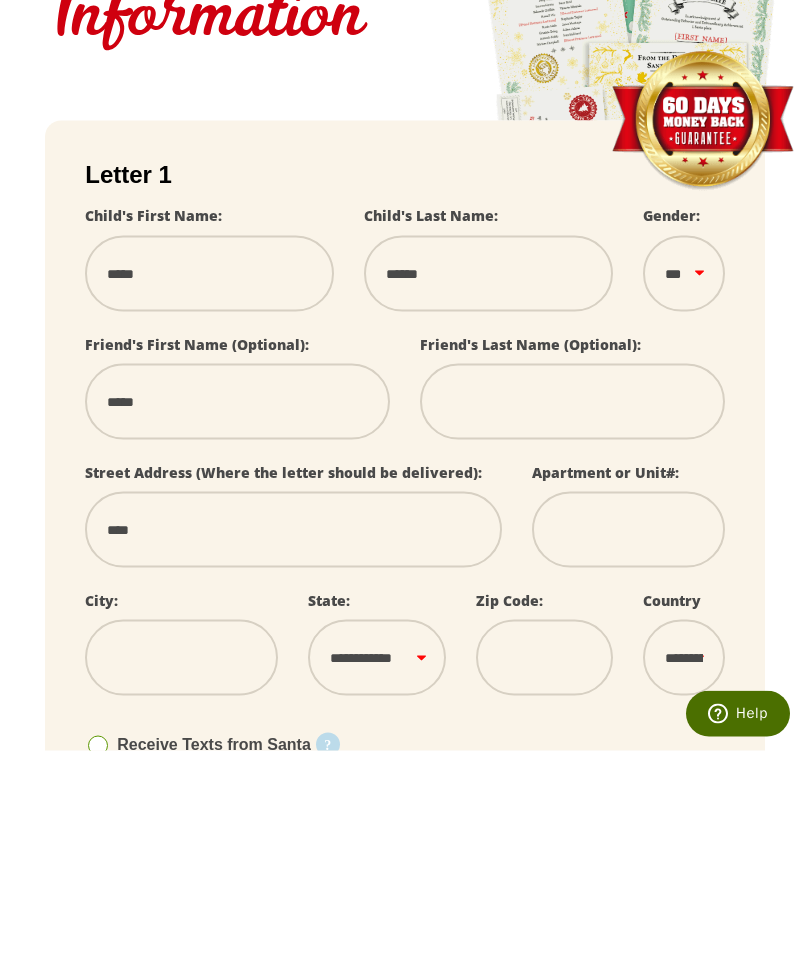 type on "*****" 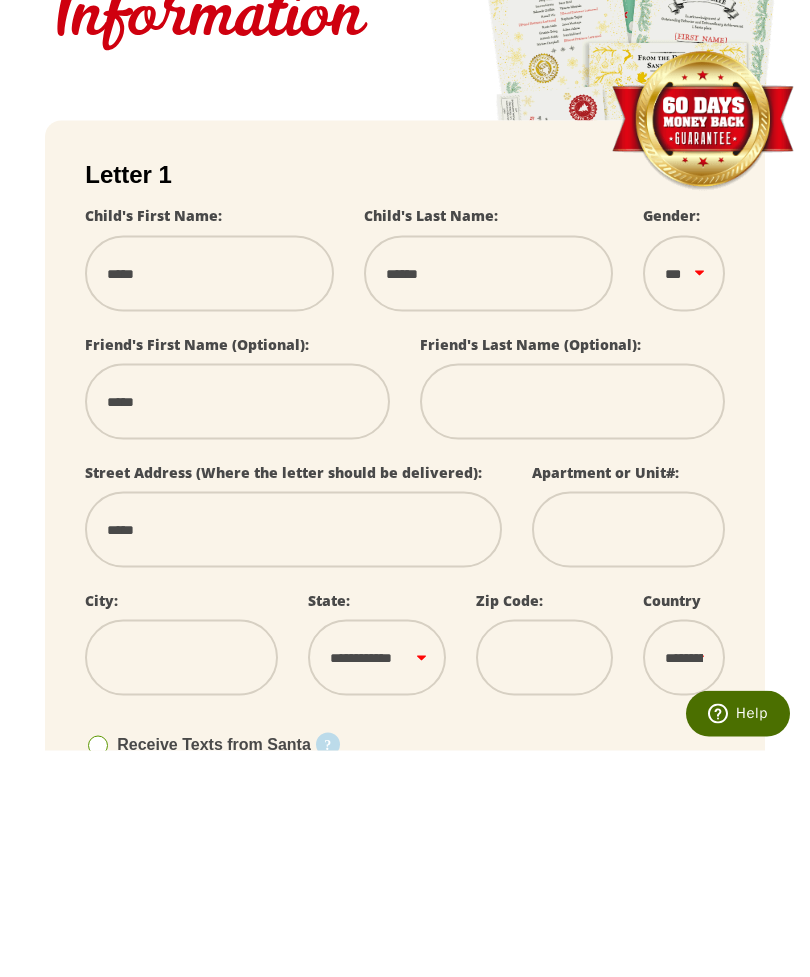 select 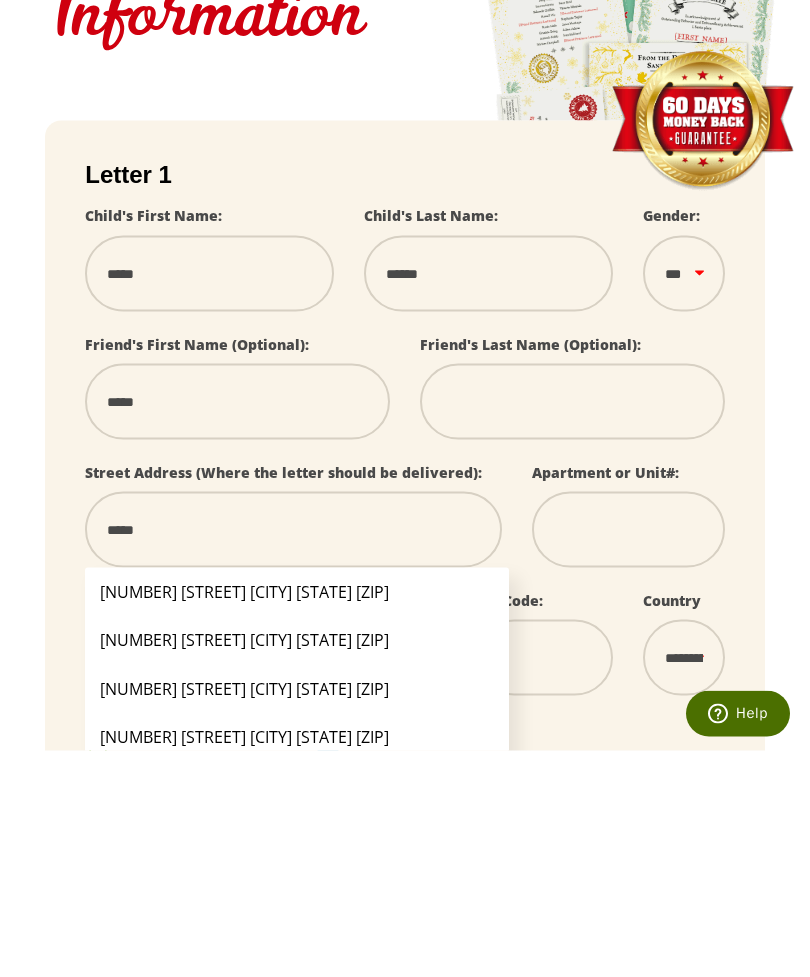 type on "******" 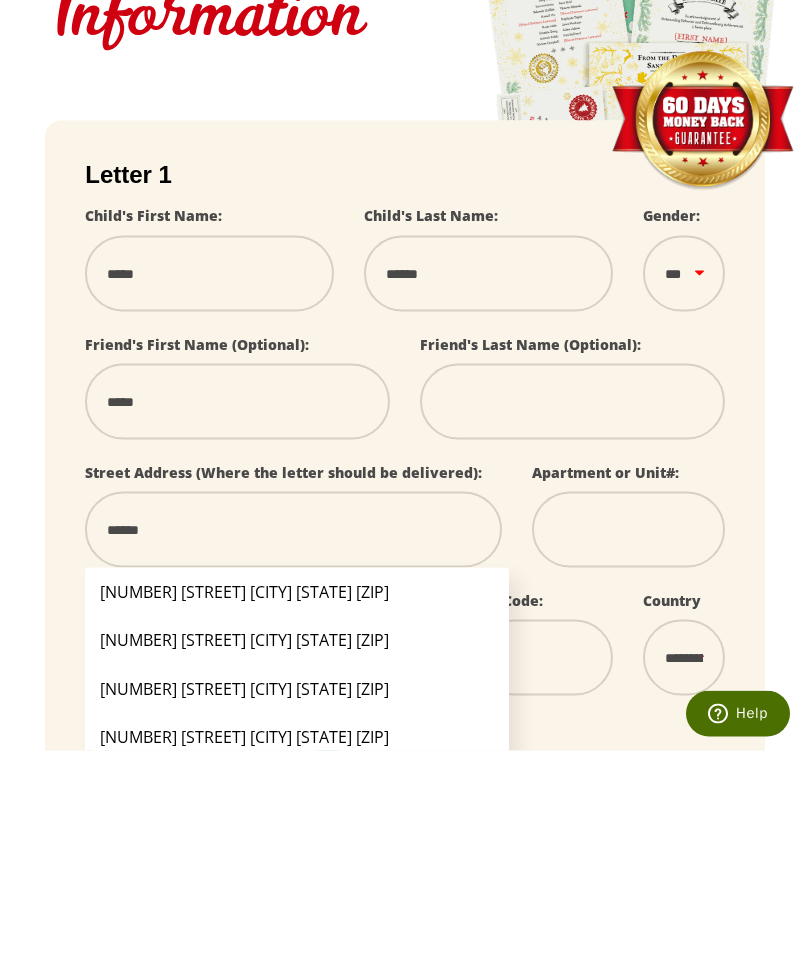 type on "*****" 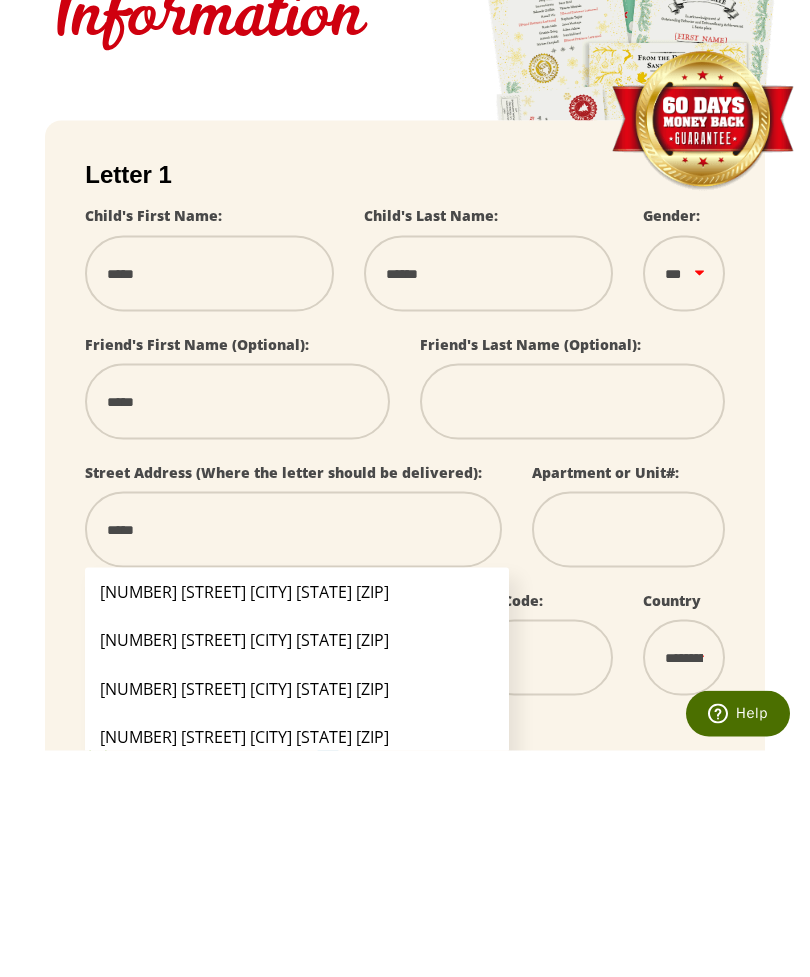 type on "*****" 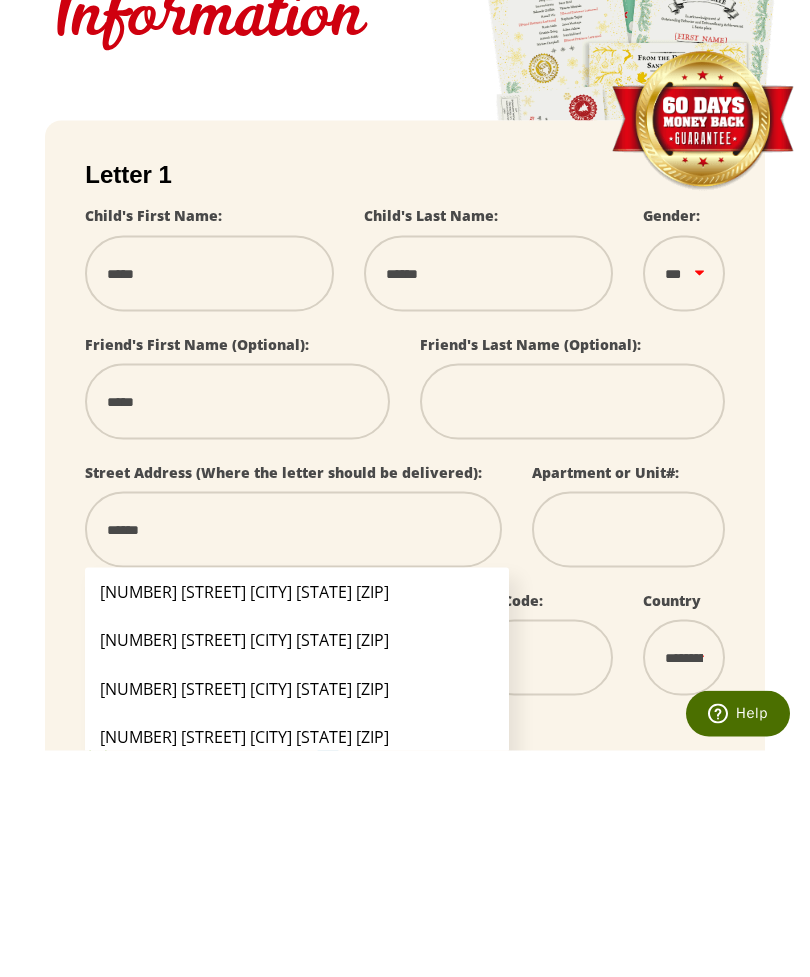 select 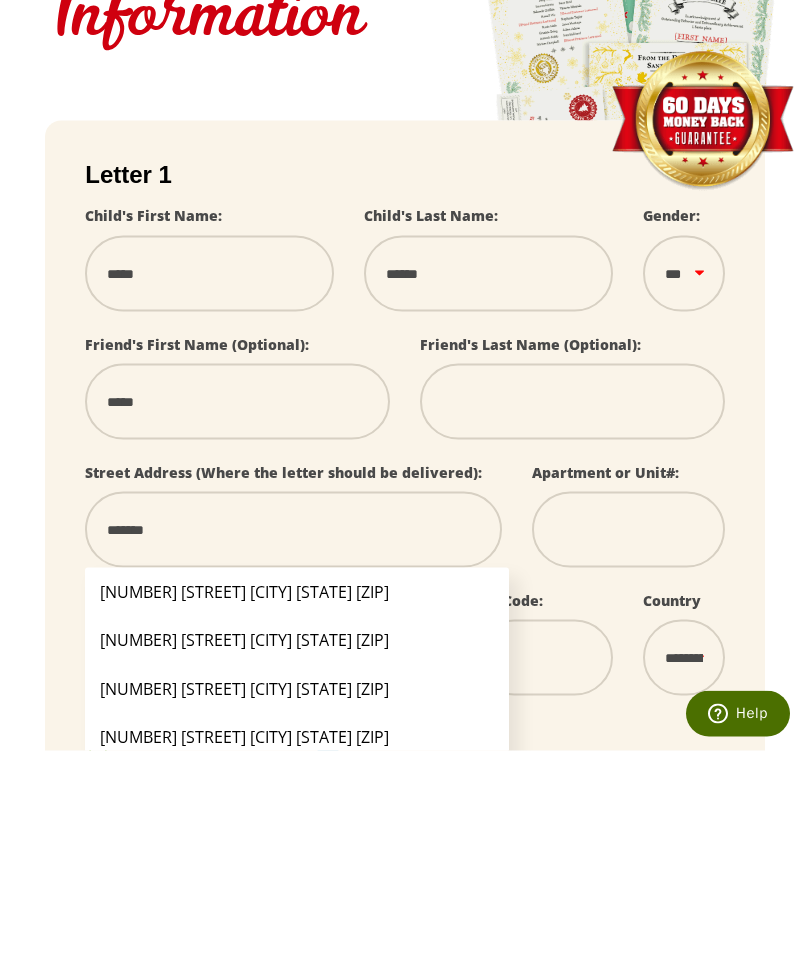 select 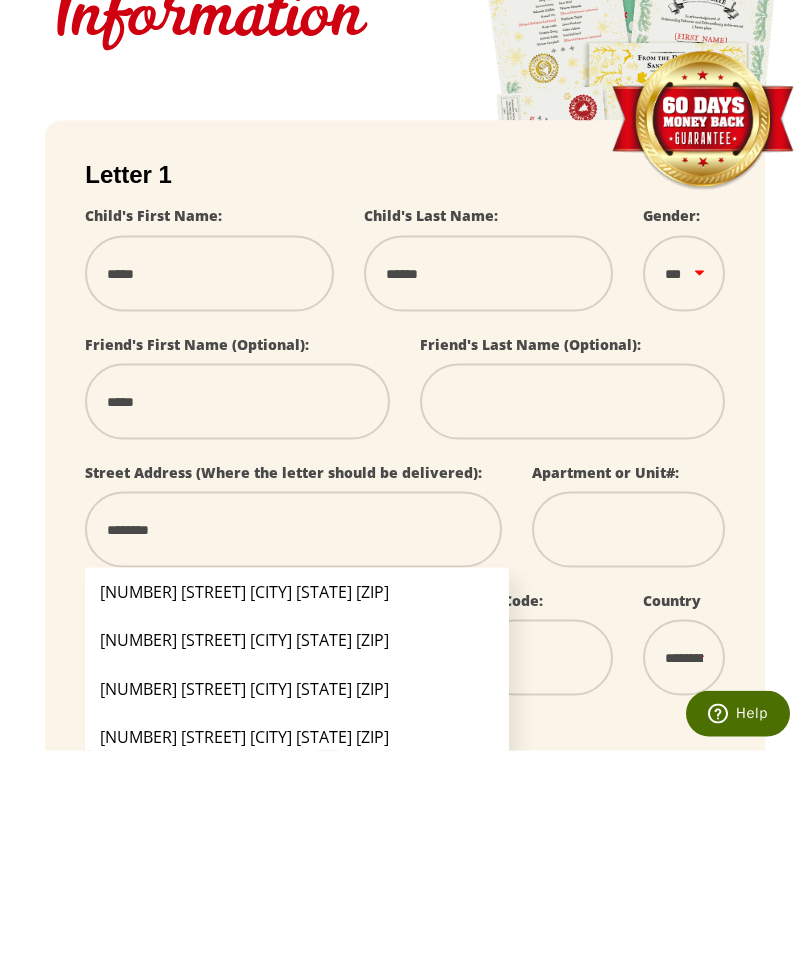 select 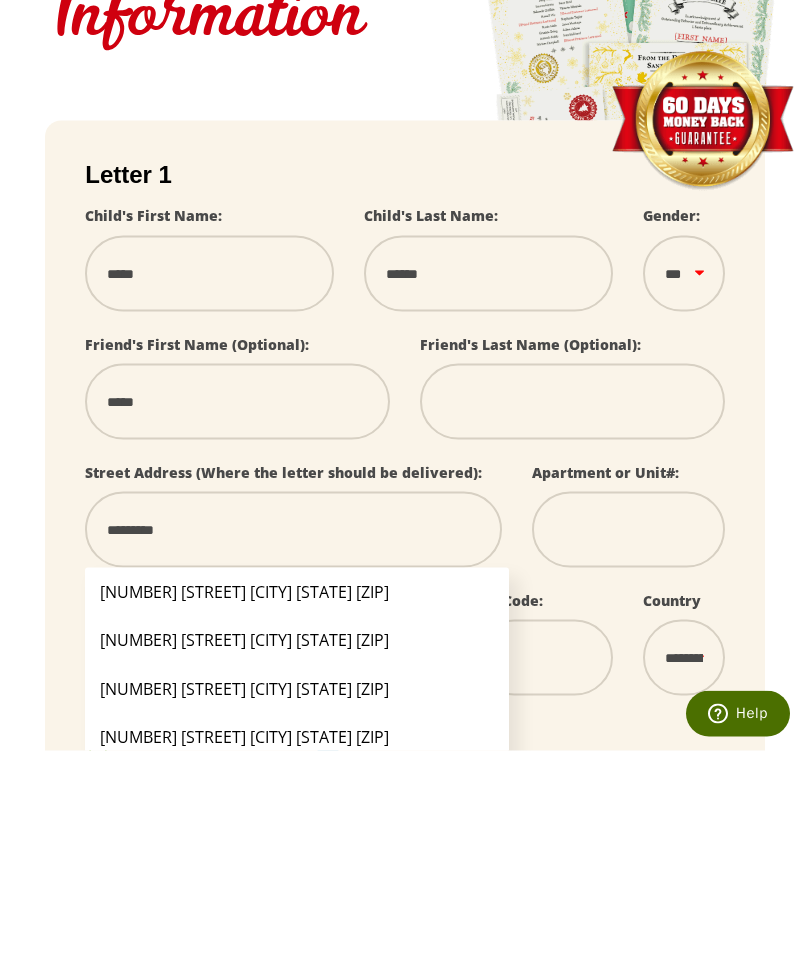 select 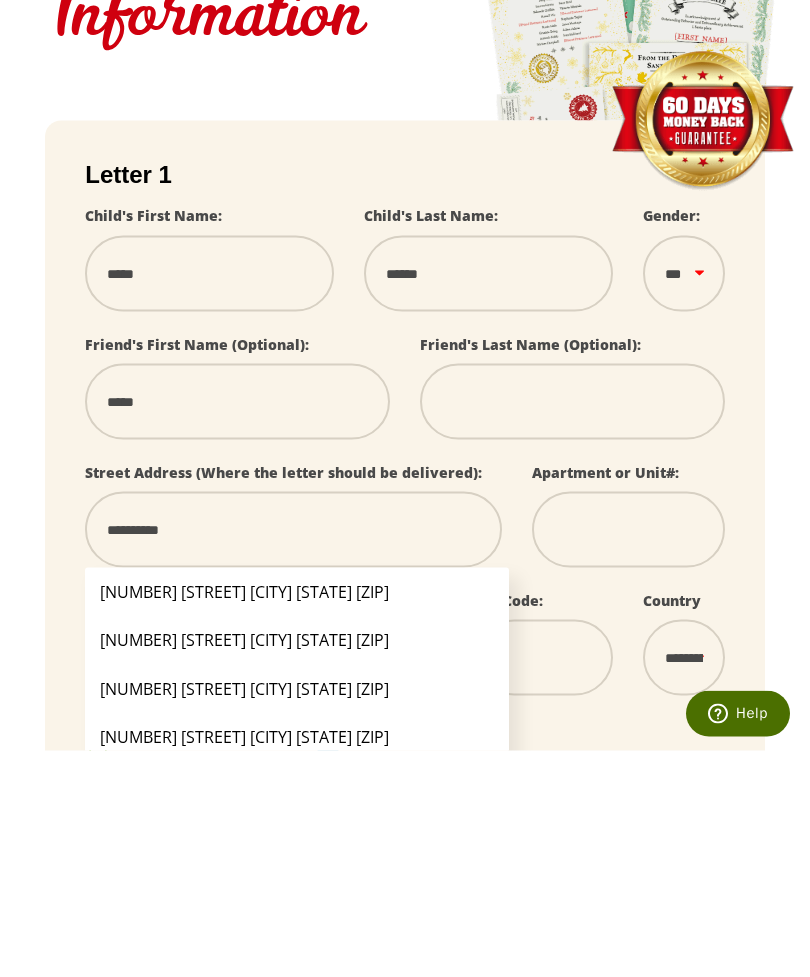 select 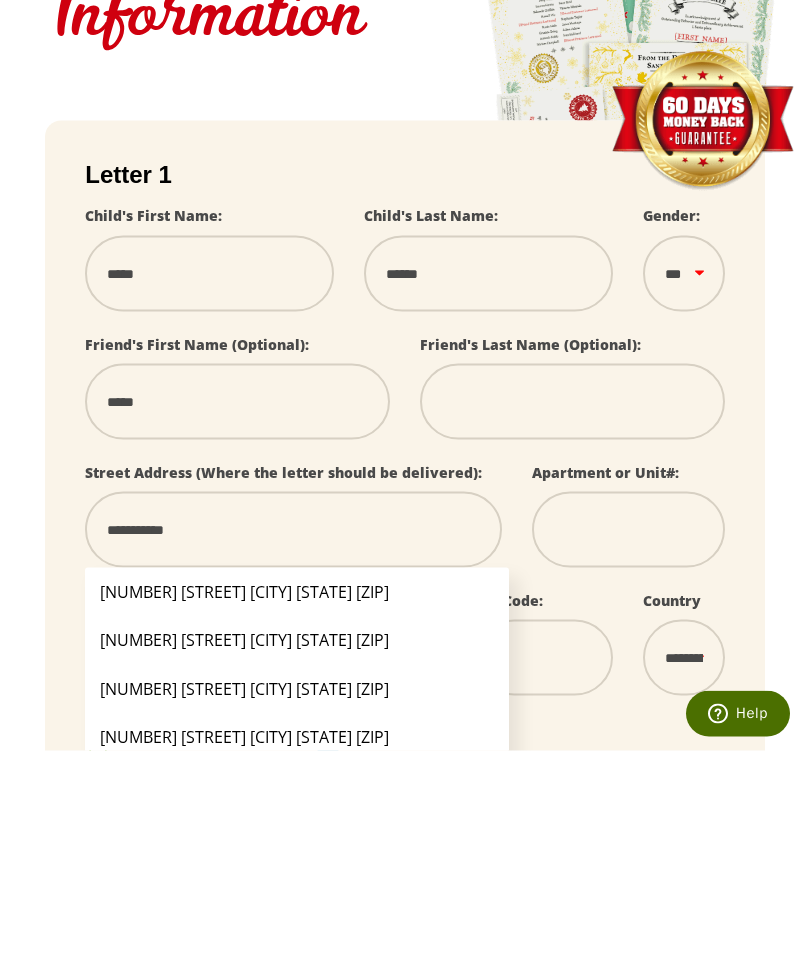 select 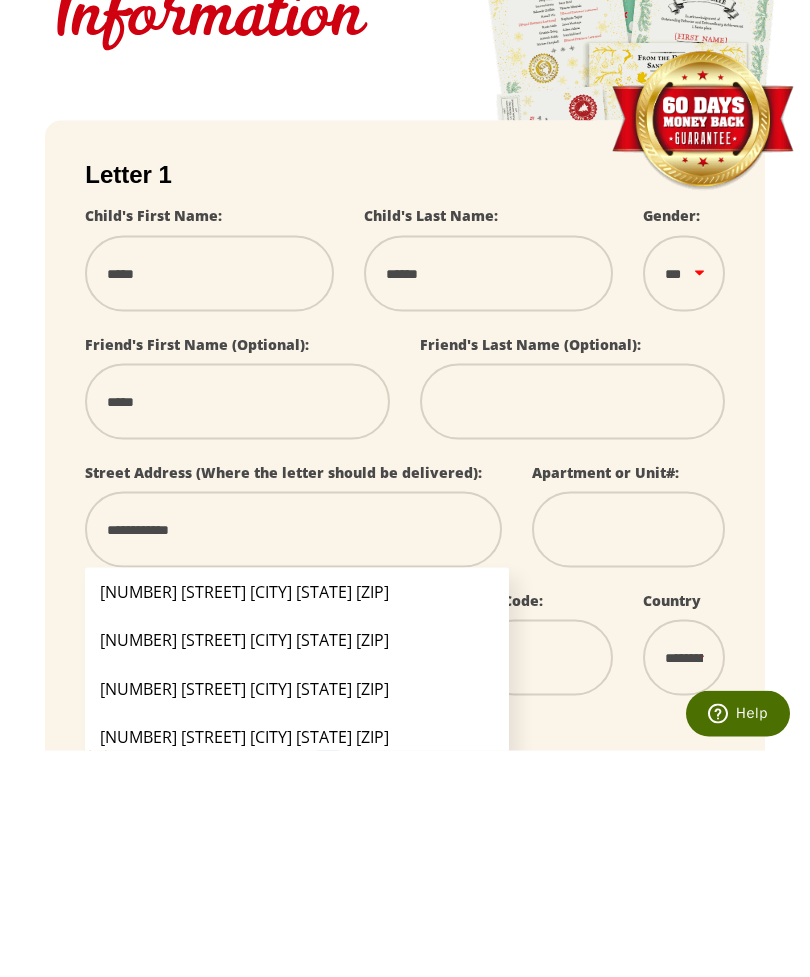 type on "**********" 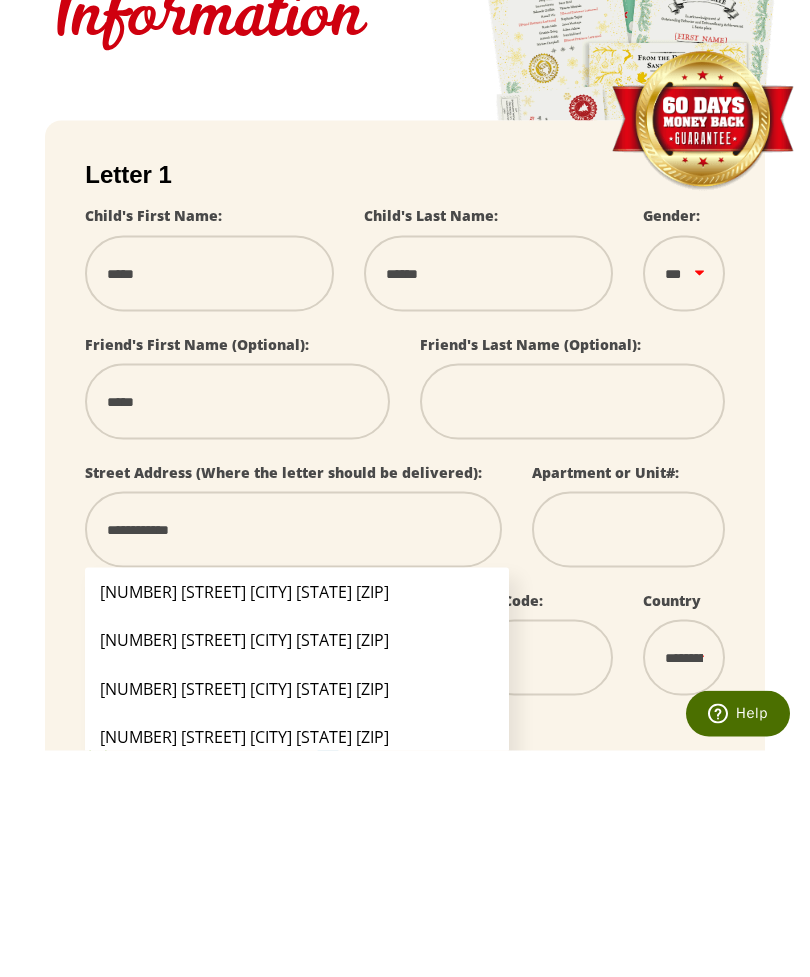select 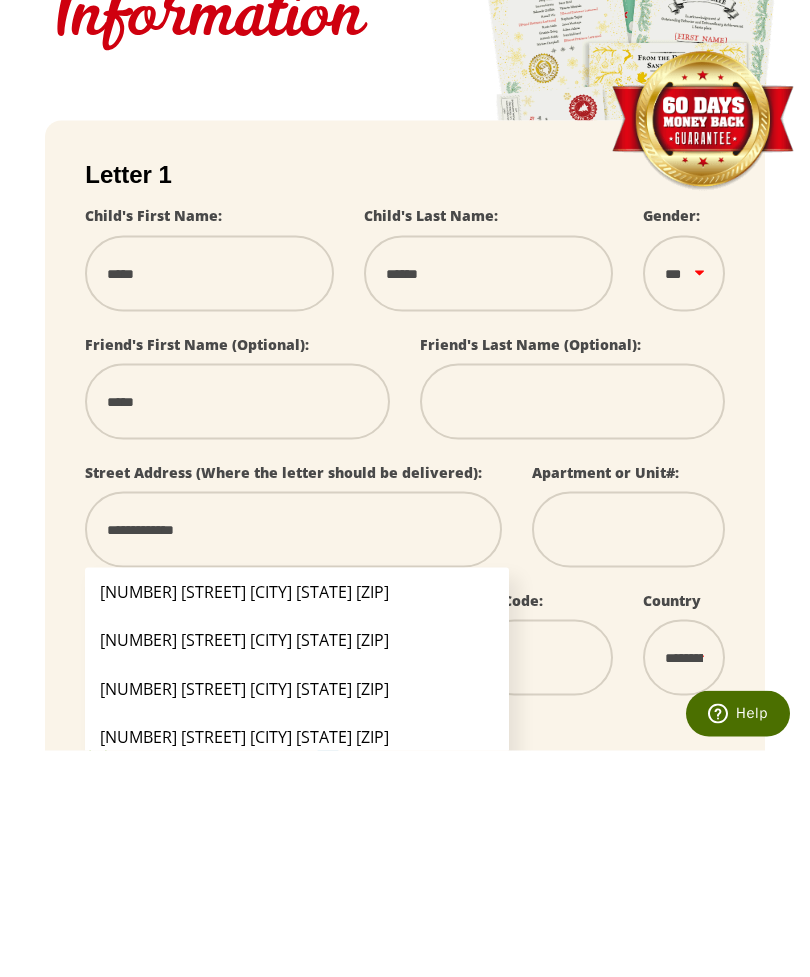type on "**********" 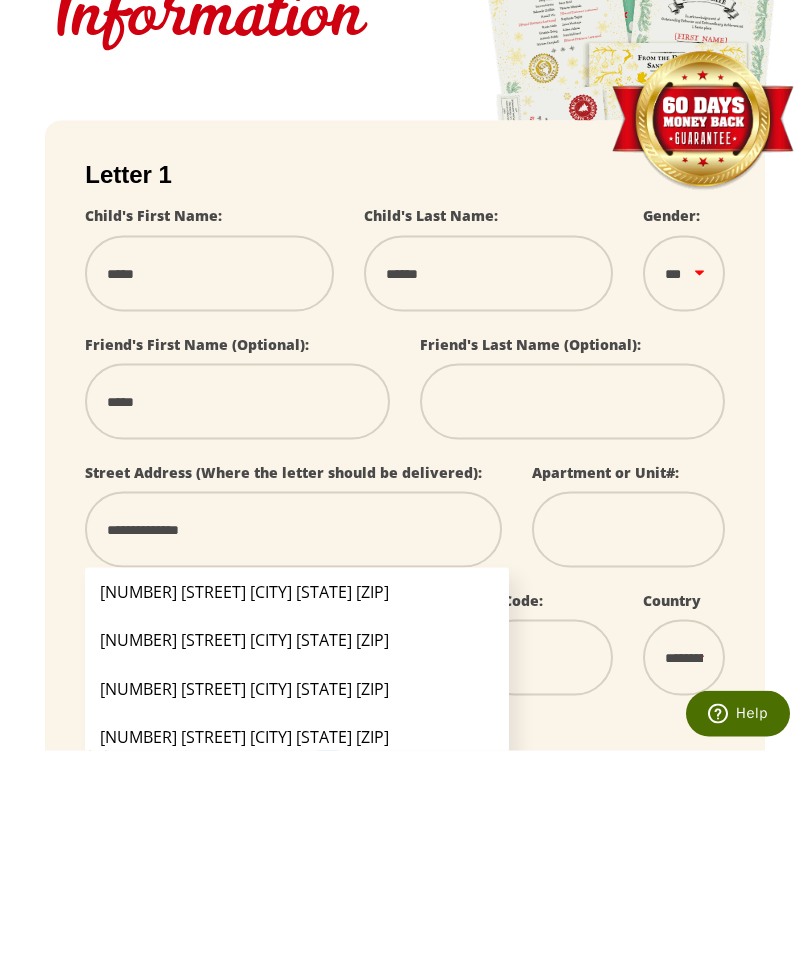 select 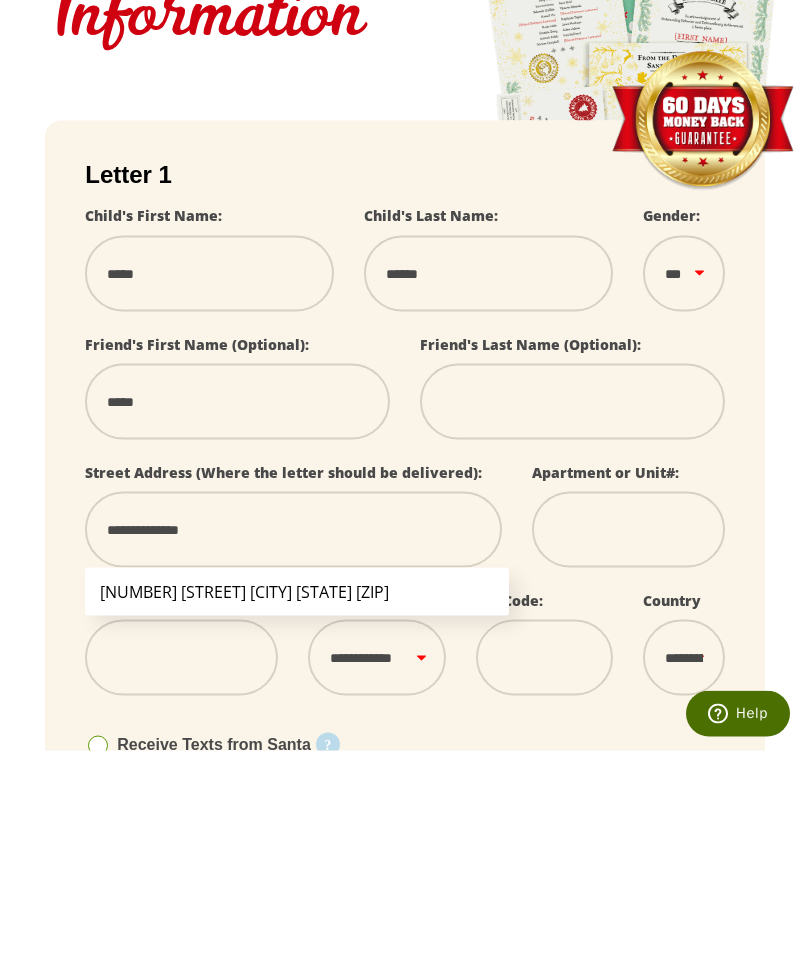 type on "**********" 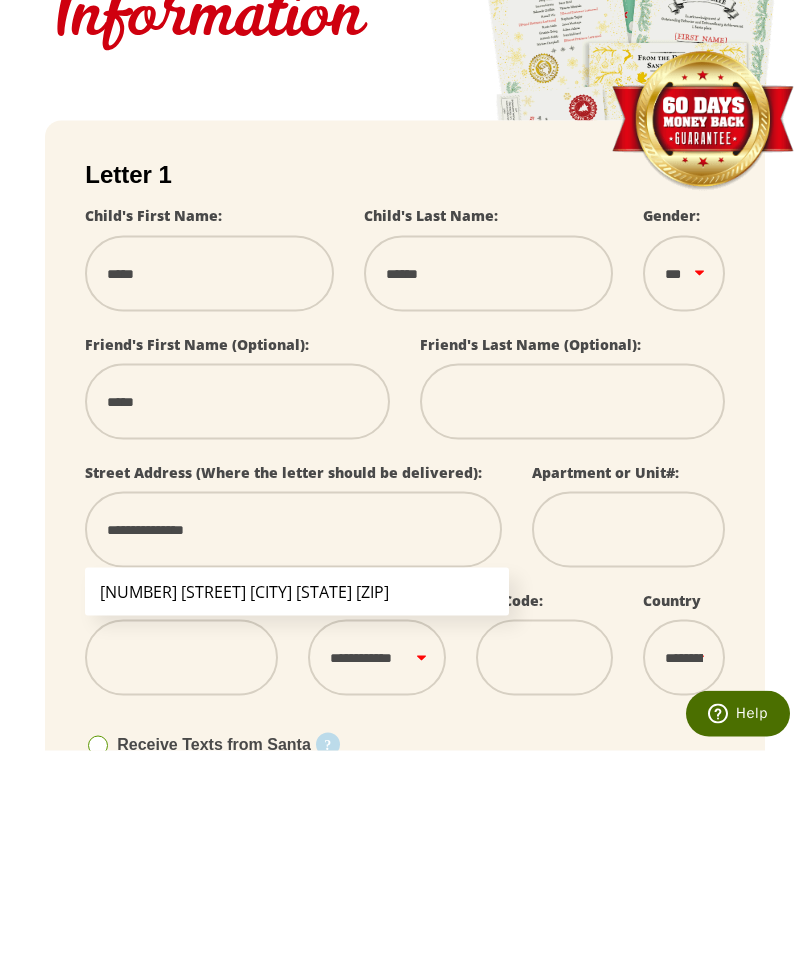 click on "11231 E Mercer Ln Scottsdale
AZ 85259" at bounding box center (297, 818) 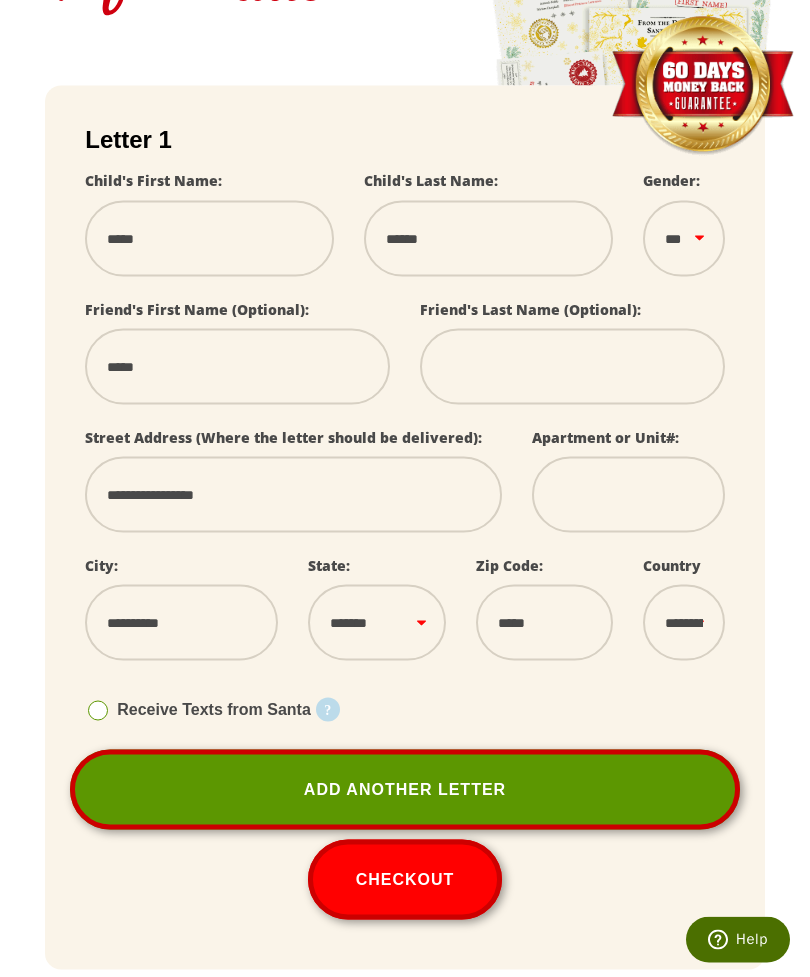 scroll, scrollTop: 262, scrollLeft: 0, axis: vertical 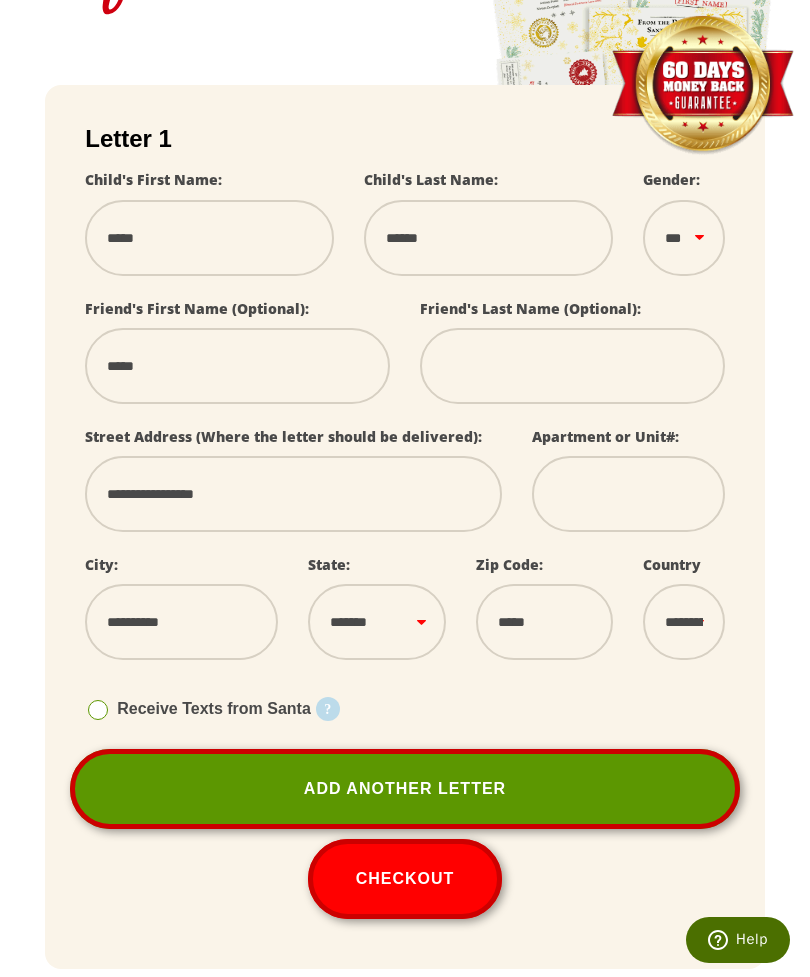 click on "Add Another Letter" at bounding box center [405, 789] 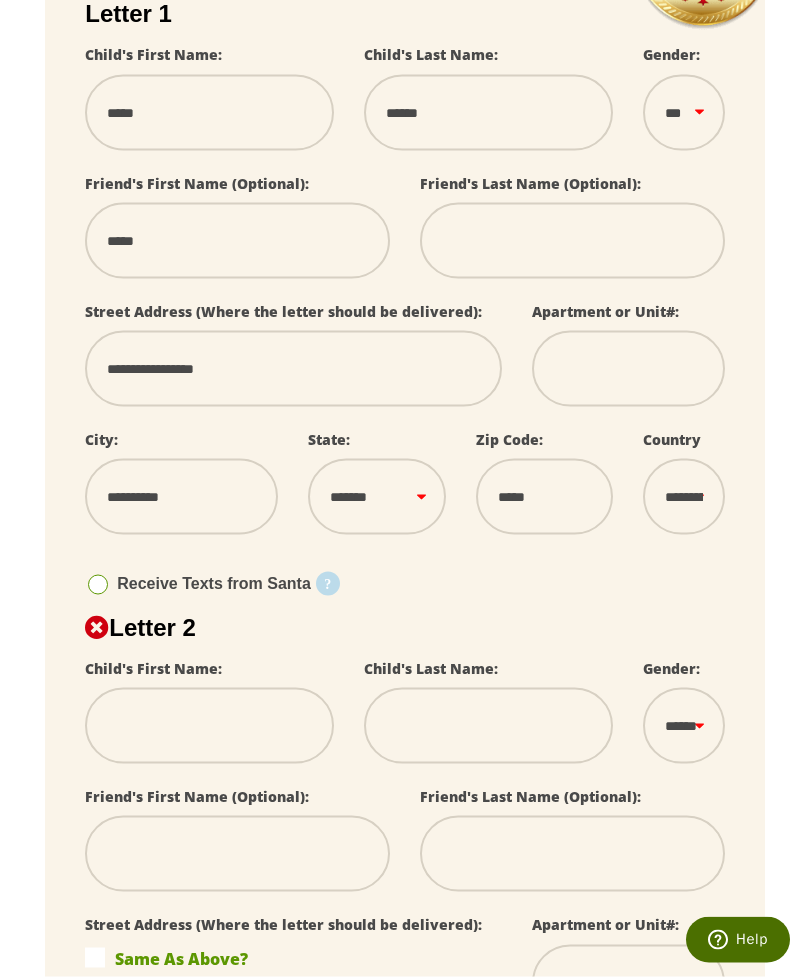 click at bounding box center [209, 726] 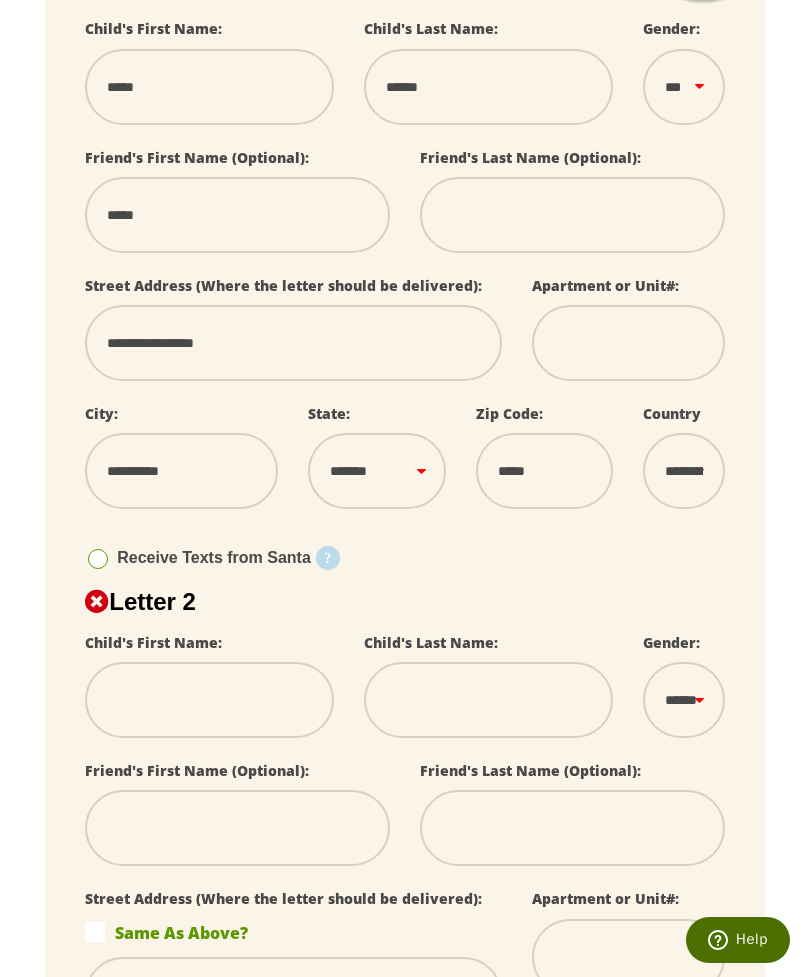 scroll, scrollTop: 0, scrollLeft: 0, axis: both 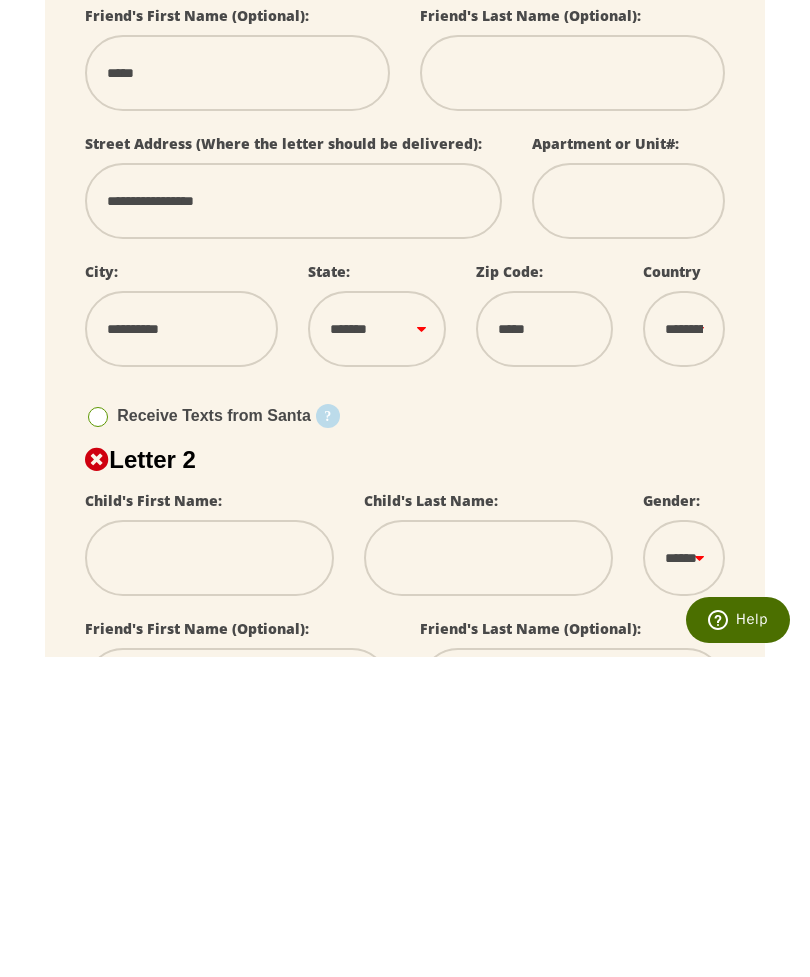 type on "*" 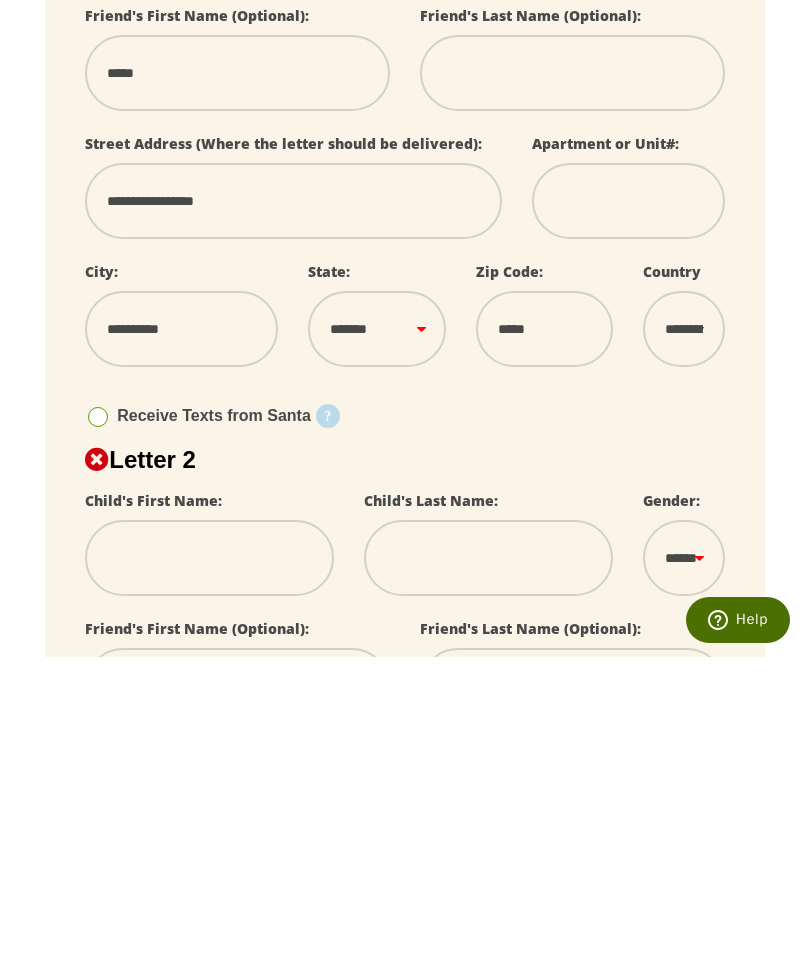 select 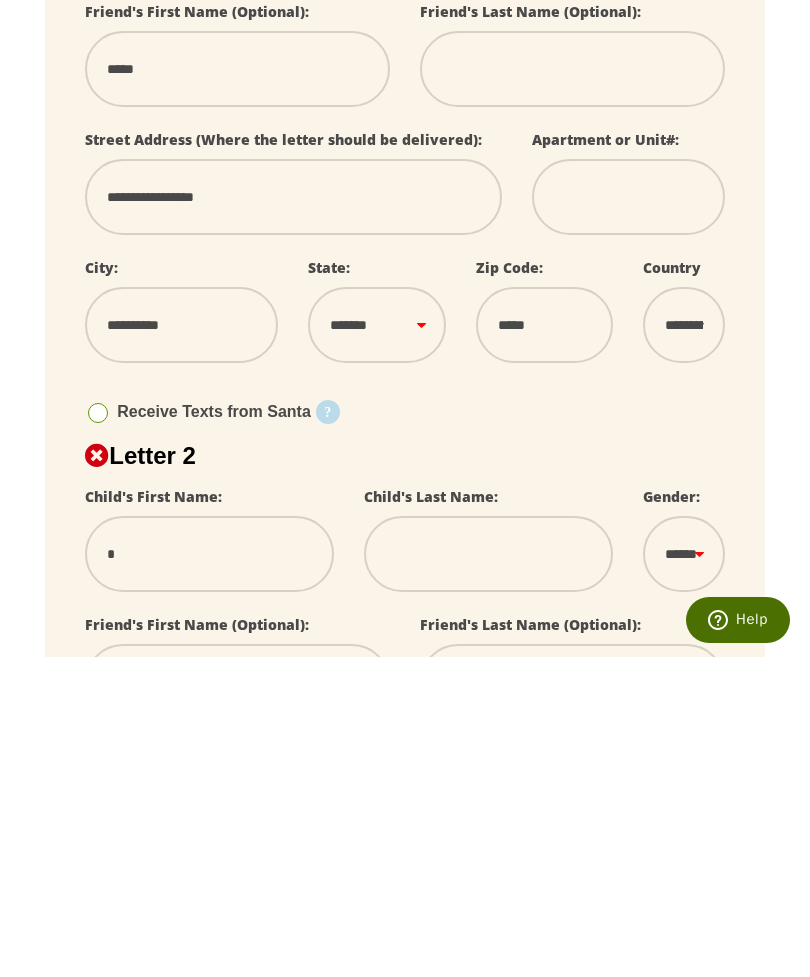 type on "**" 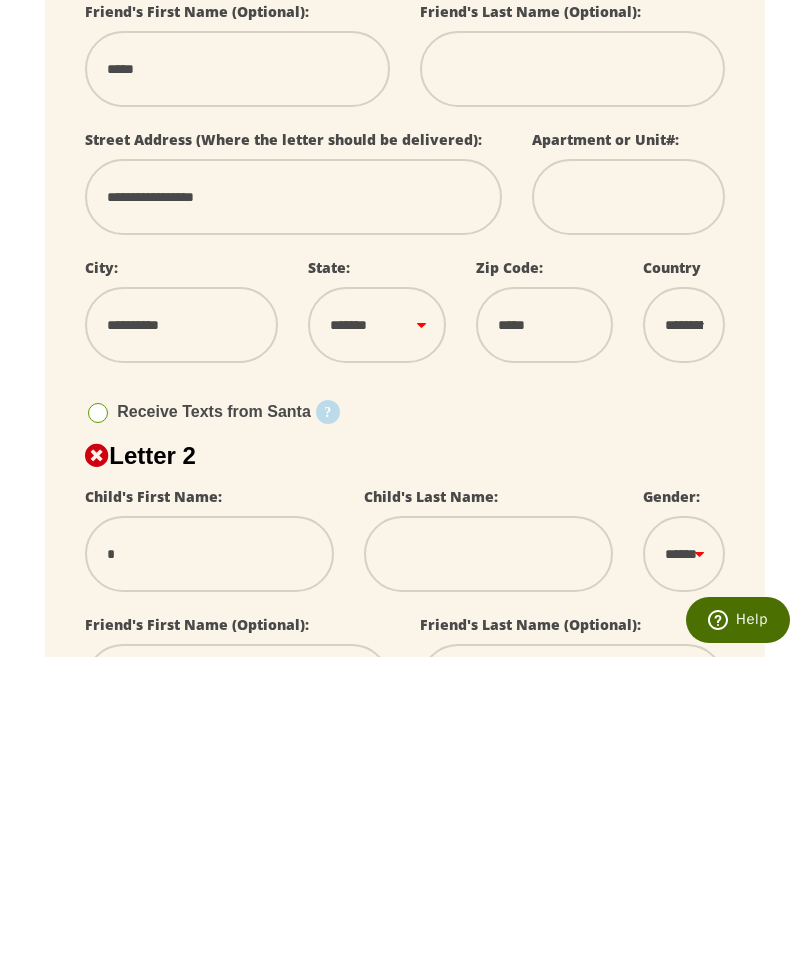 select 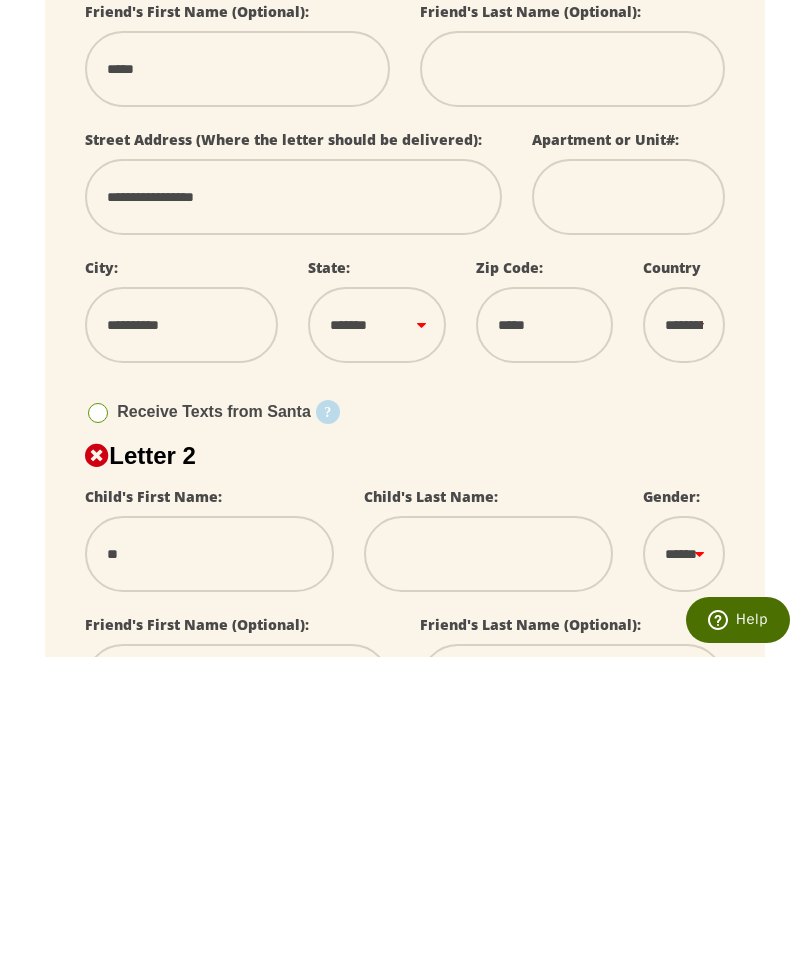 scroll, scrollTop: 240, scrollLeft: 0, axis: vertical 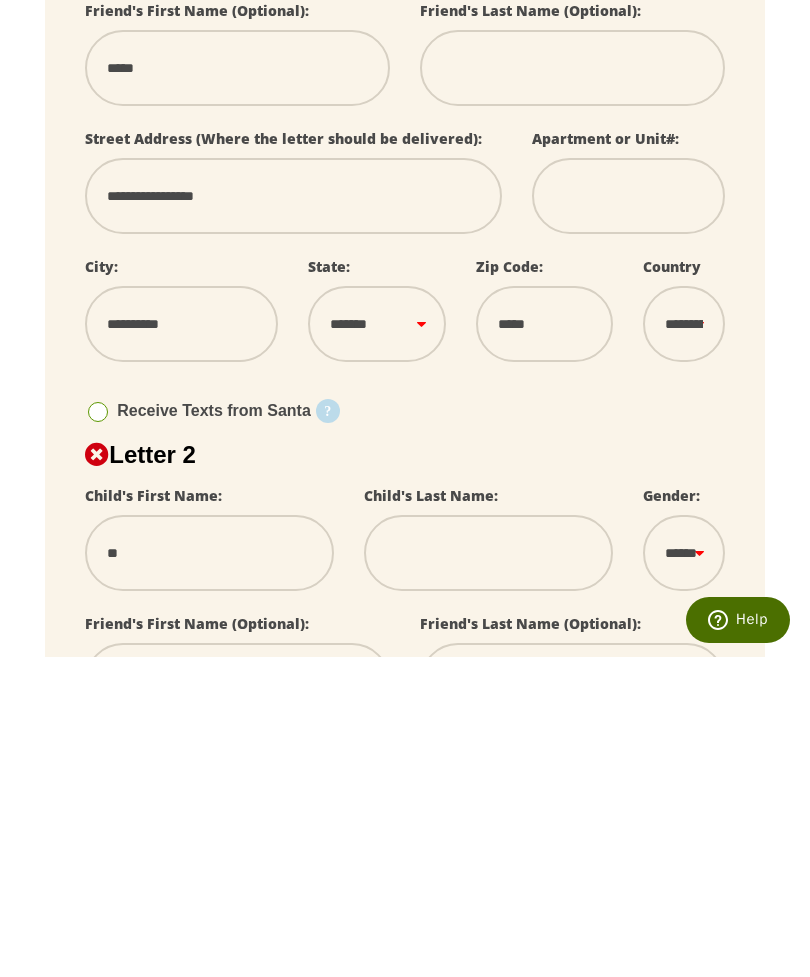 type on "***" 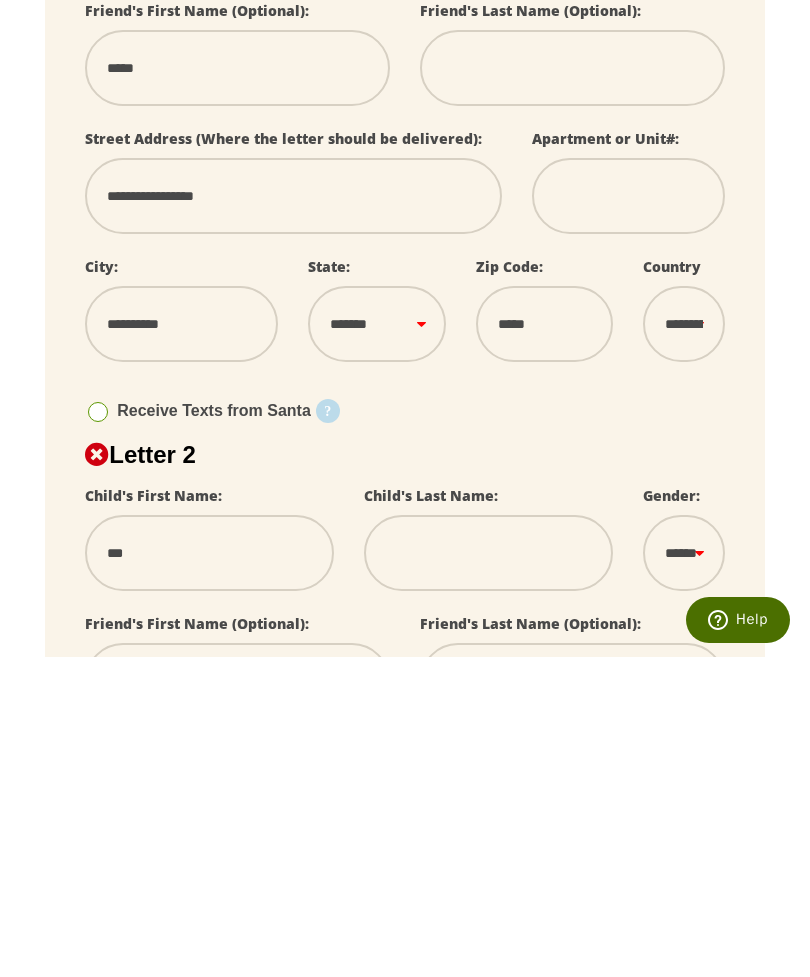 select 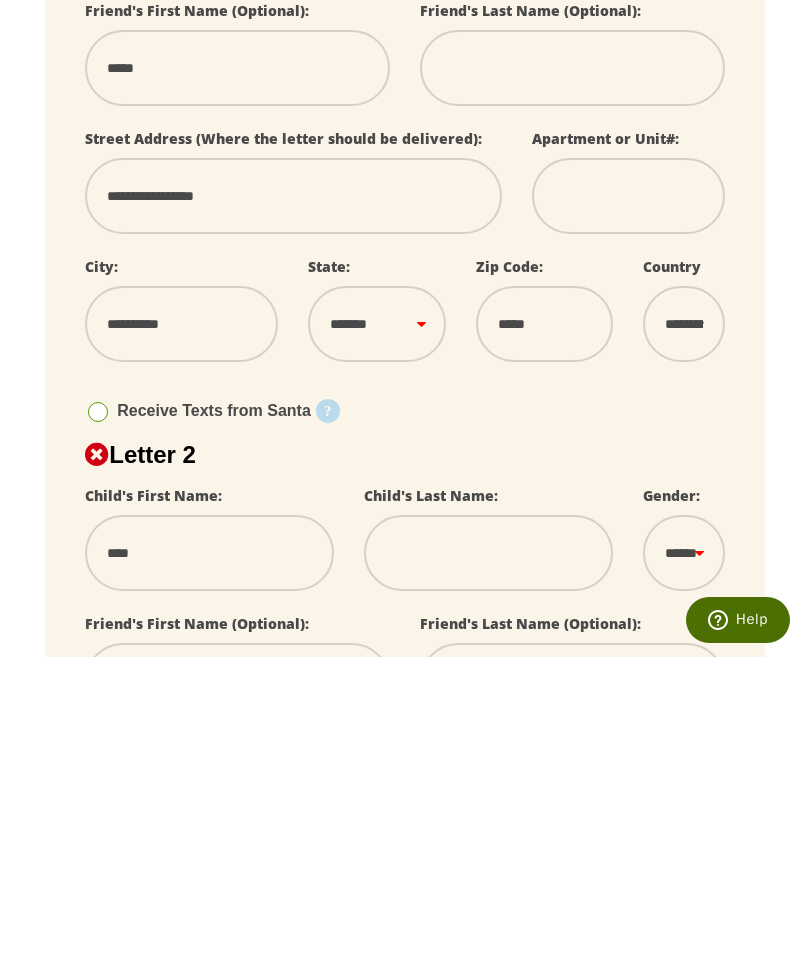 select 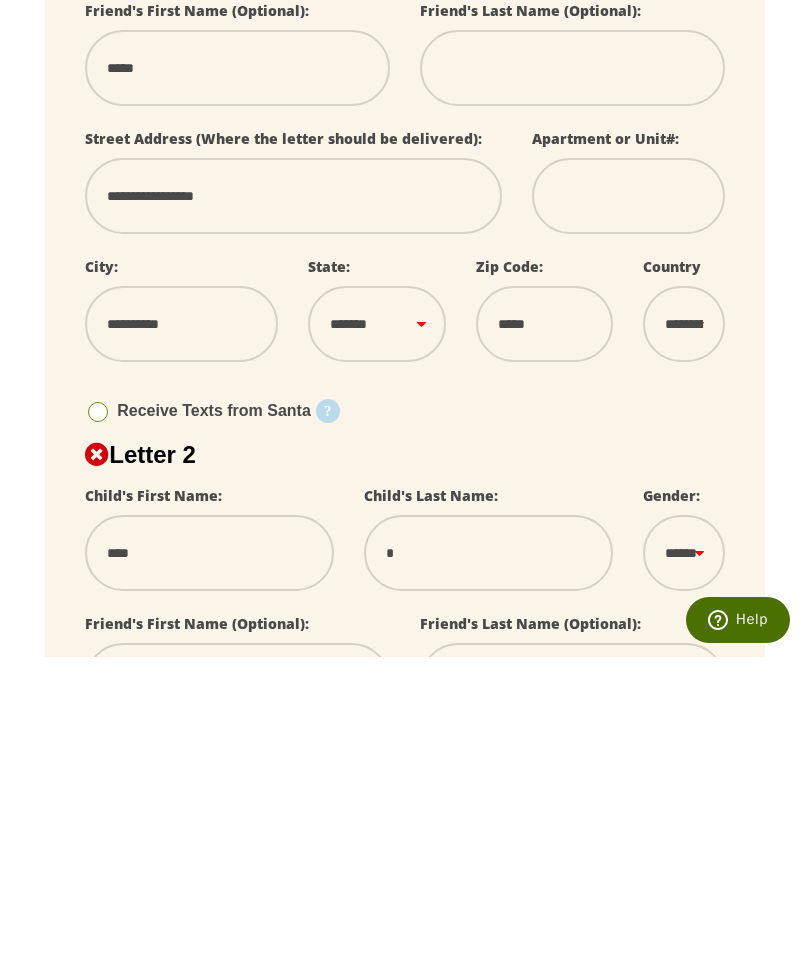 select 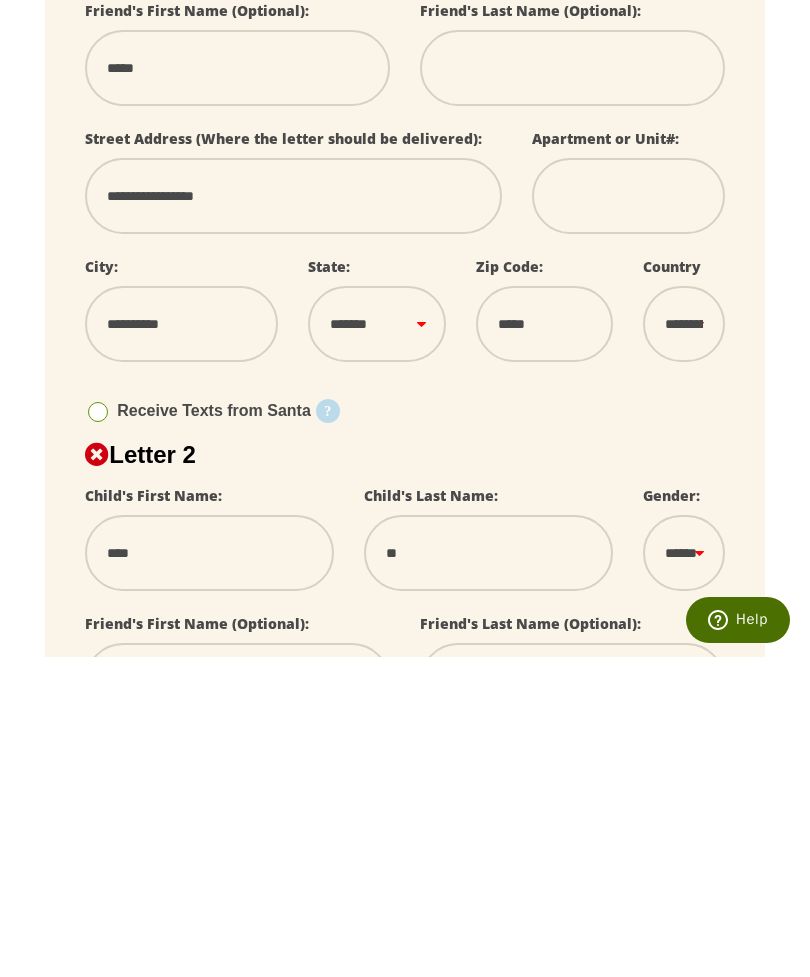 select 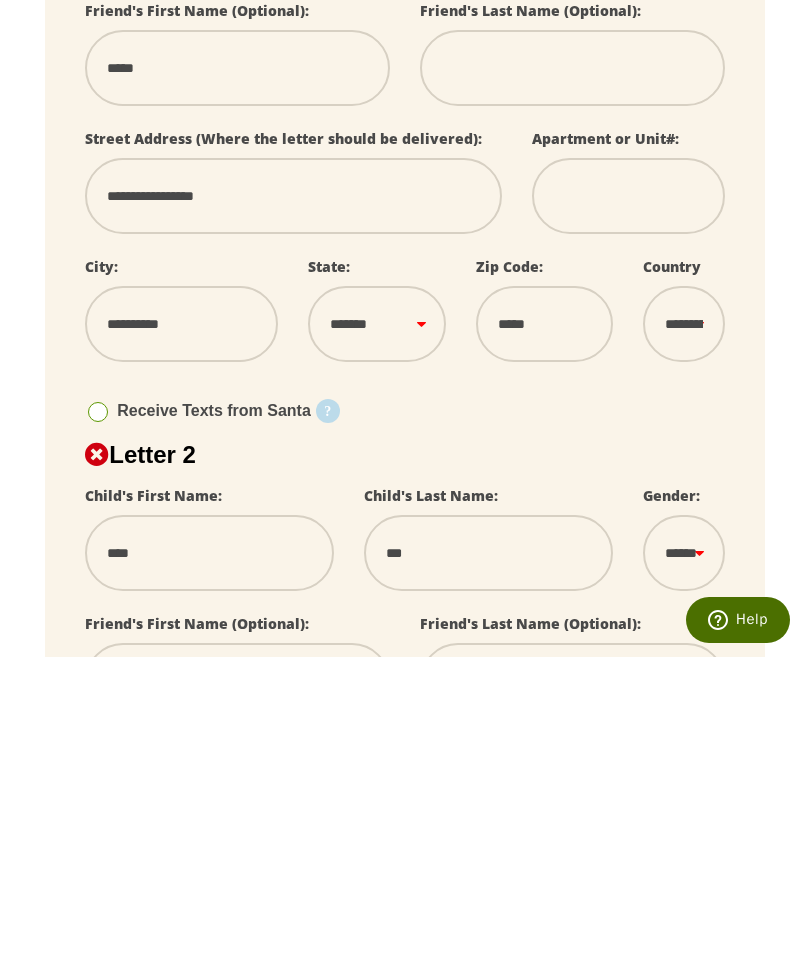 select 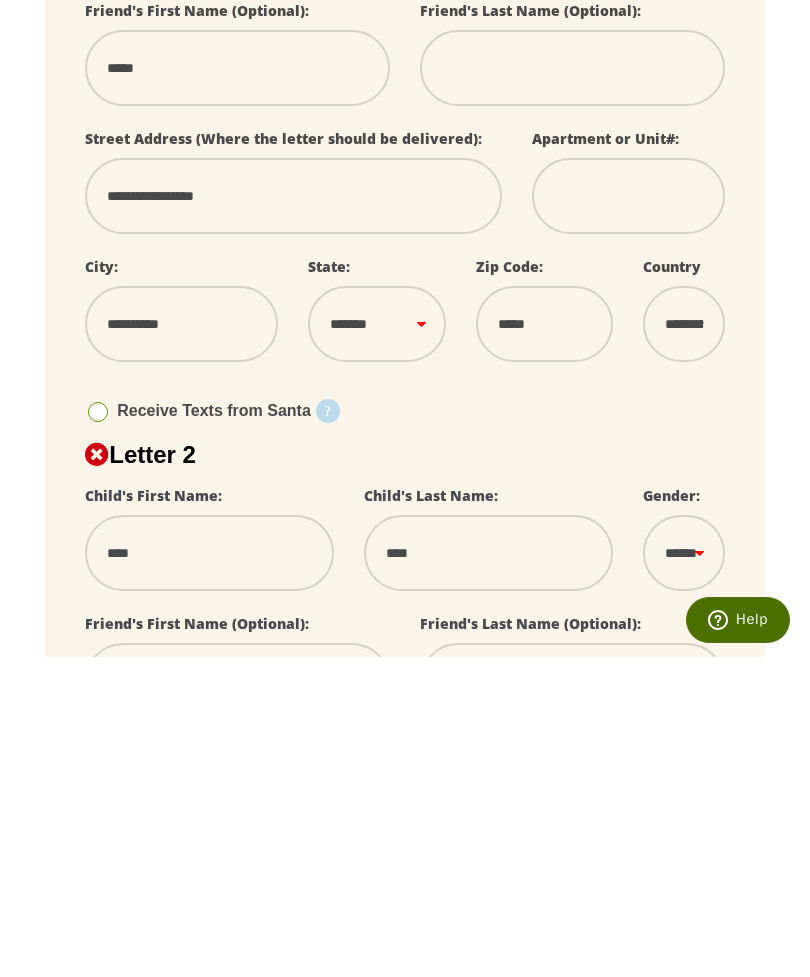 select 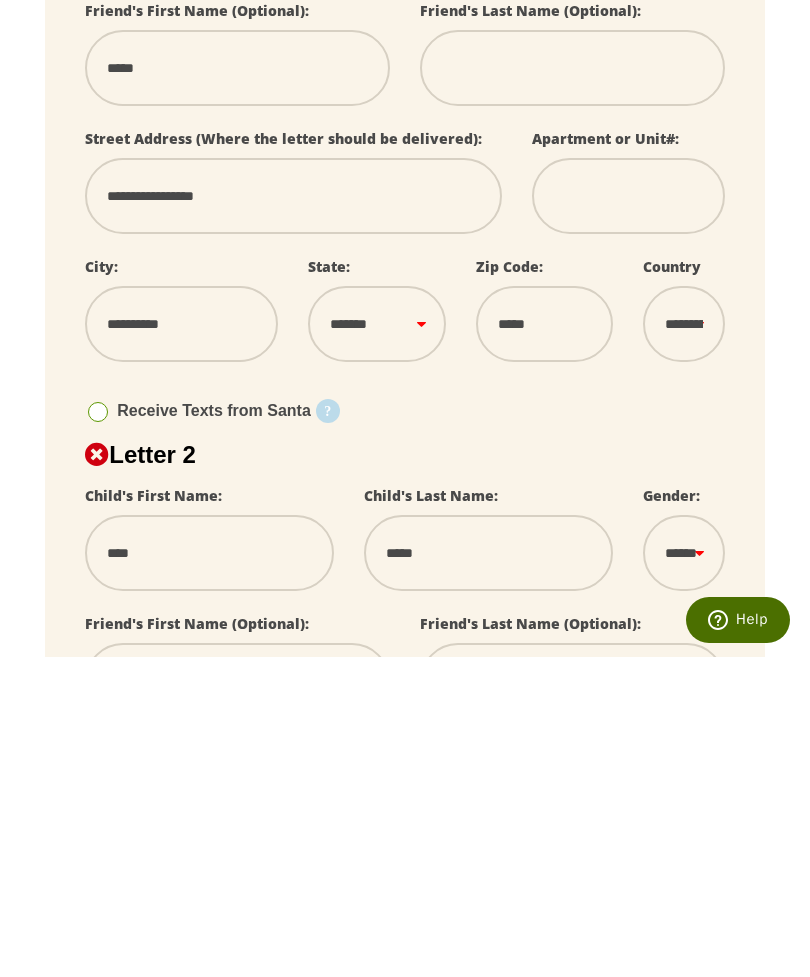 select 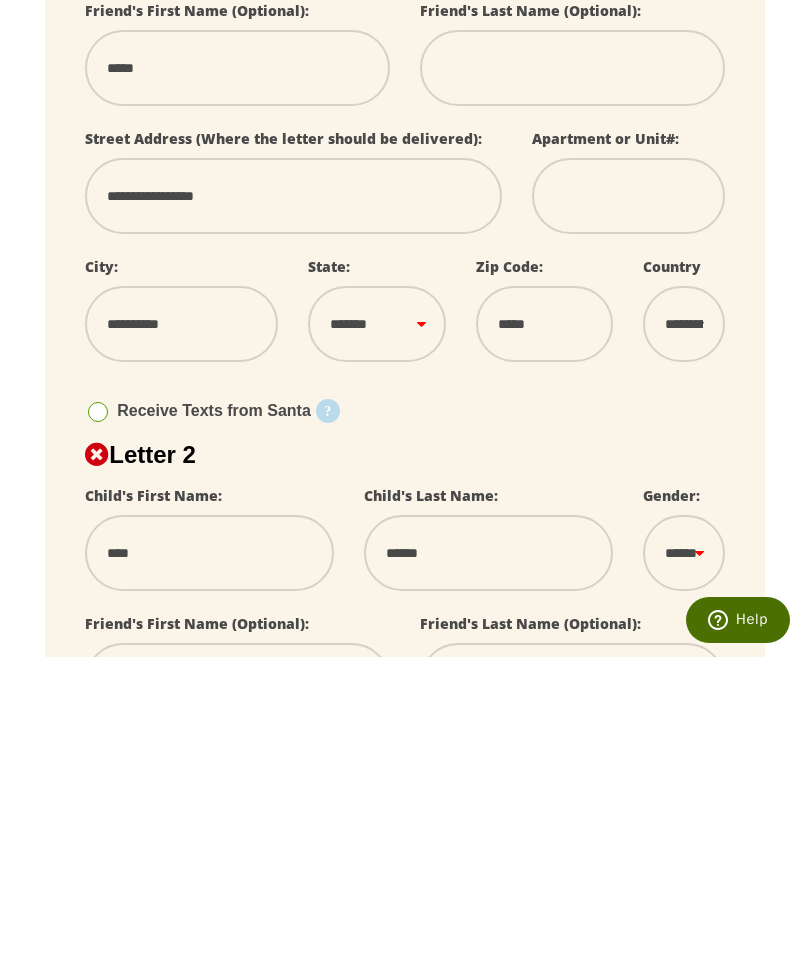 select 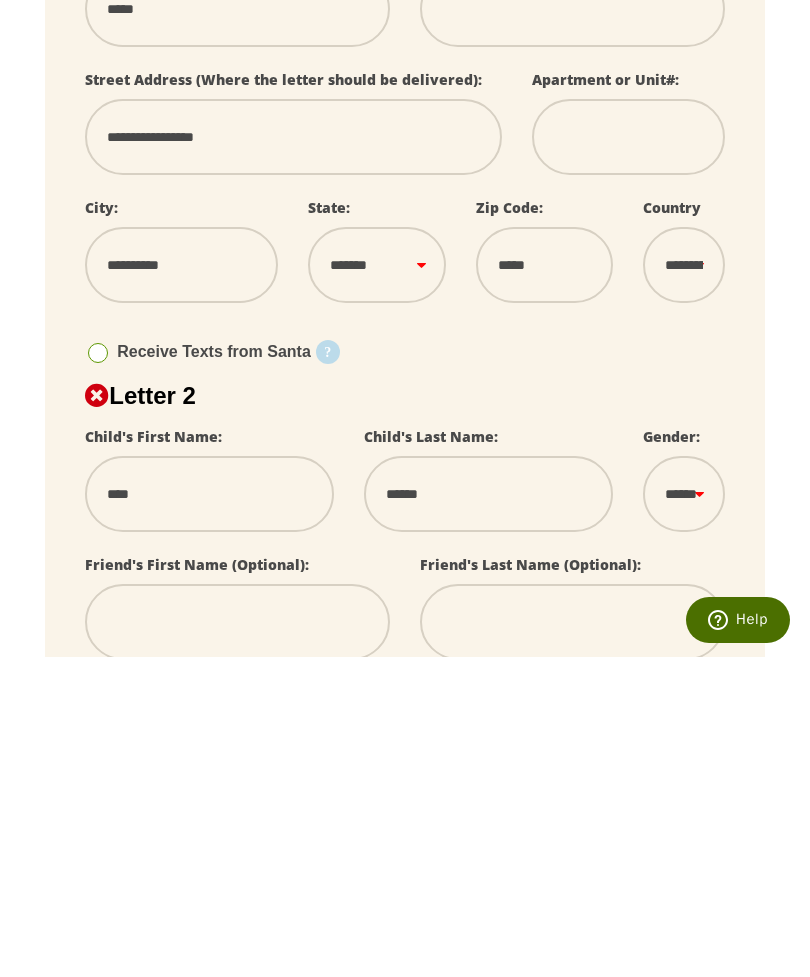 type on "******" 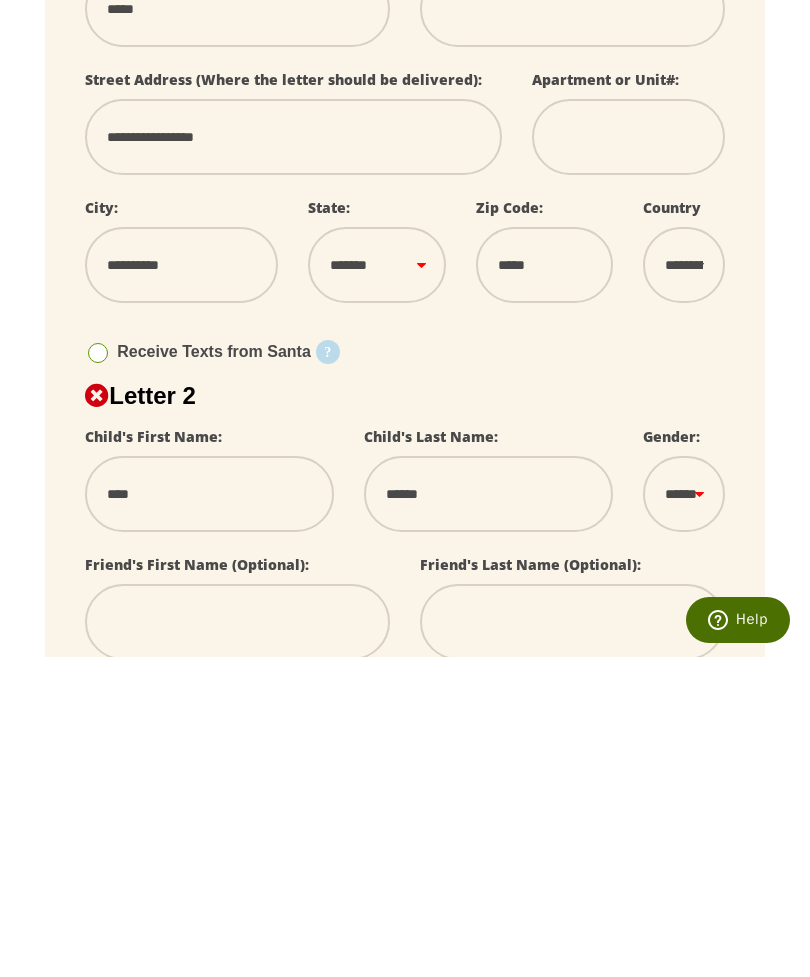 click on "******   ***   ****" at bounding box center [684, 814] 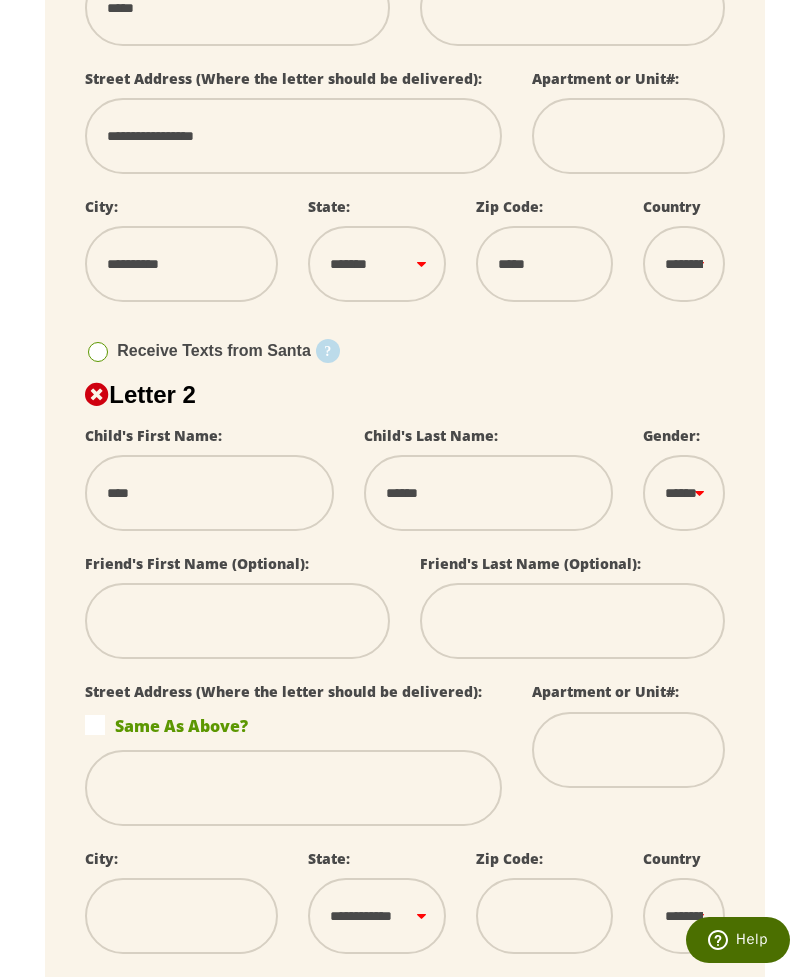 select on "*" 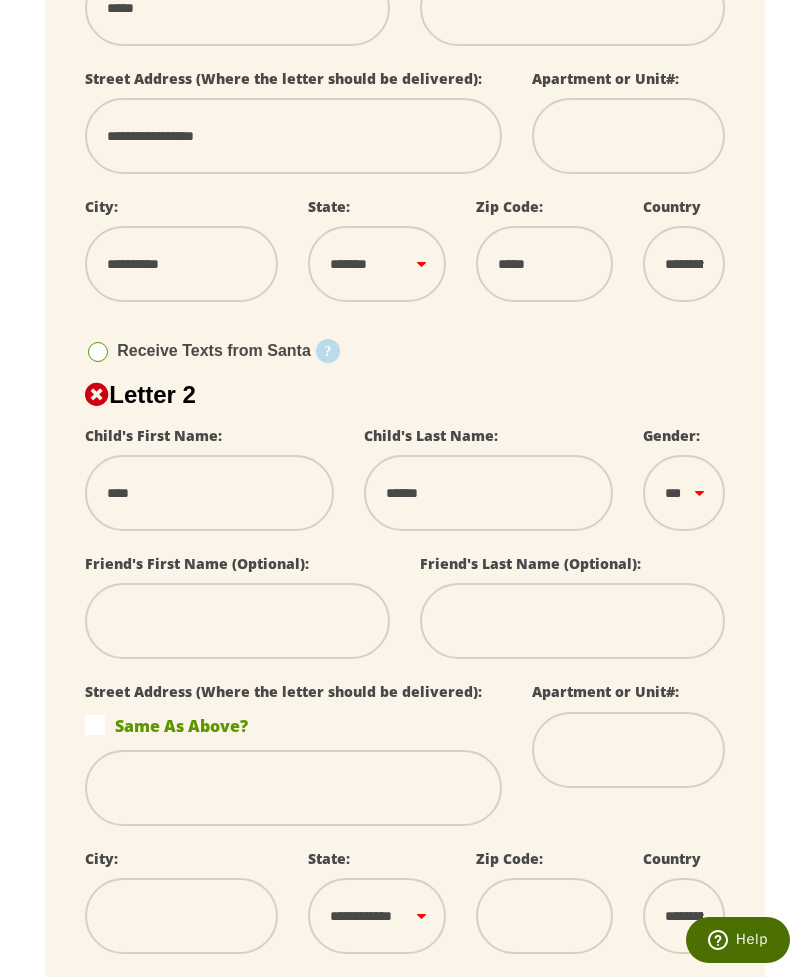 click at bounding box center (237, 621) 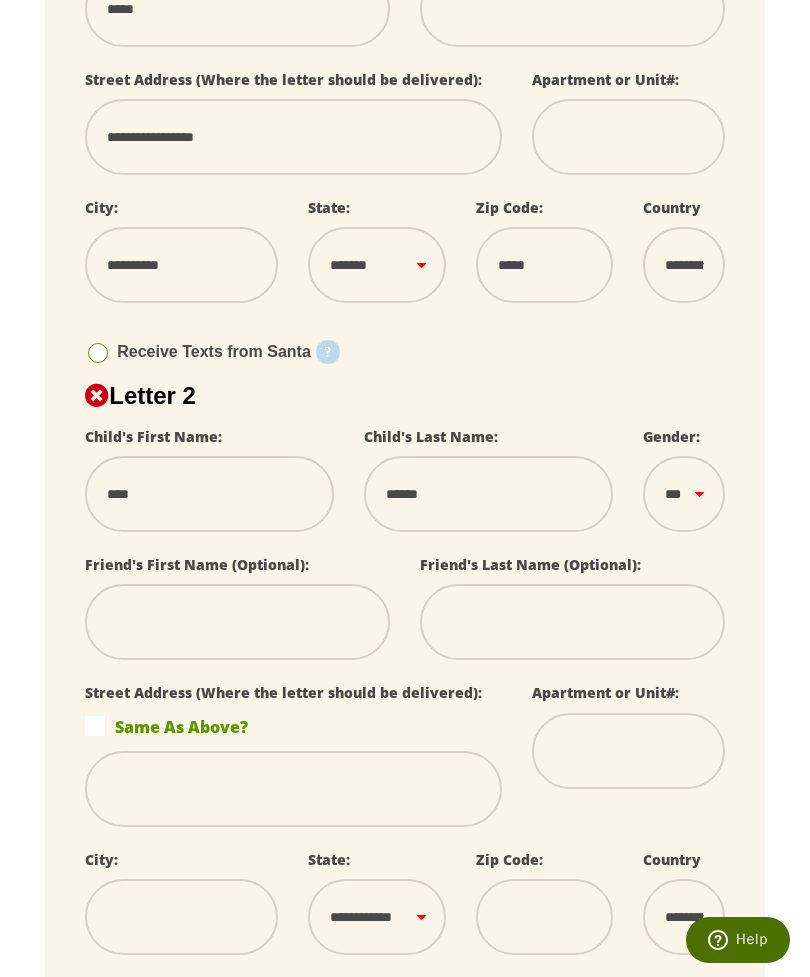 type on "*" 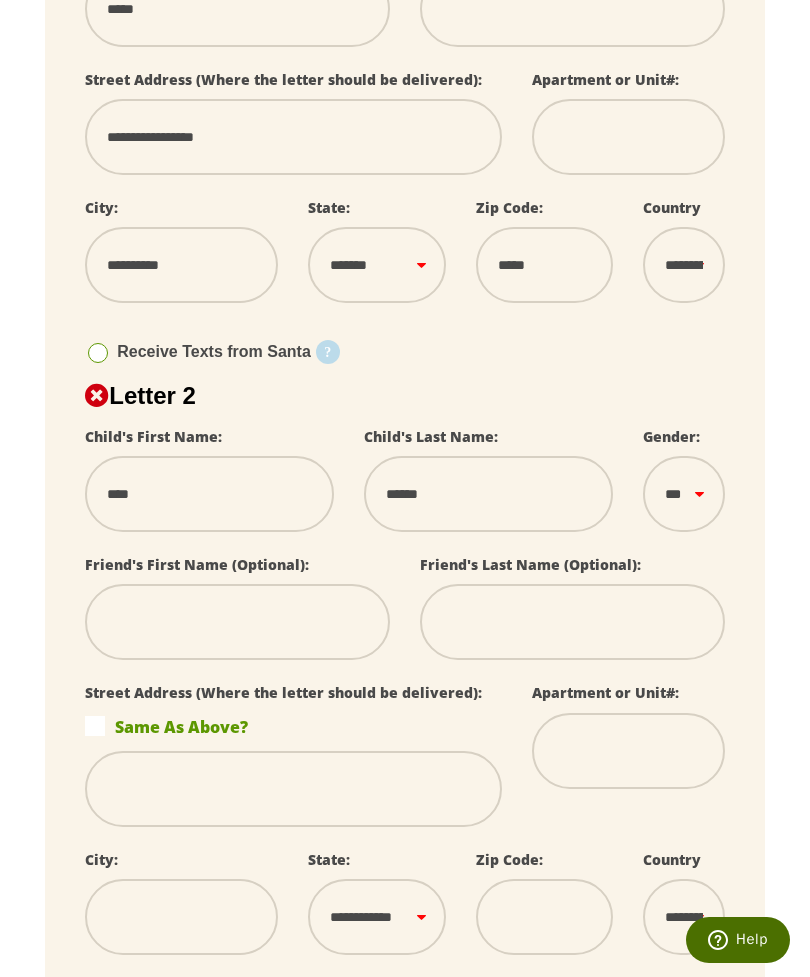 select 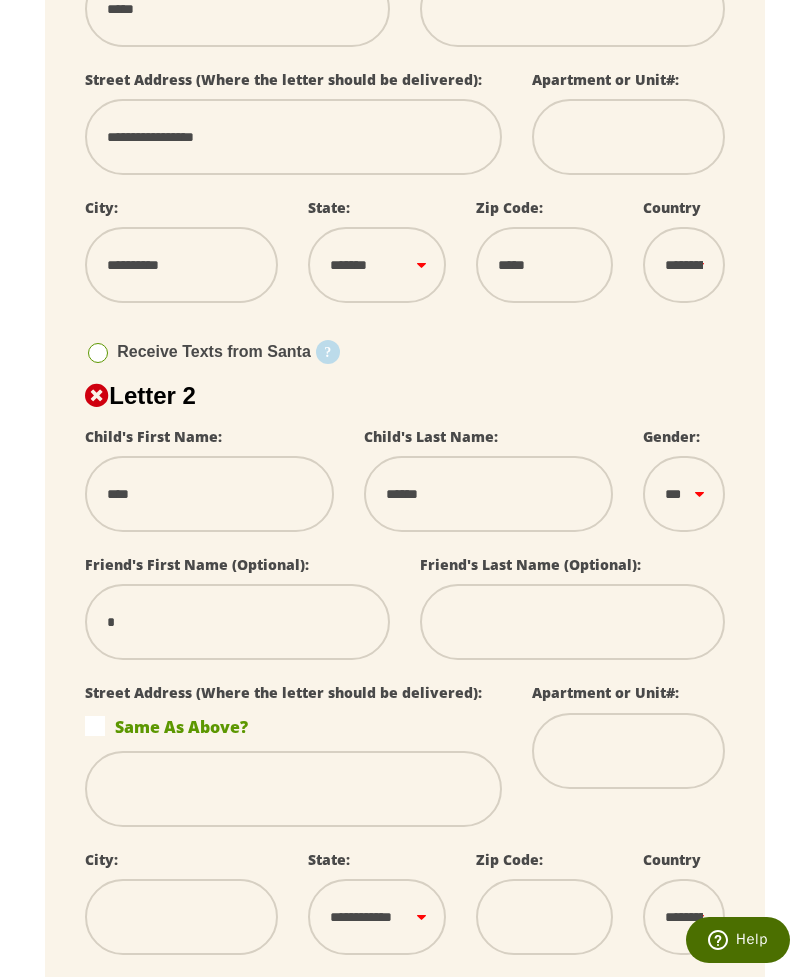 type on "**" 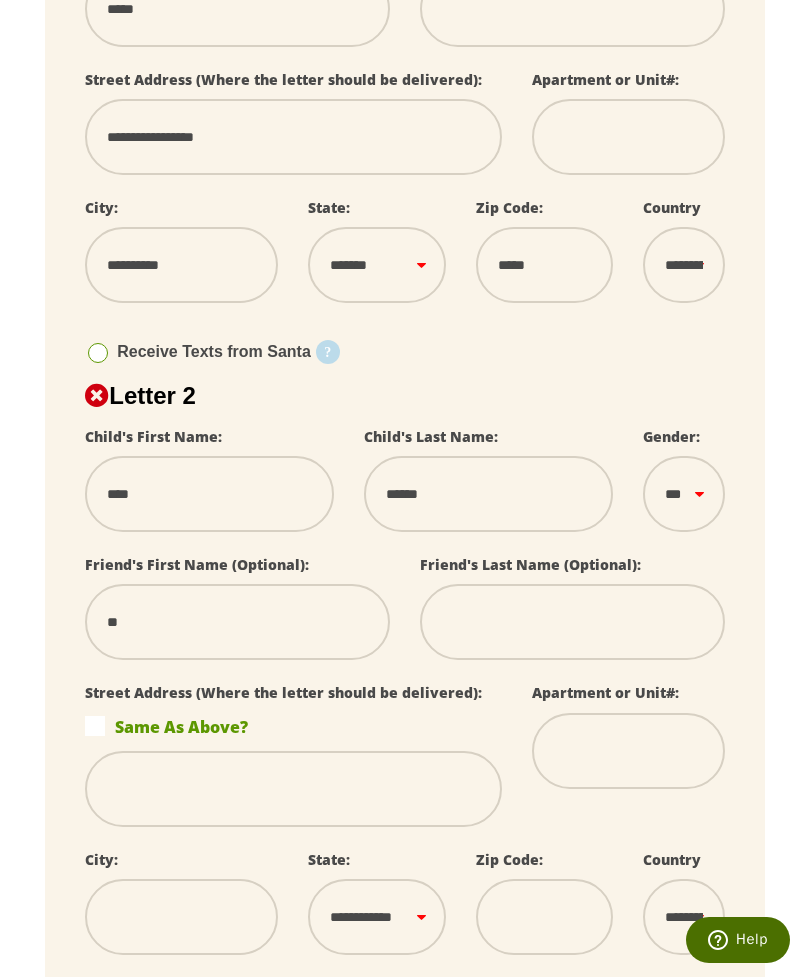 select 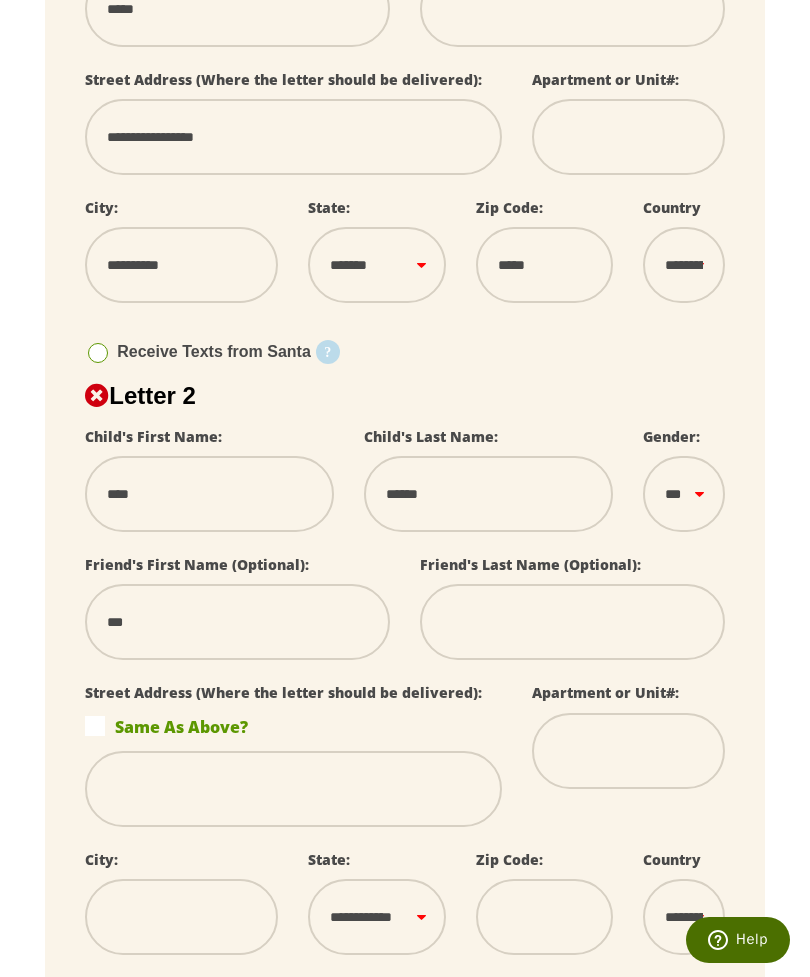 select 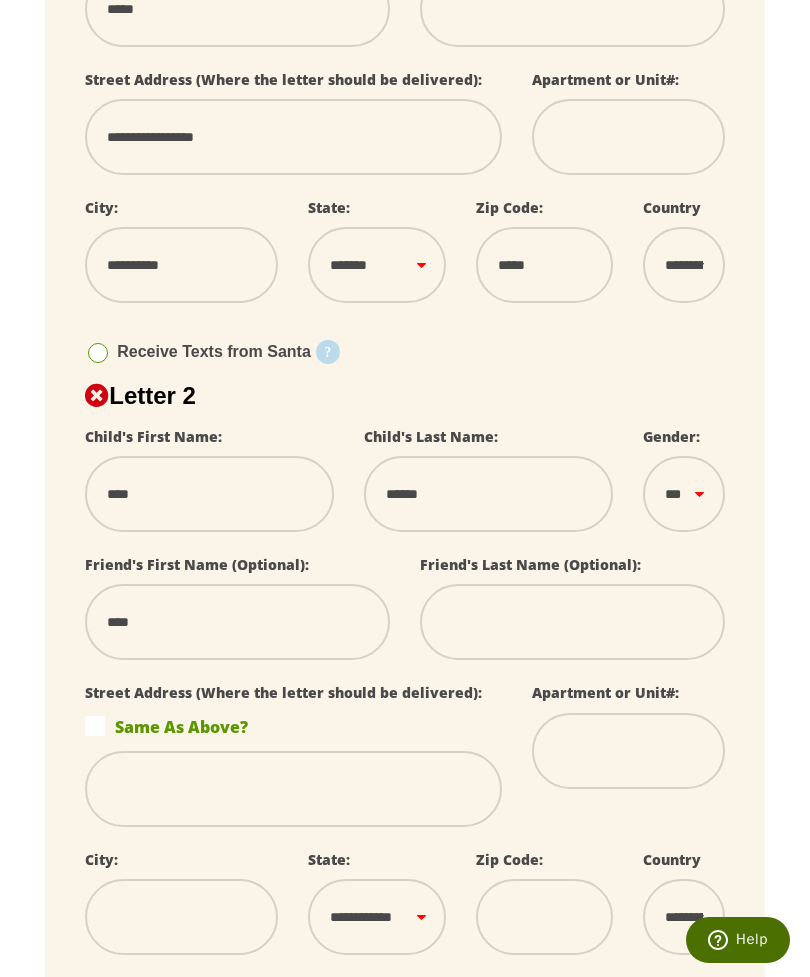 select 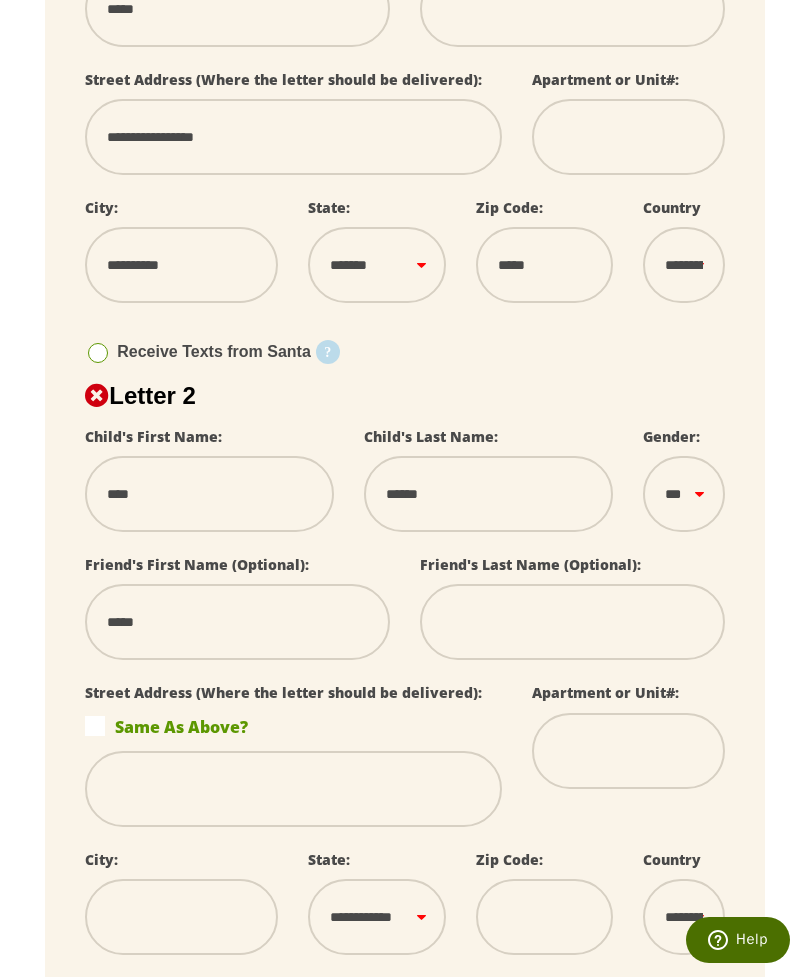 select 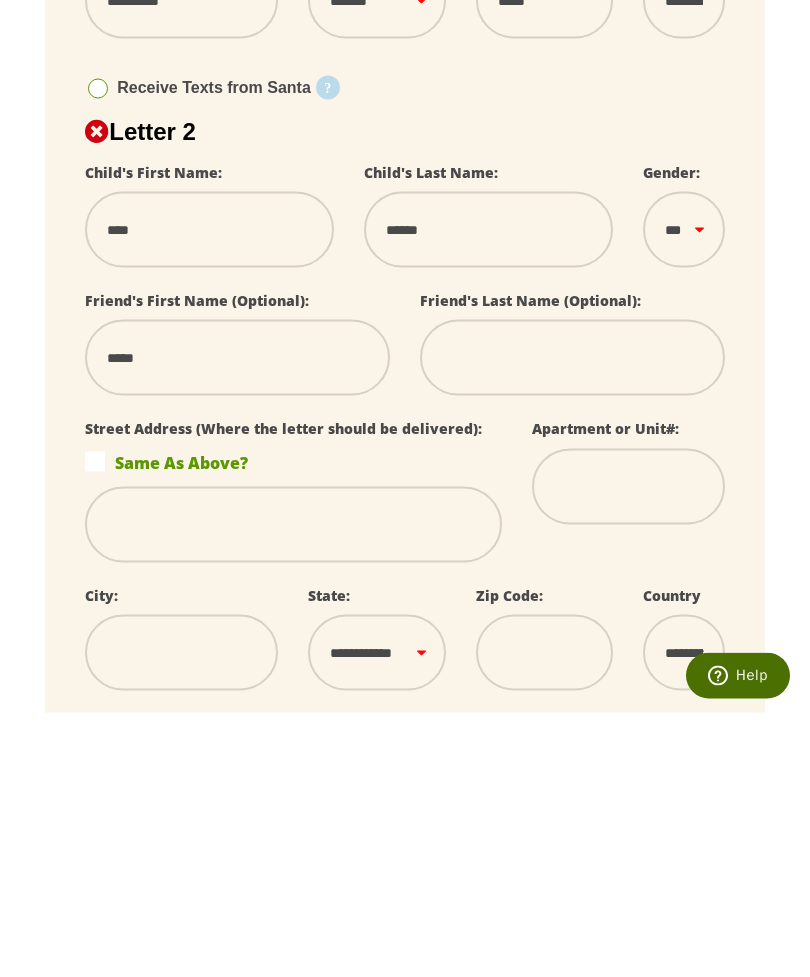 type on "*****" 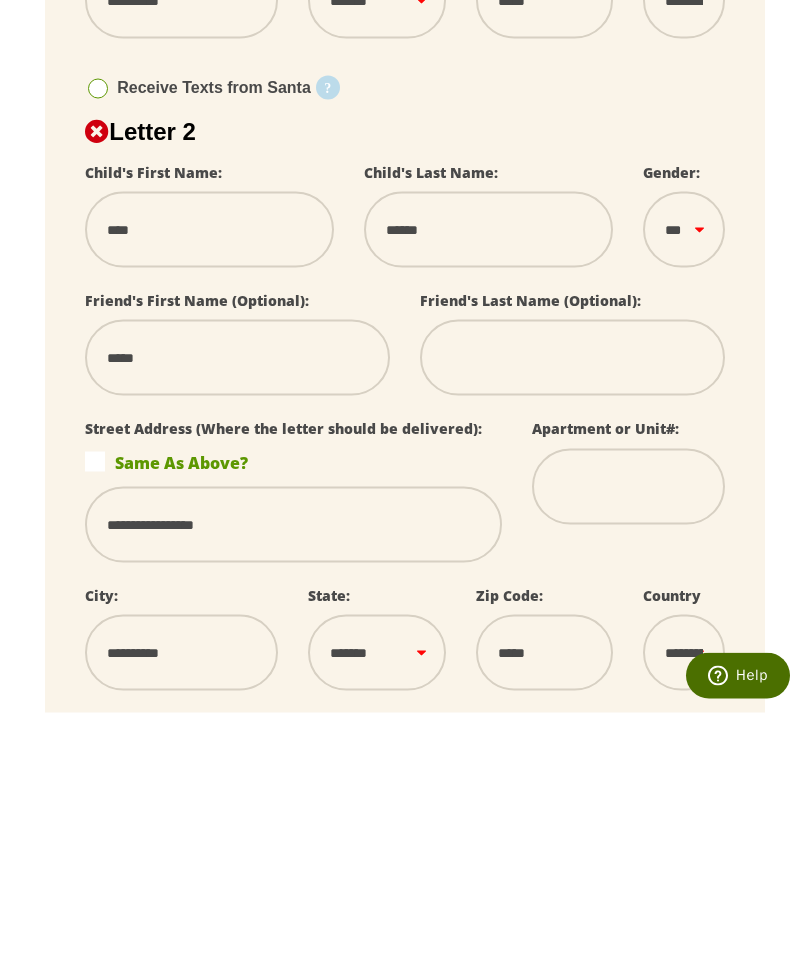 scroll, scrollTop: 884, scrollLeft: 0, axis: vertical 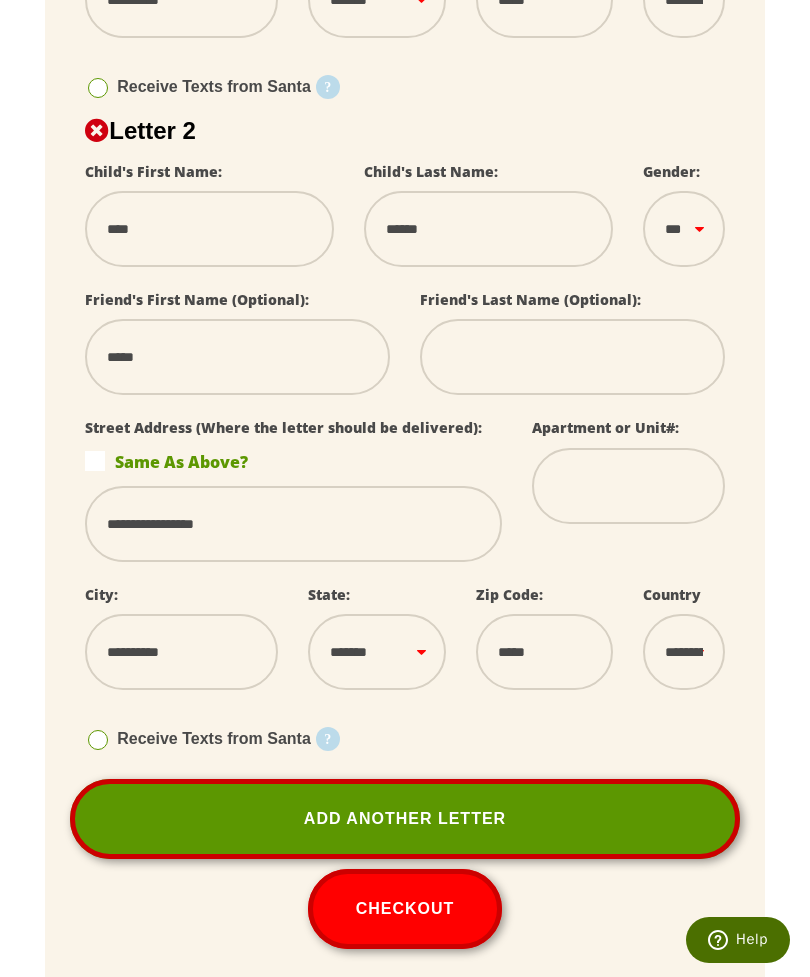 click on "Checkout" at bounding box center [405, 909] 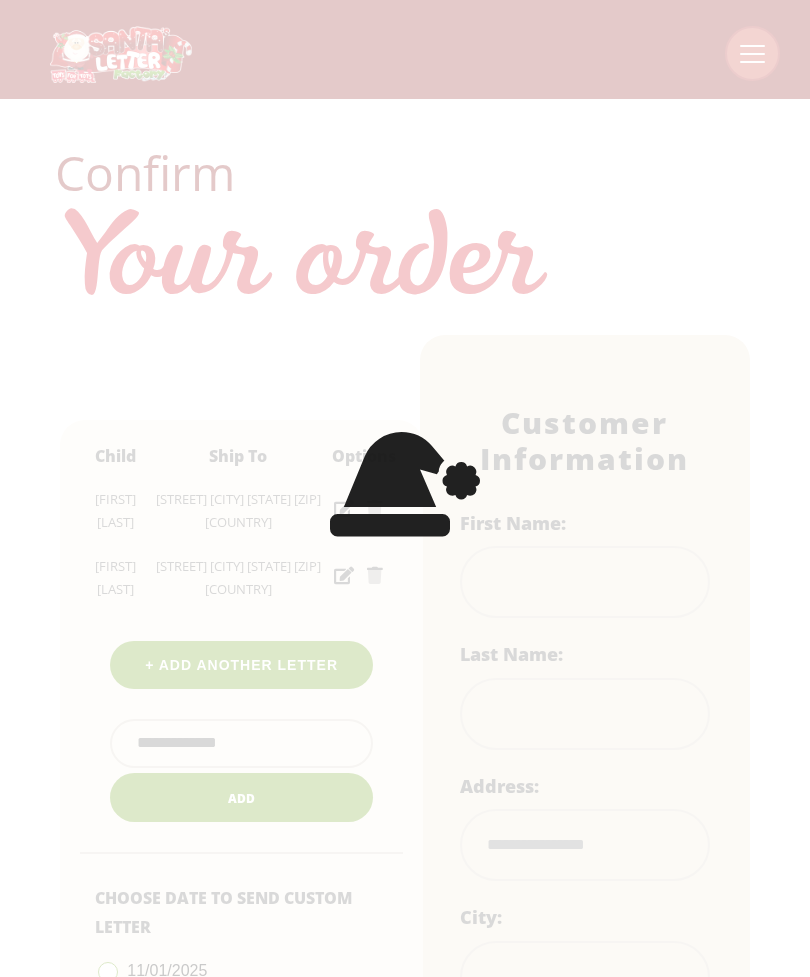 scroll, scrollTop: 0, scrollLeft: 0, axis: both 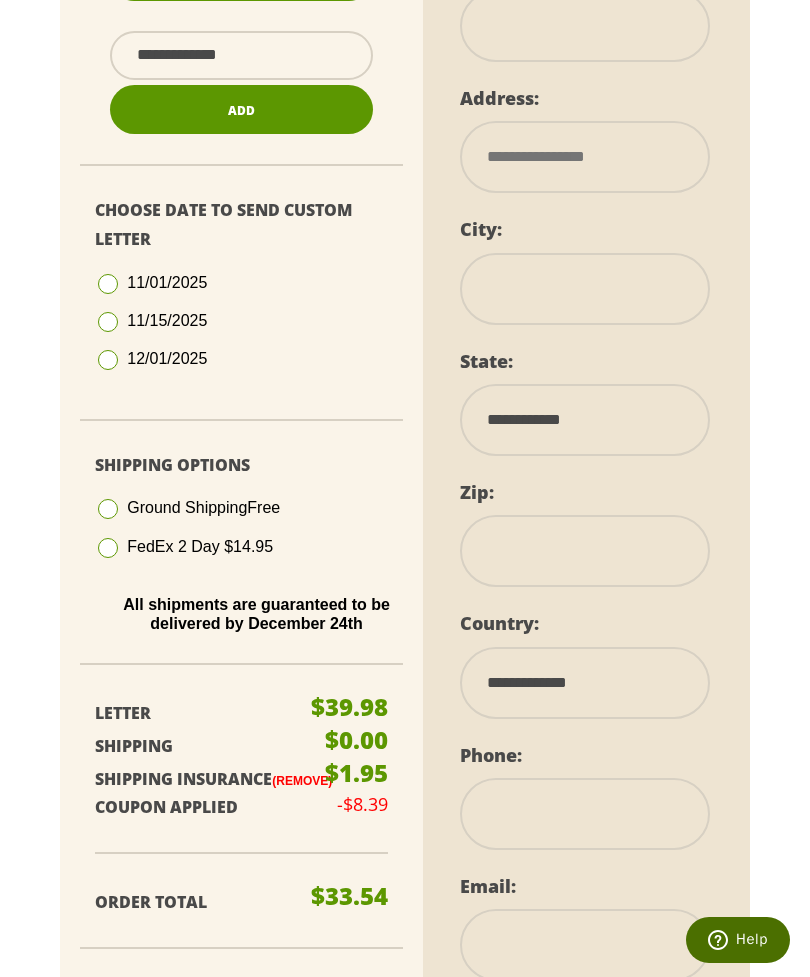 click at bounding box center (108, 360) 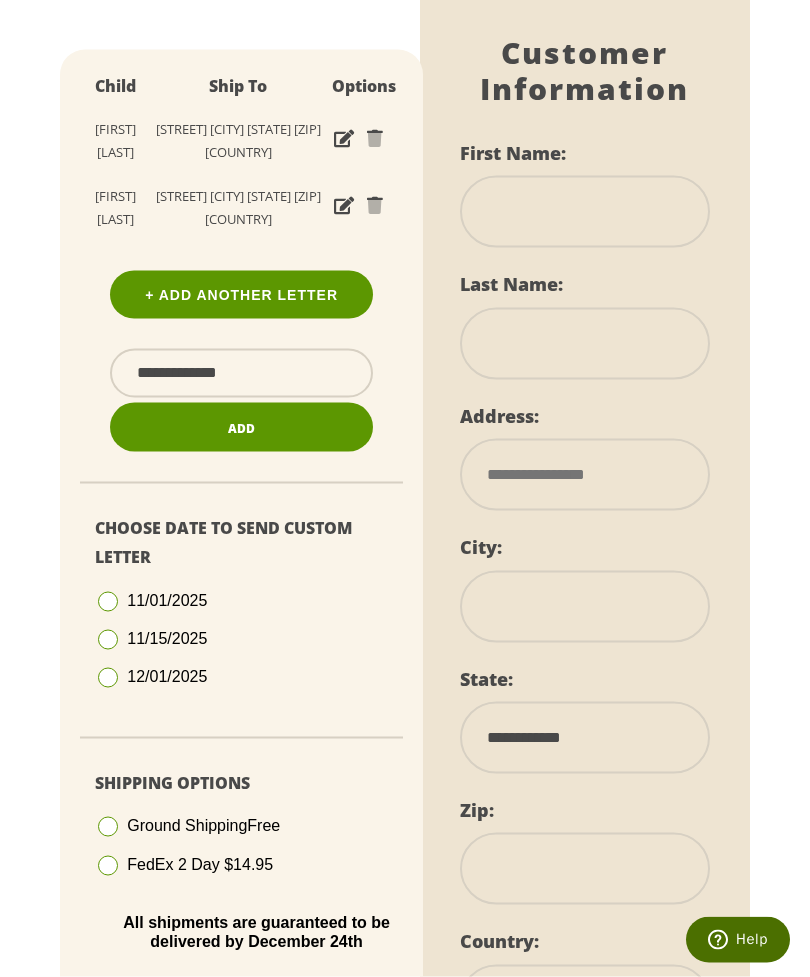 click at bounding box center (585, 212) 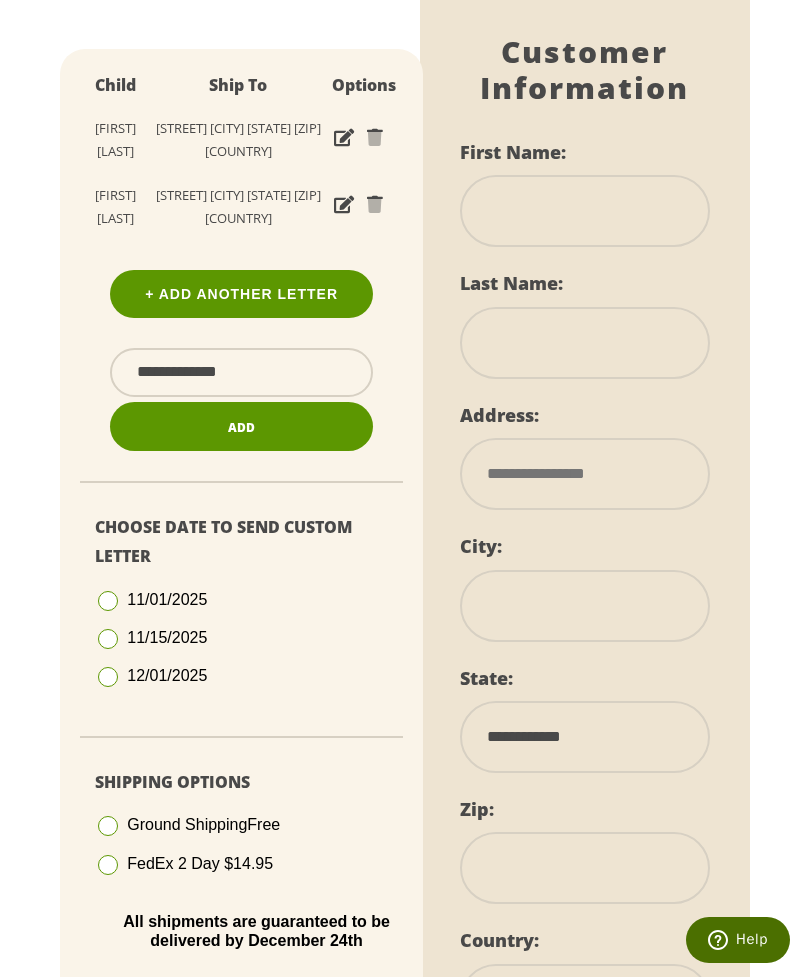 scroll, scrollTop: 370, scrollLeft: 0, axis: vertical 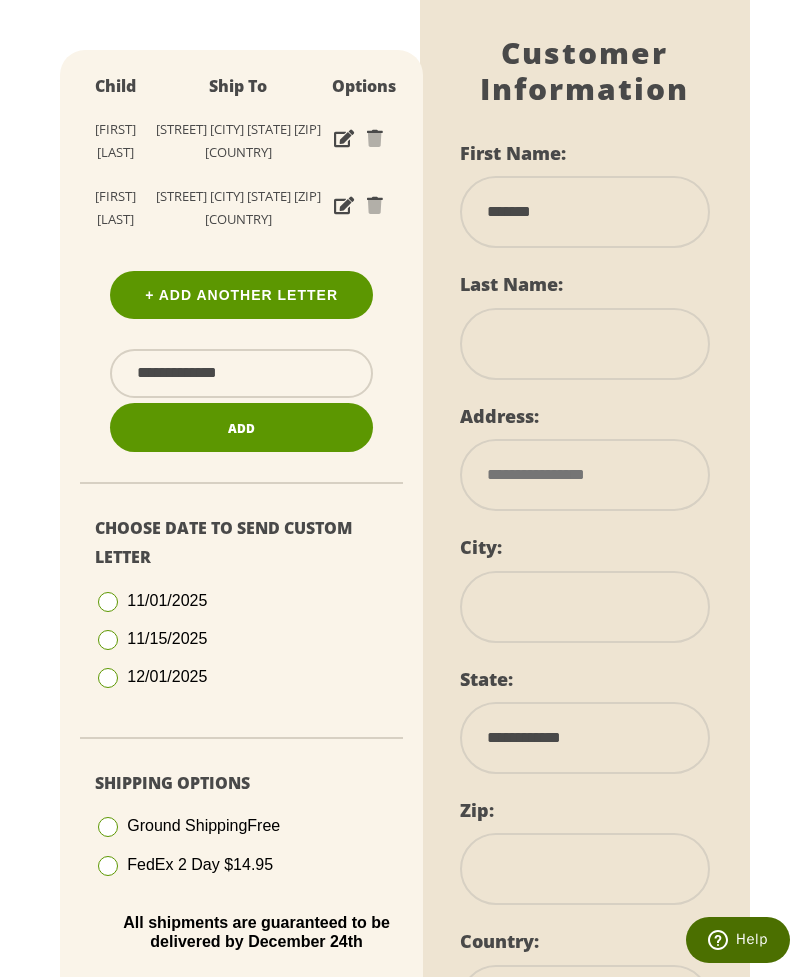 type on "*******" 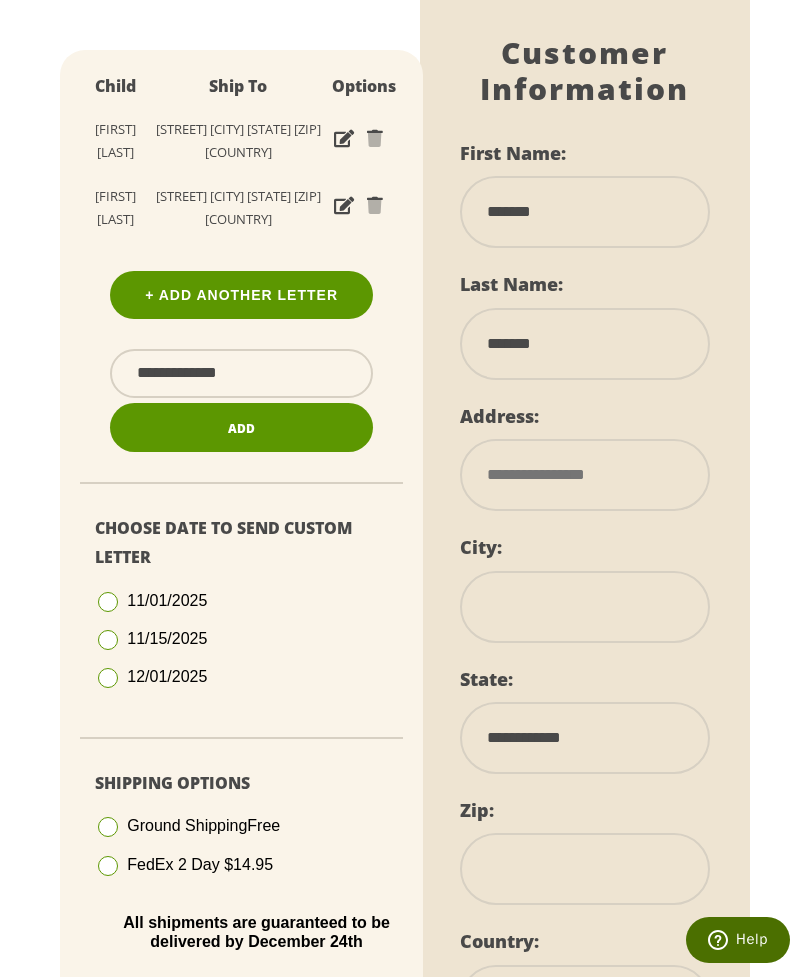 type on "******" 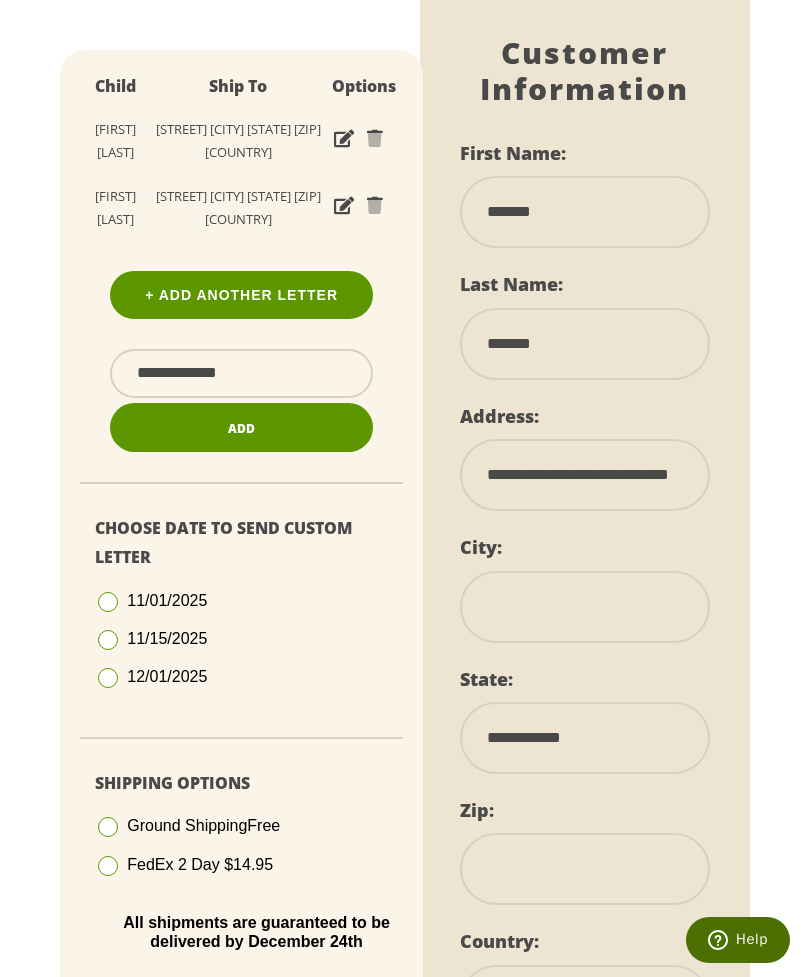 scroll, scrollTop: 371, scrollLeft: 0, axis: vertical 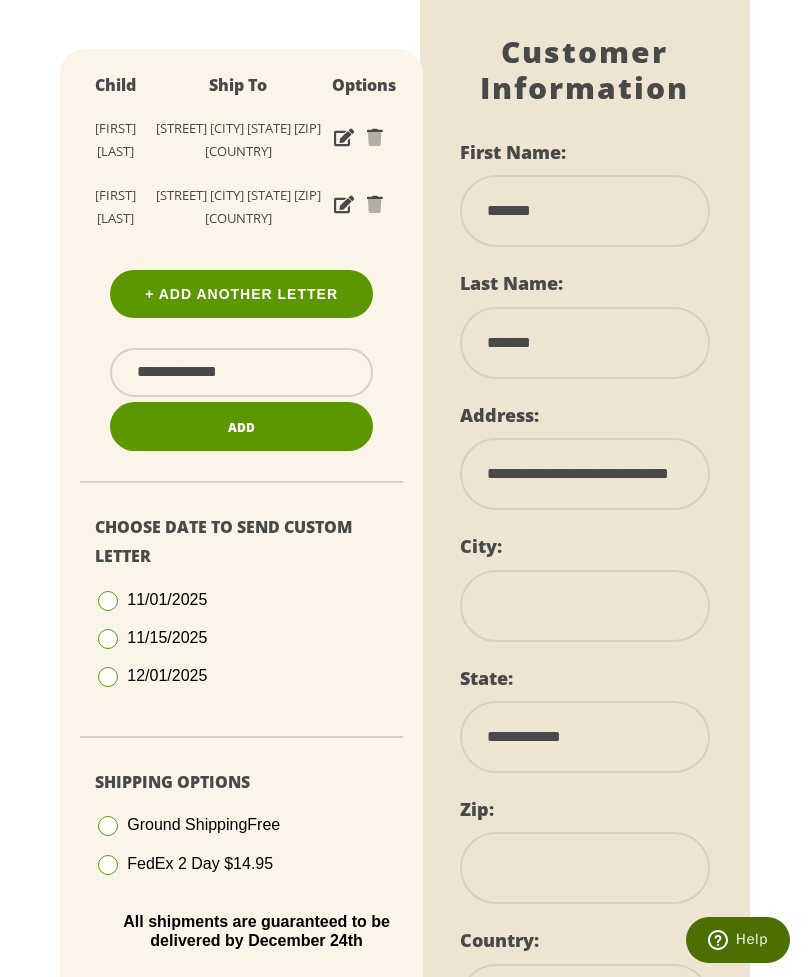 type on "**********" 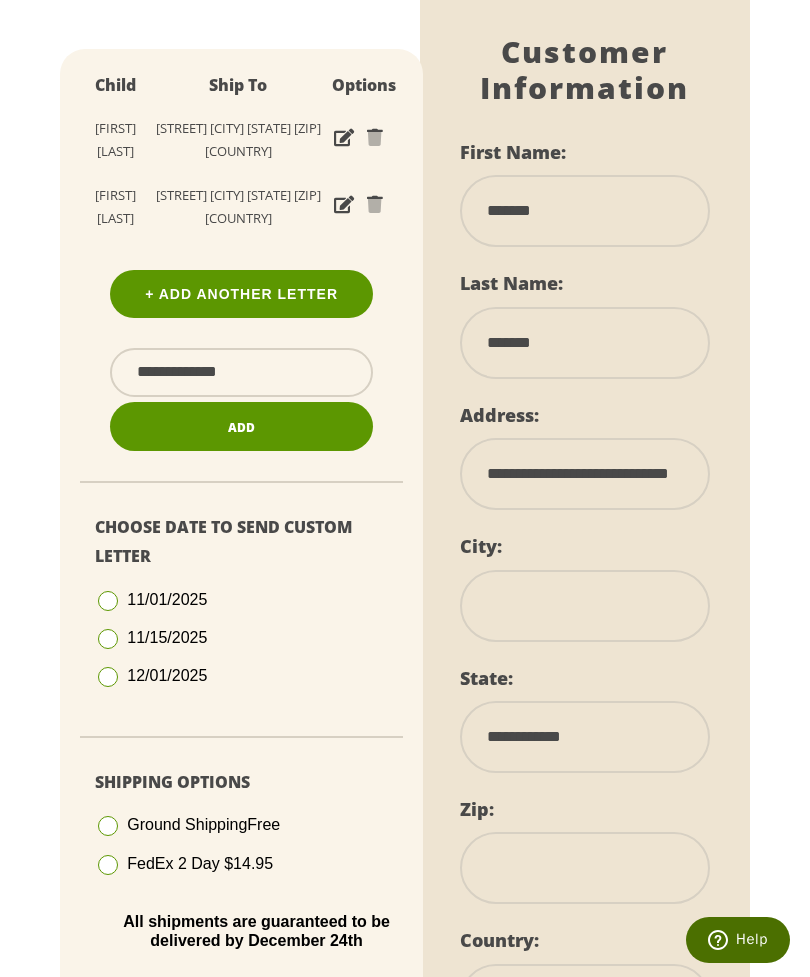 type on "*******" 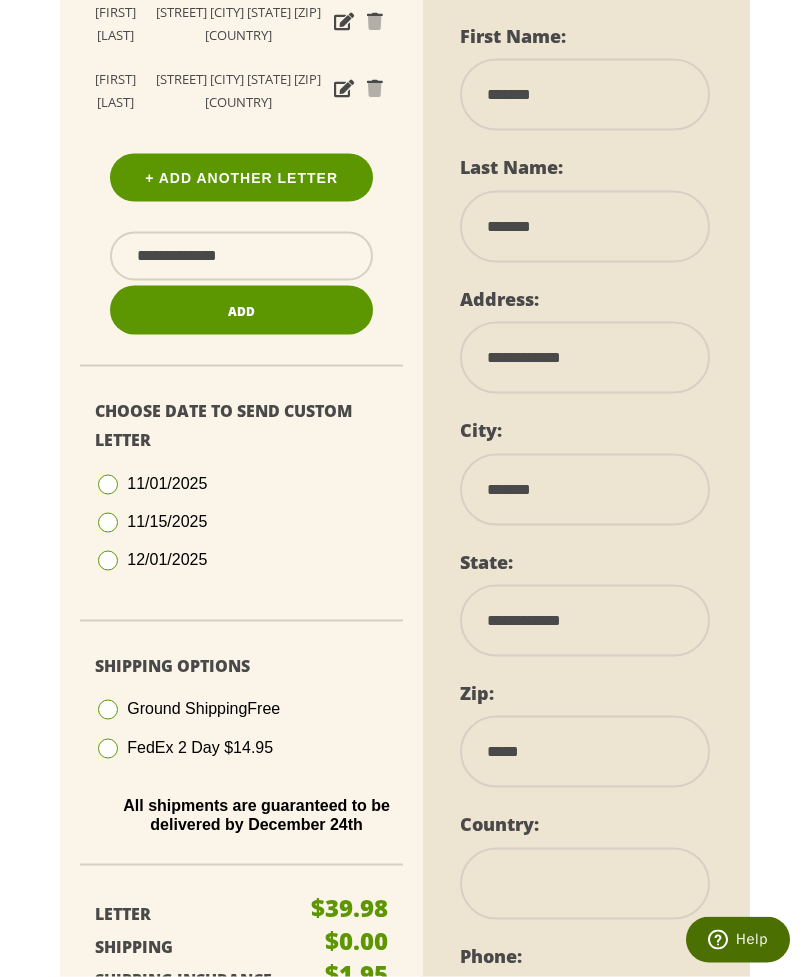 scroll, scrollTop: 488, scrollLeft: 0, axis: vertical 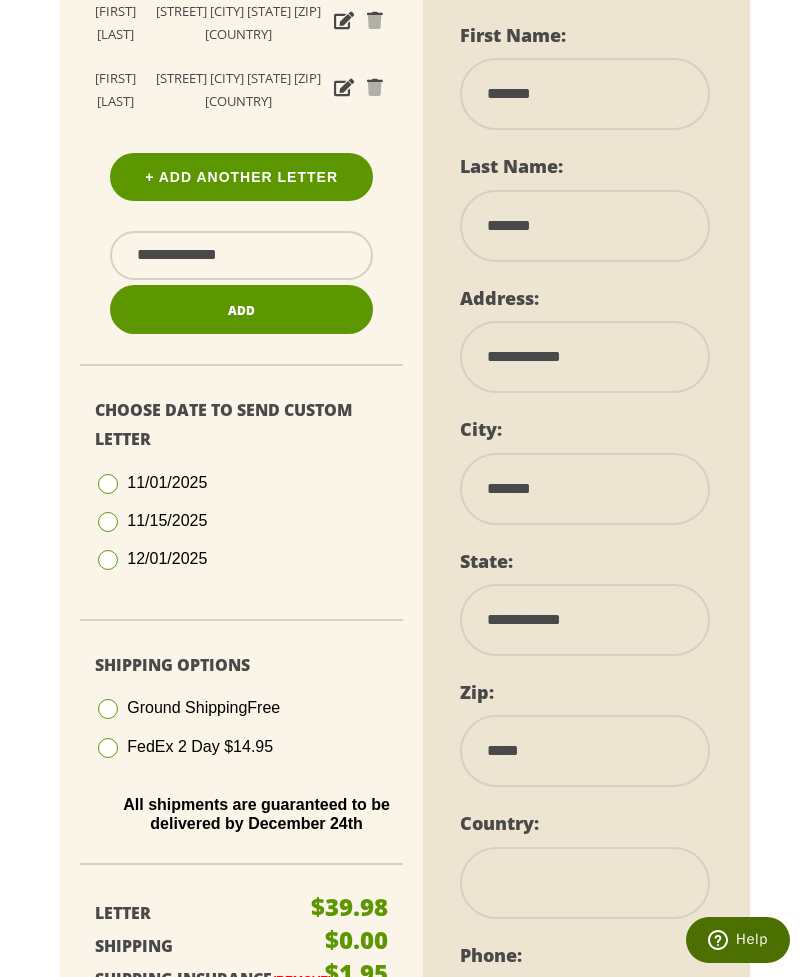click on "**********" at bounding box center [585, 620] 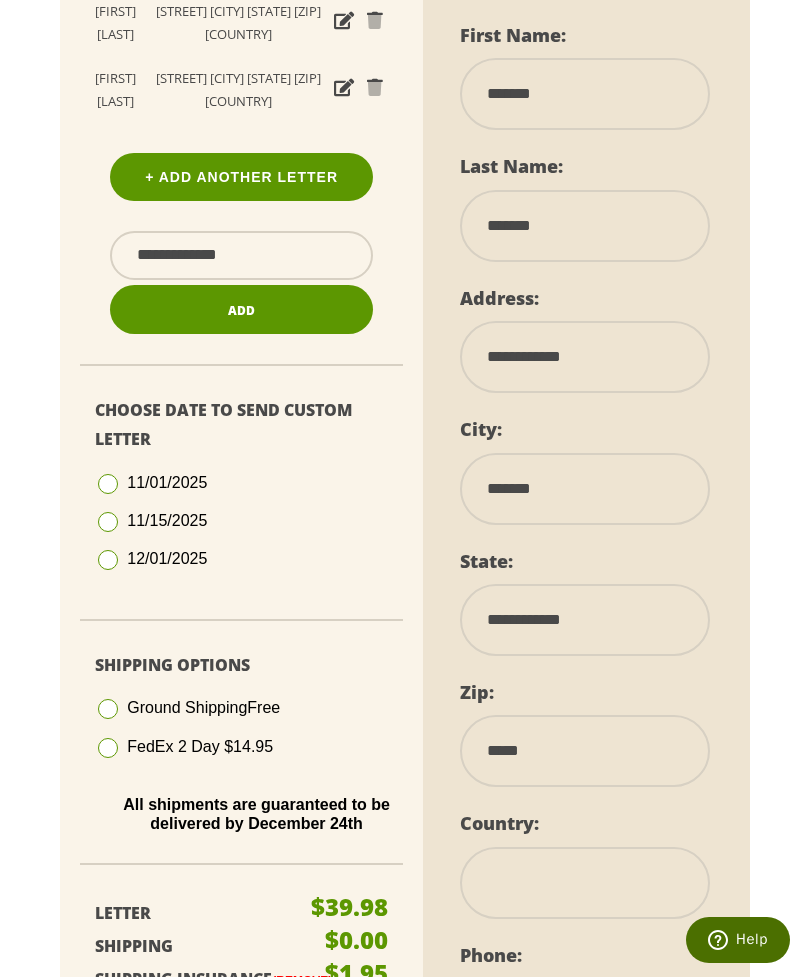 select on "**" 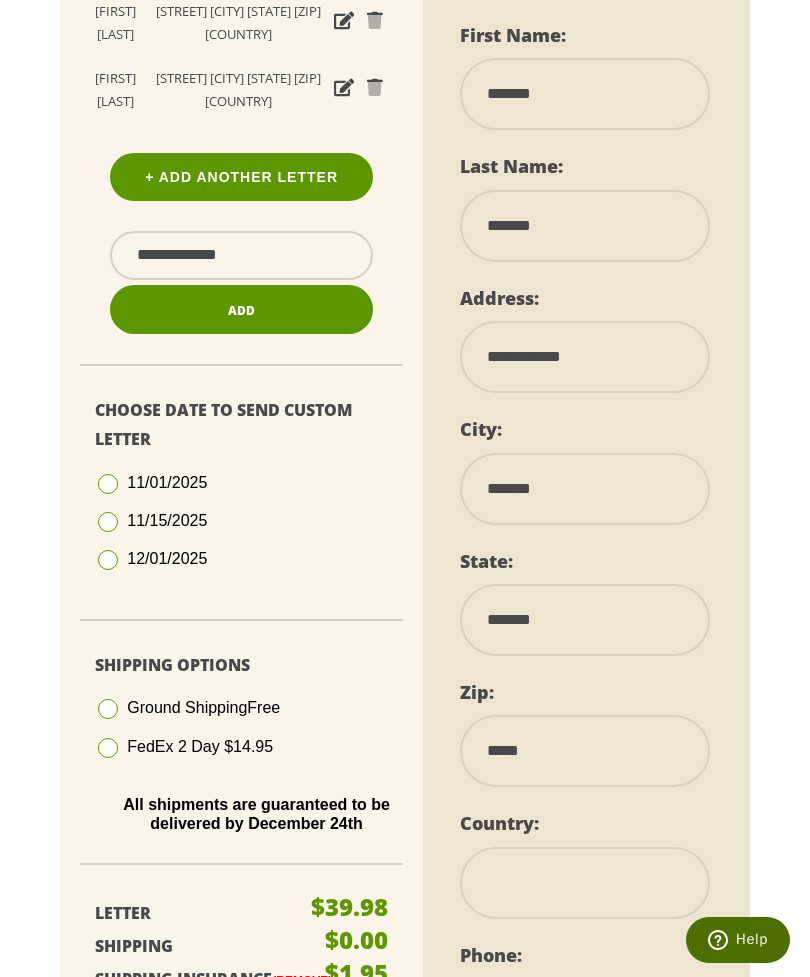 select 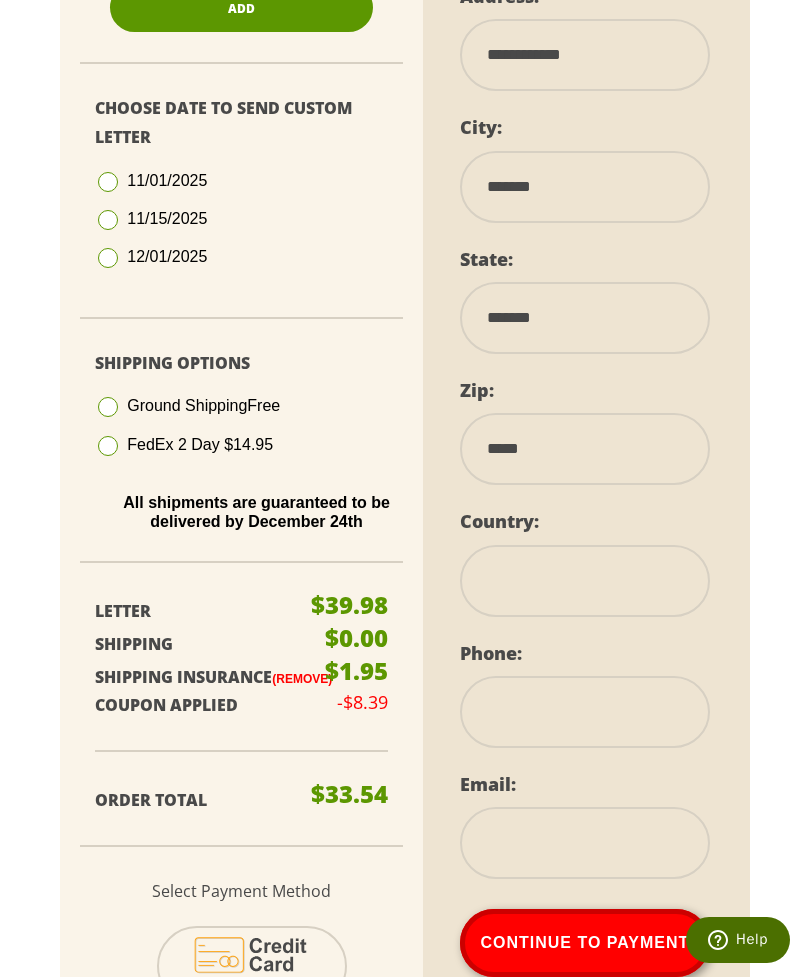 scroll, scrollTop: 812, scrollLeft: 0, axis: vertical 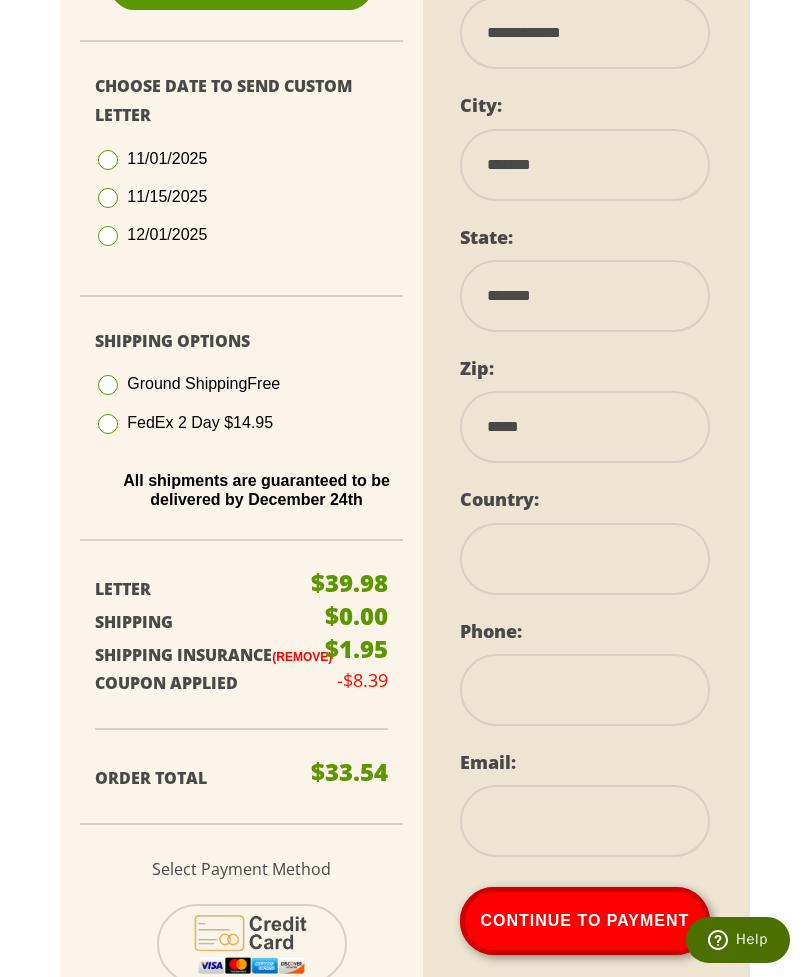 click at bounding box center [585, 690] 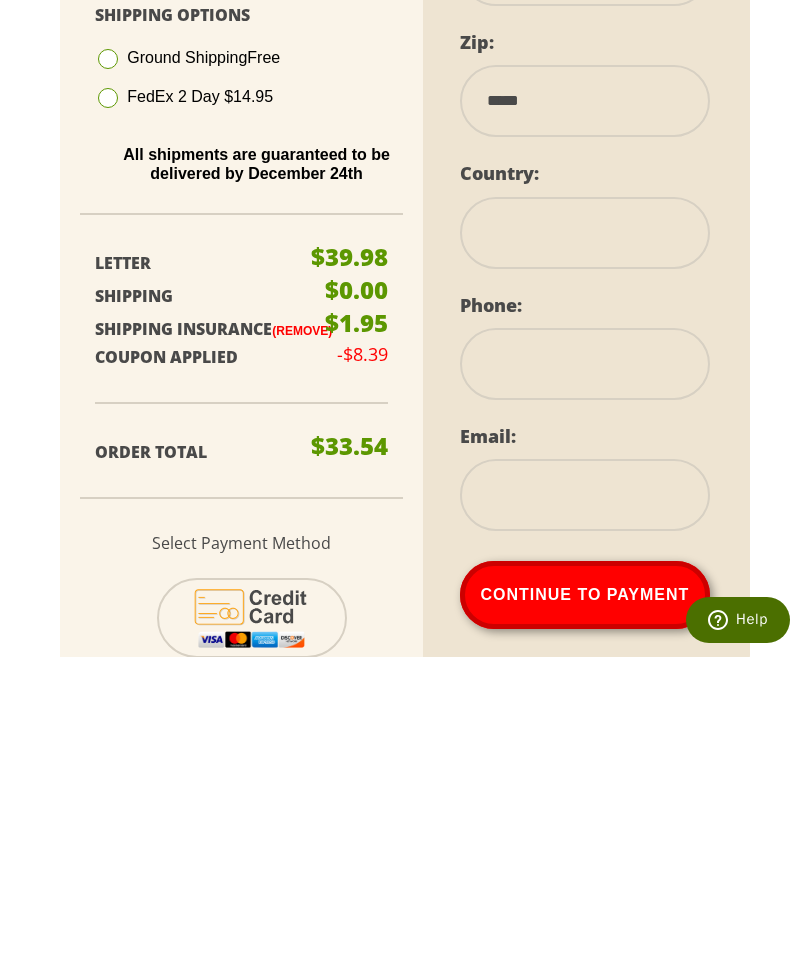 type on "**" 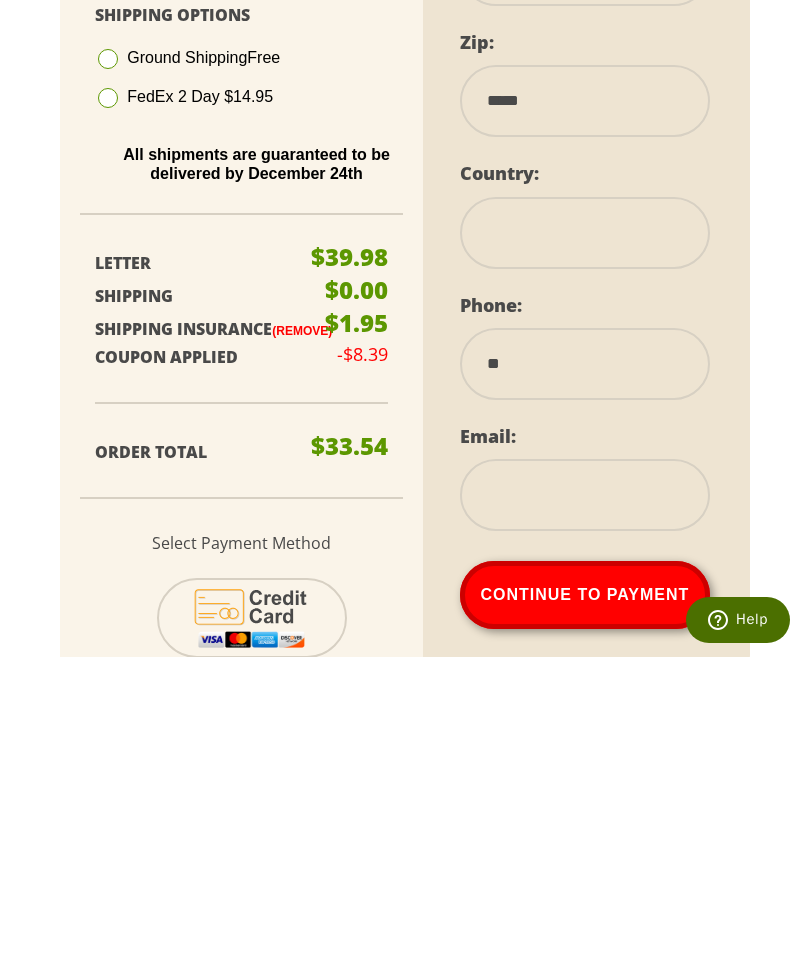 select 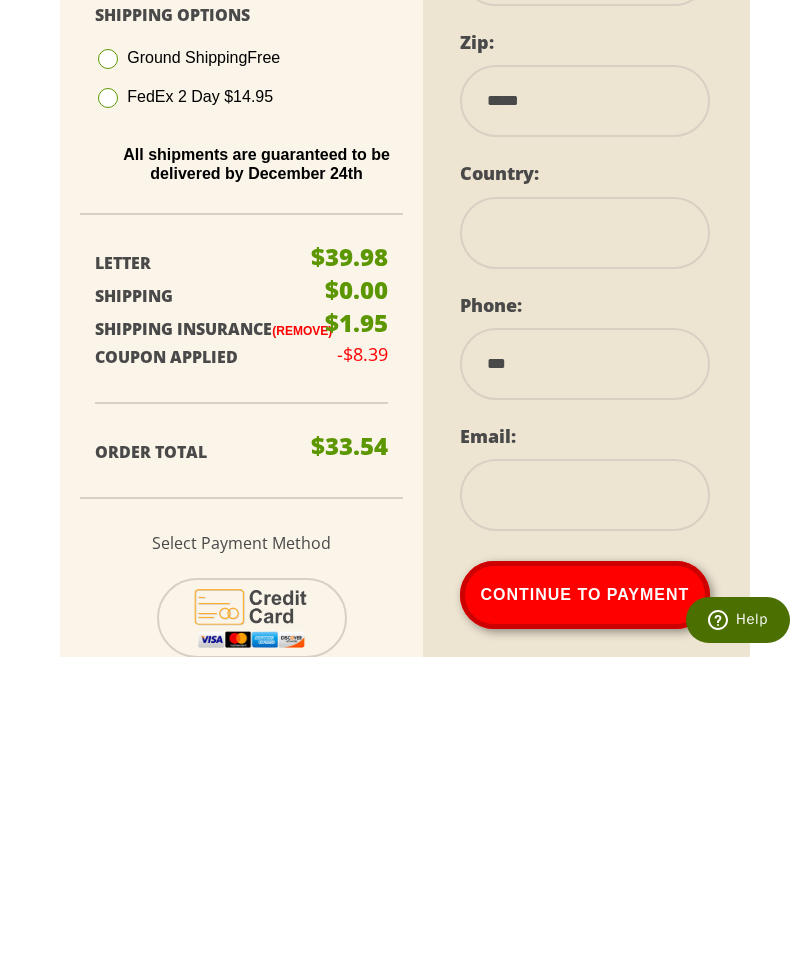 select 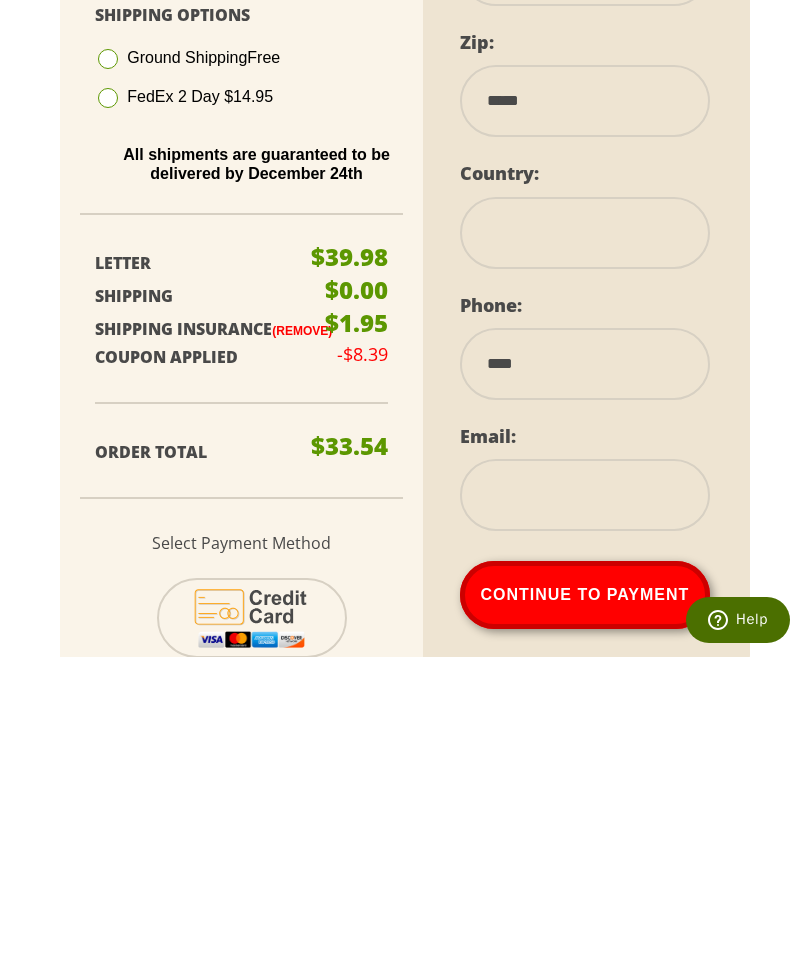 type on "*******" 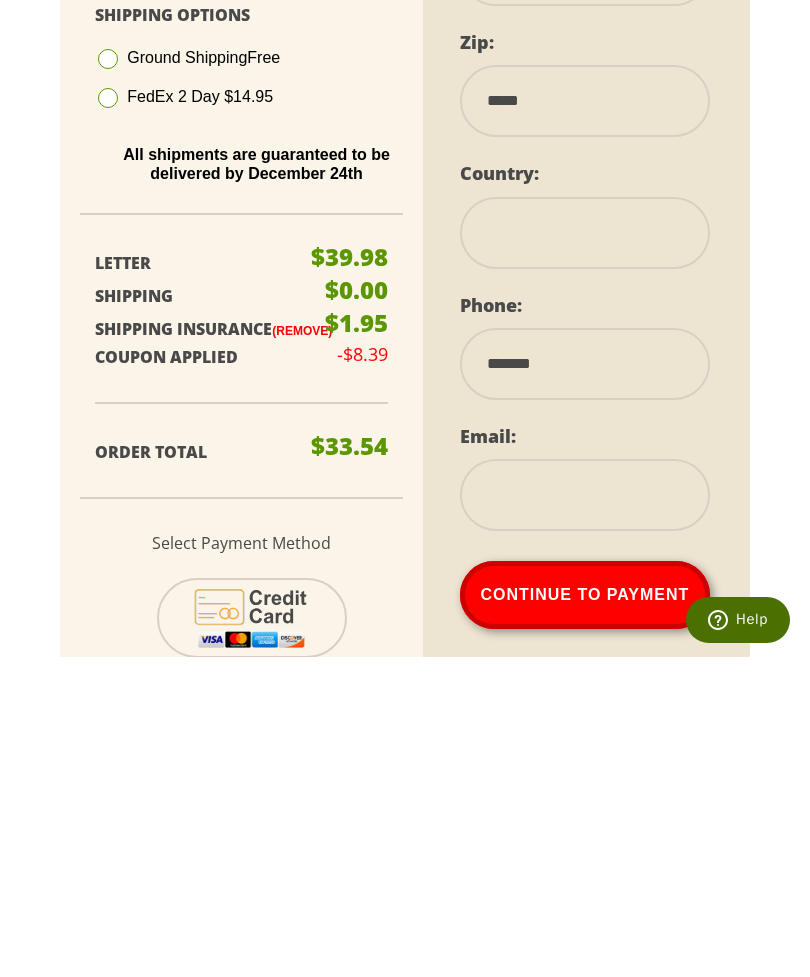 select 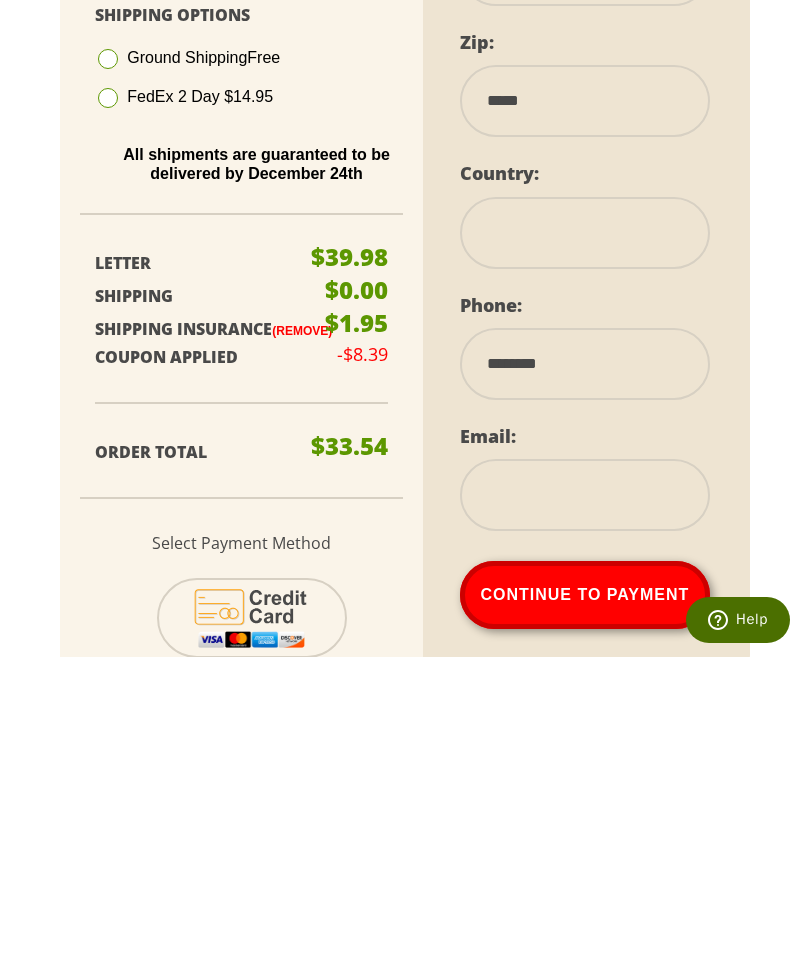 select 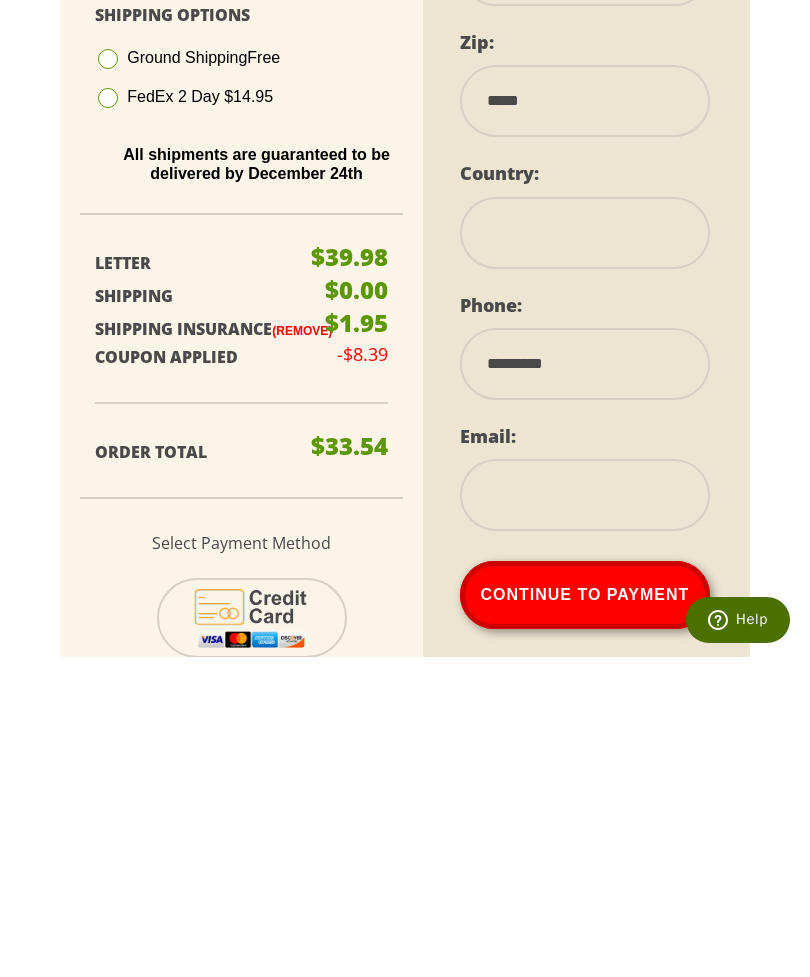 type on "**********" 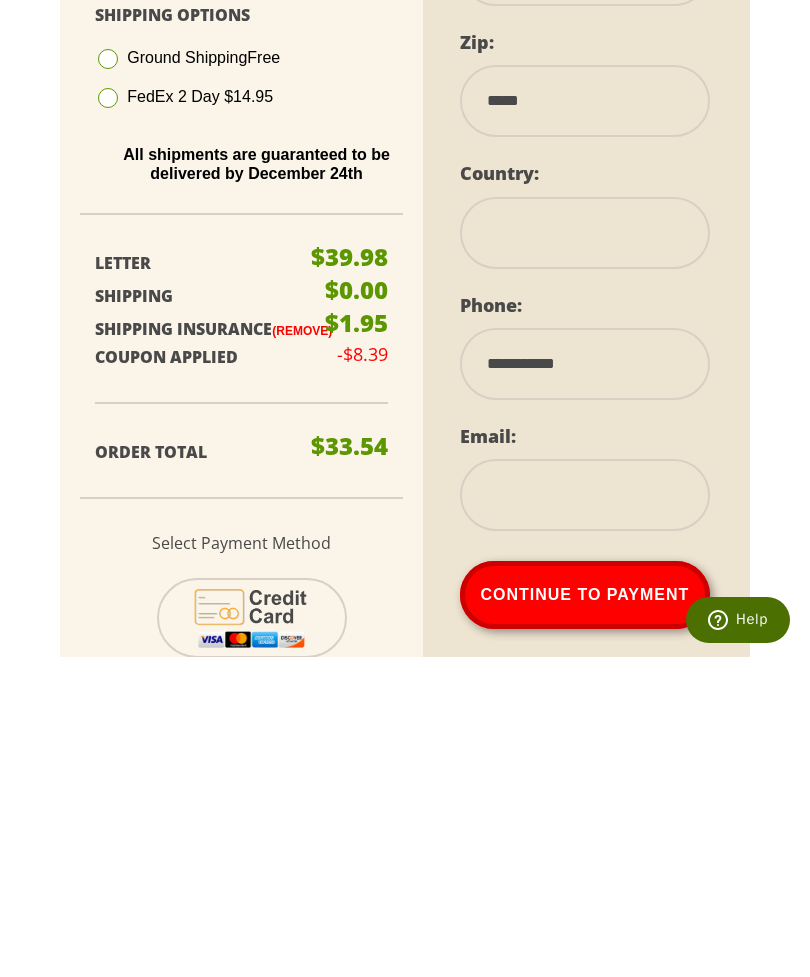 select 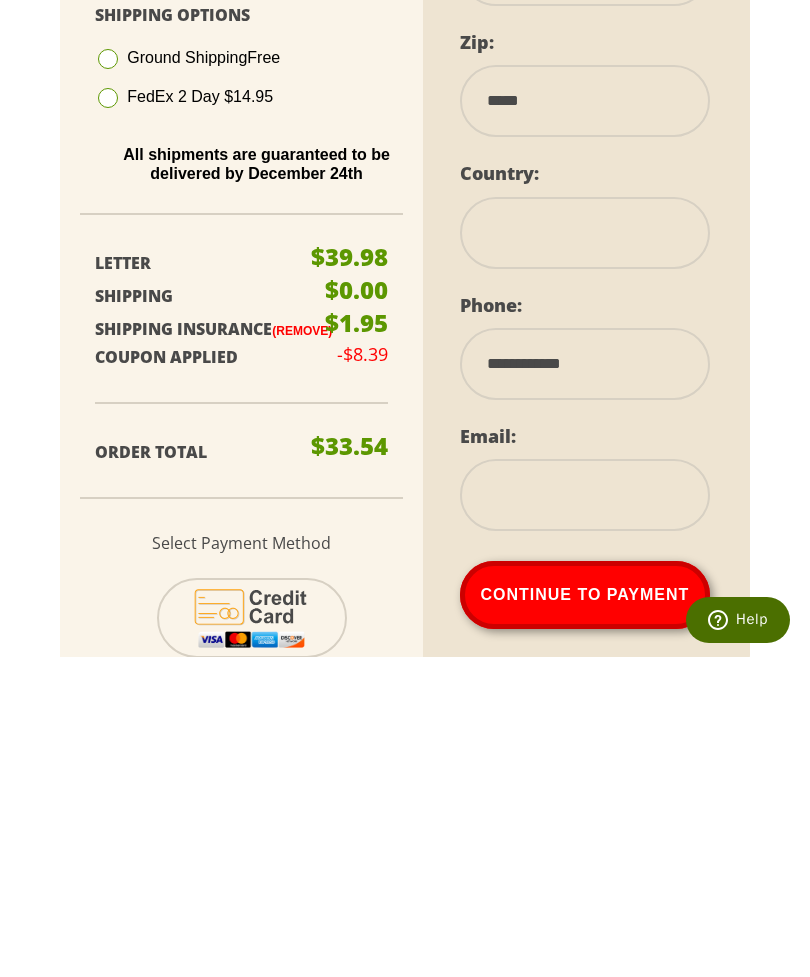 type on "**********" 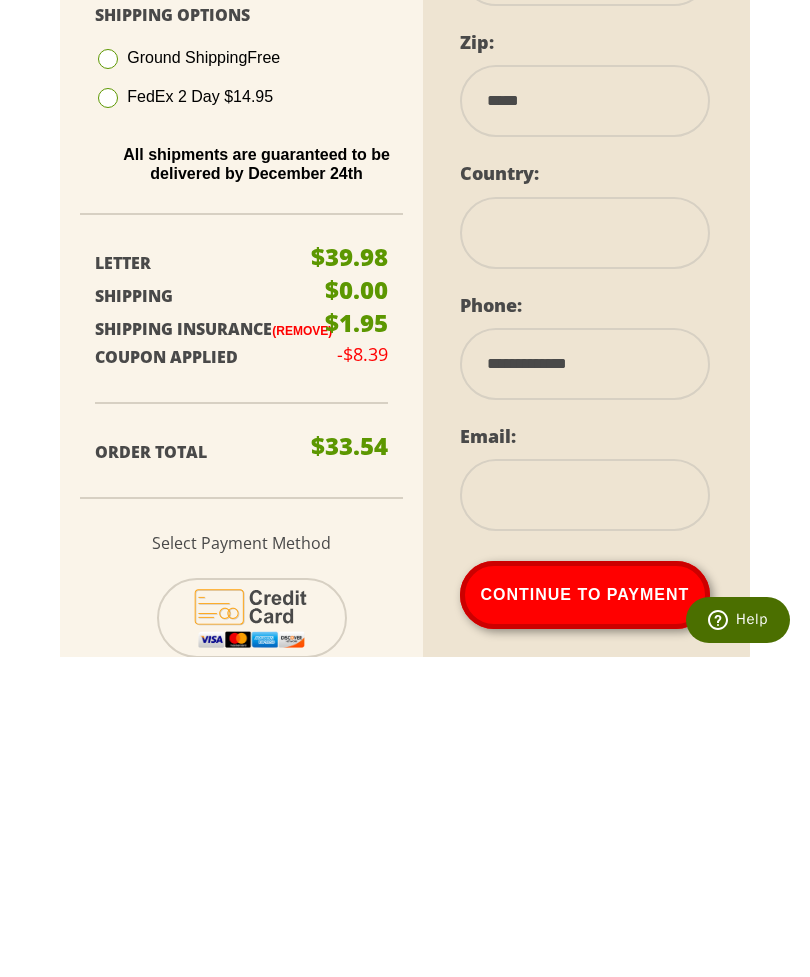 select 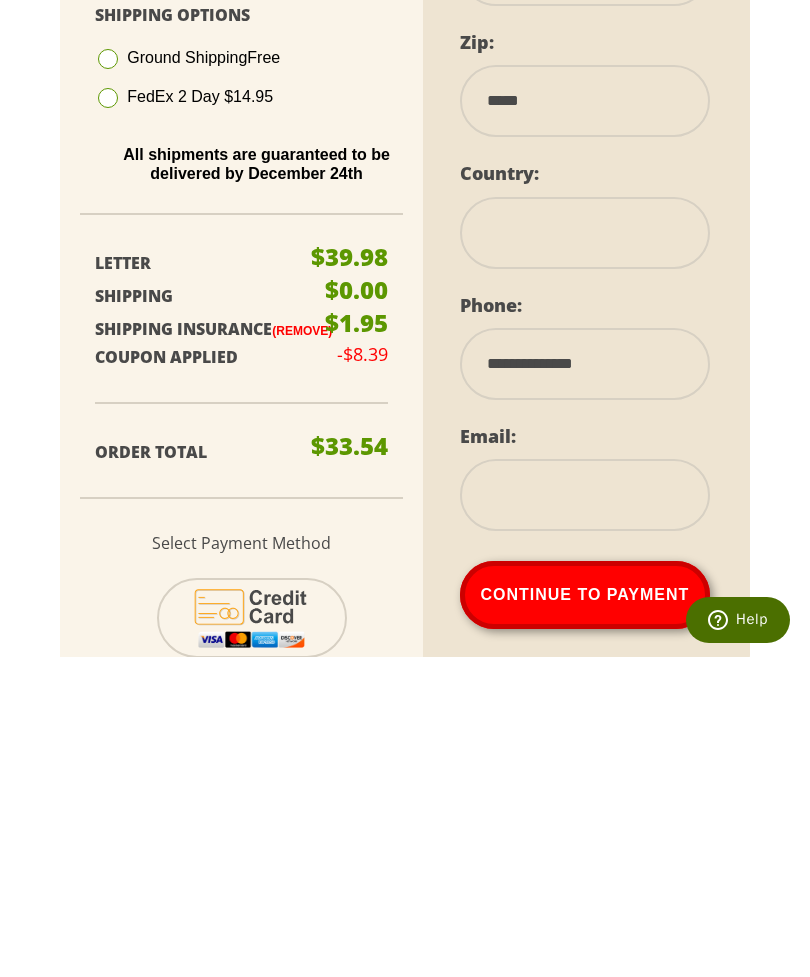 type on "**********" 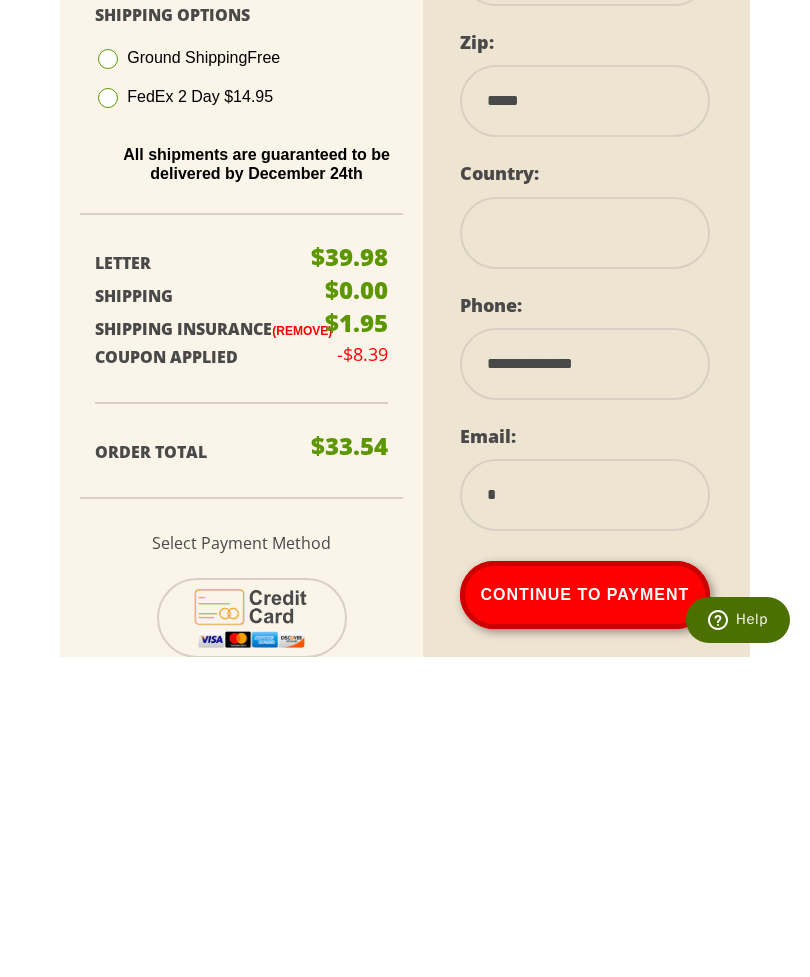 select 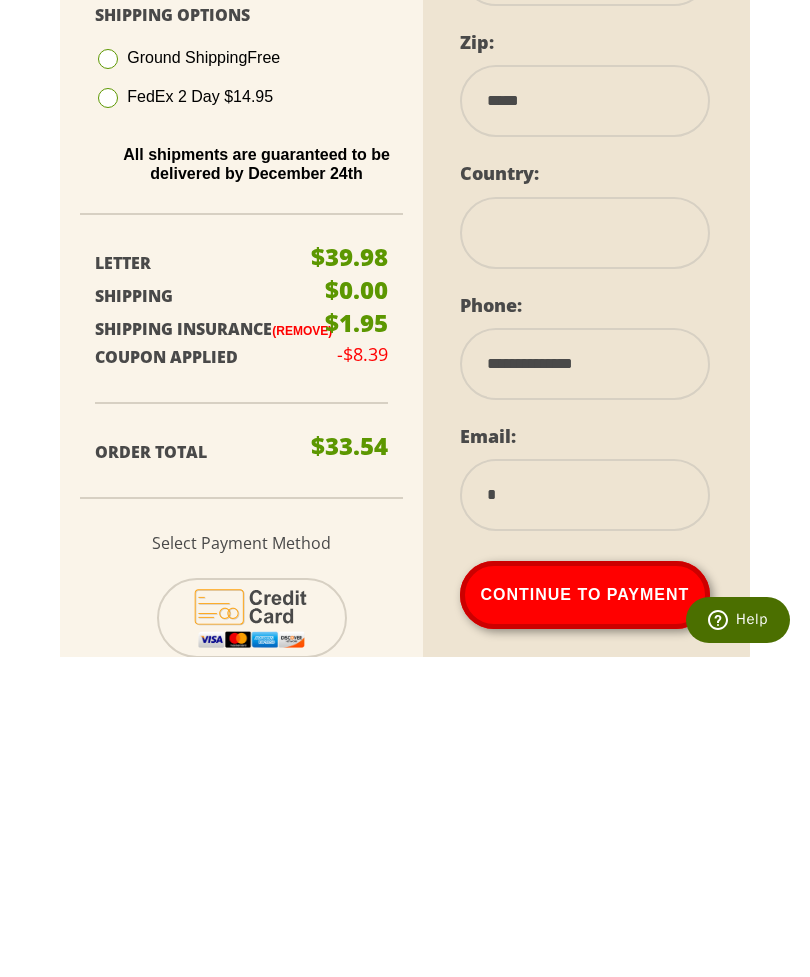 type on "**" 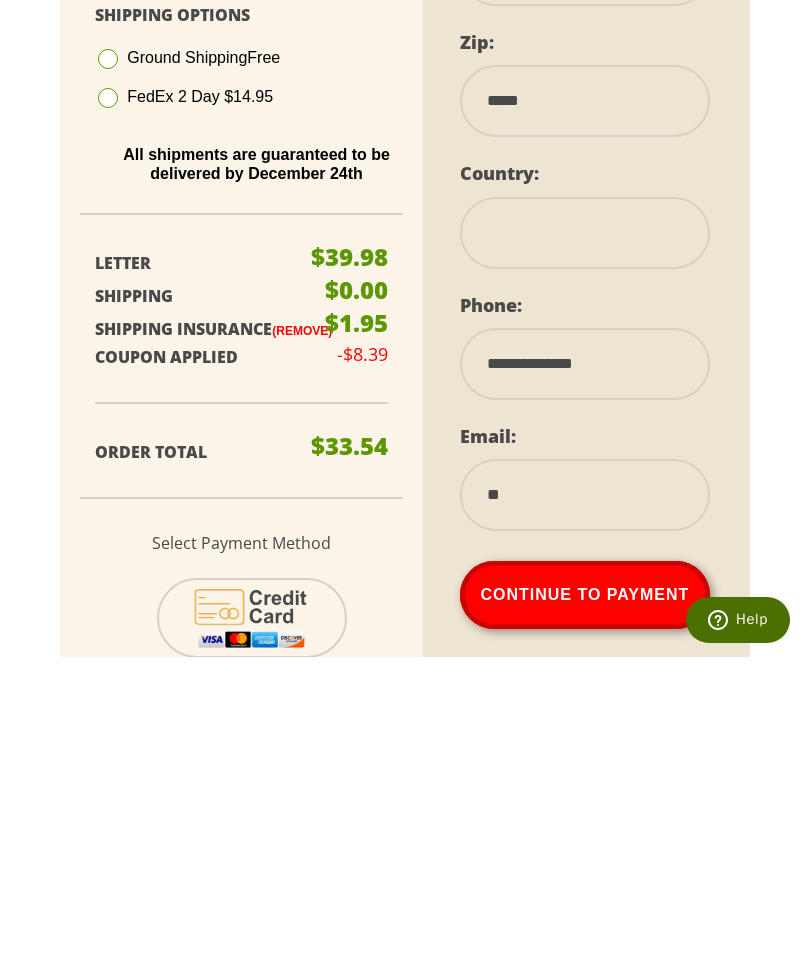 select 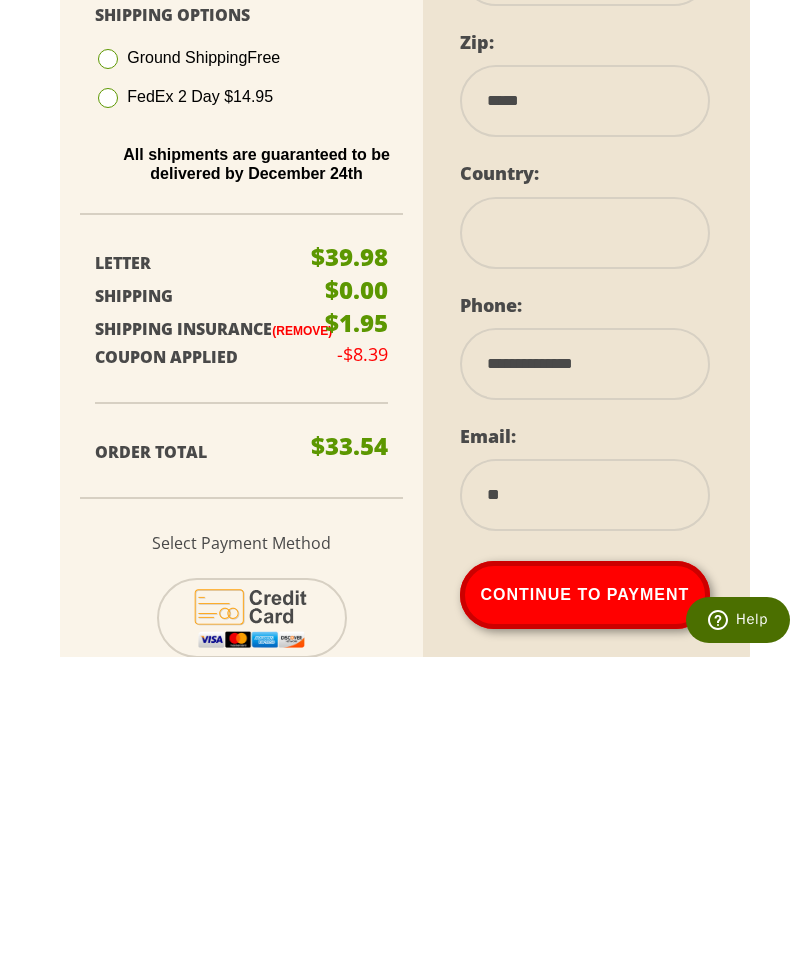 type on "***" 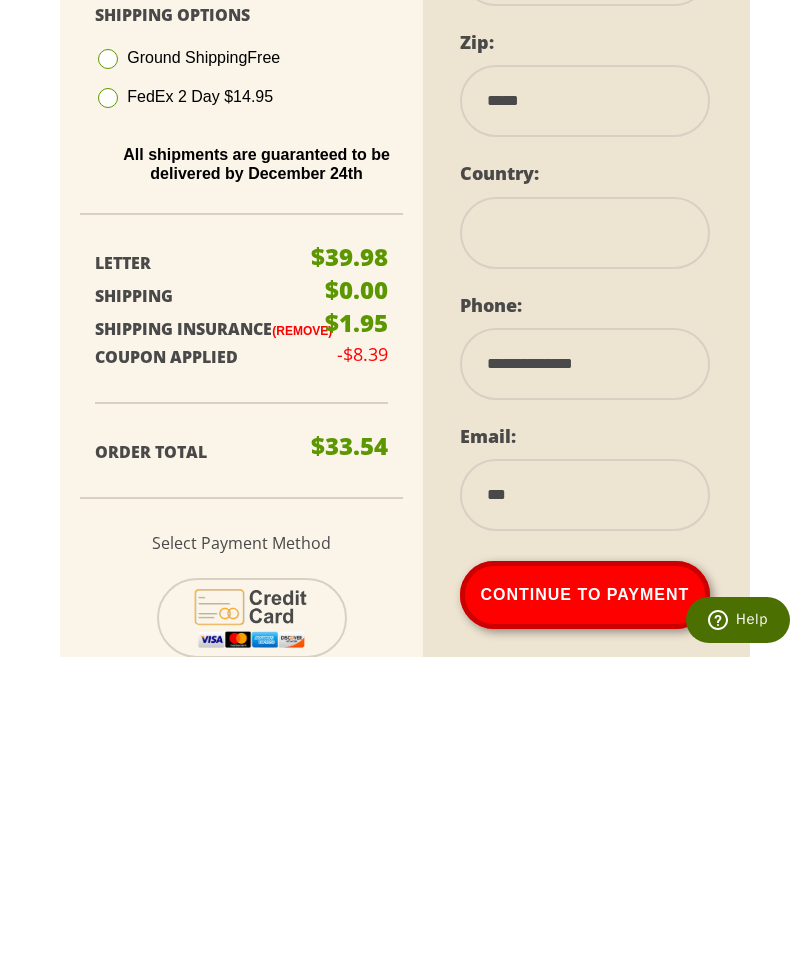 select 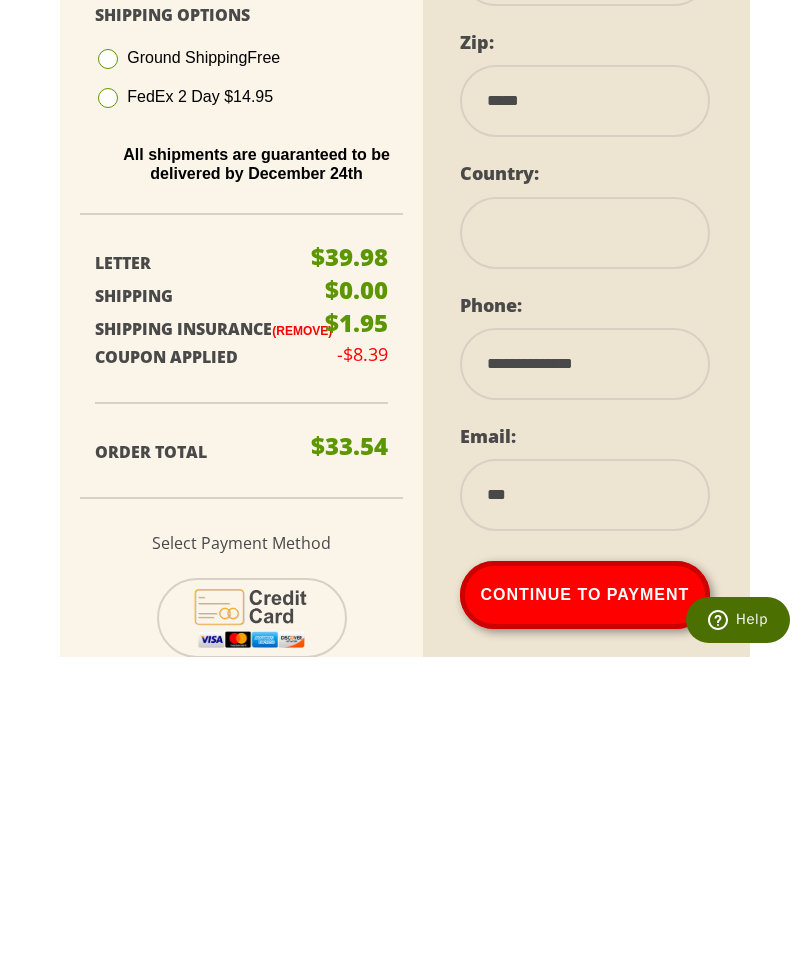 type on "****" 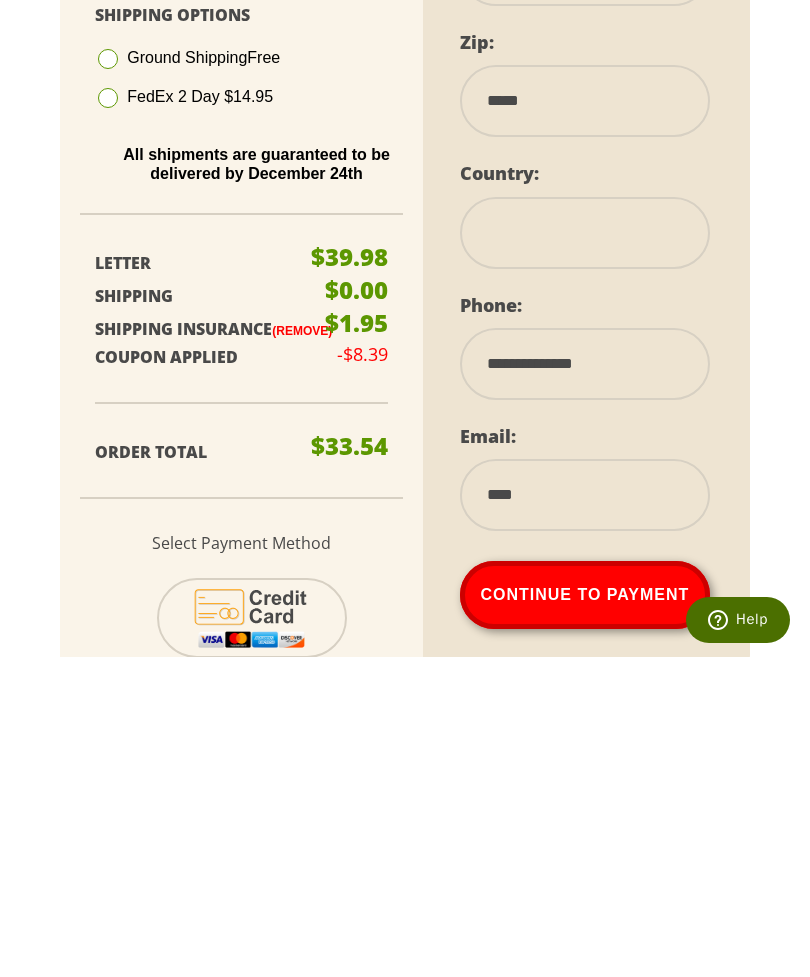 select 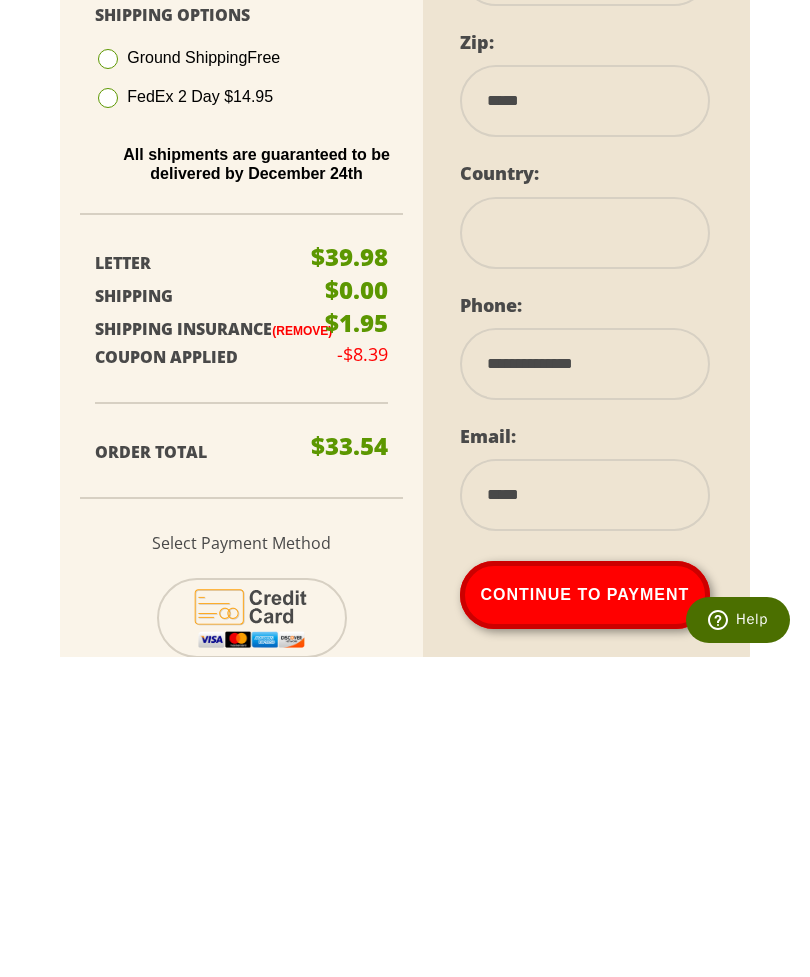 select 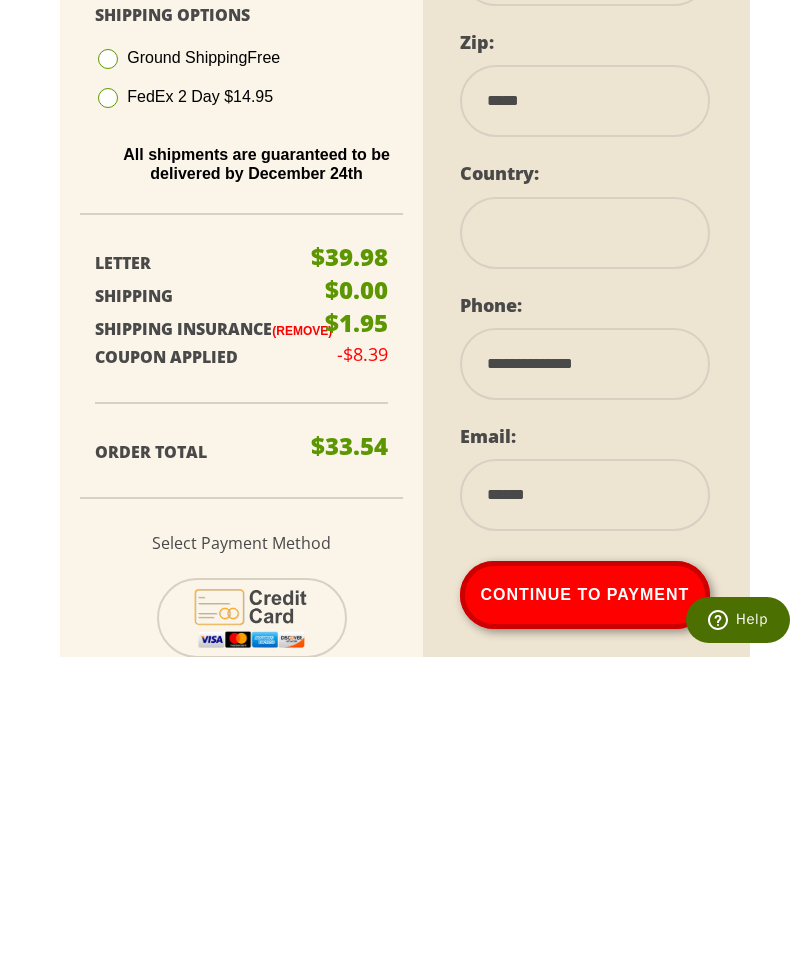 select 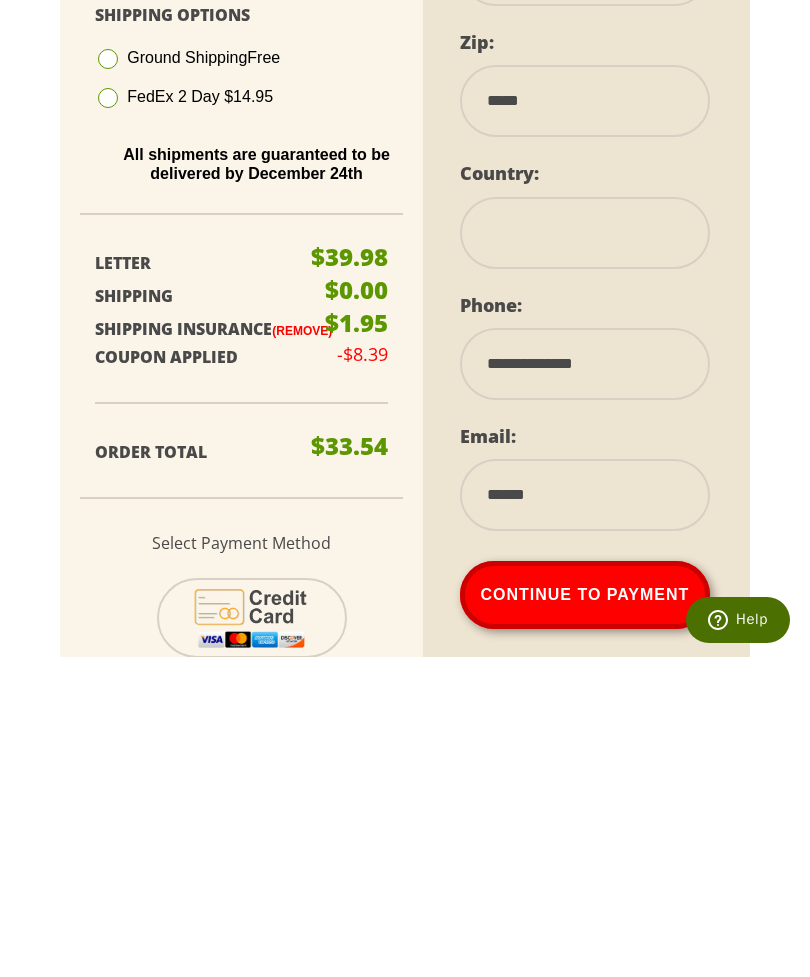 type on "*******" 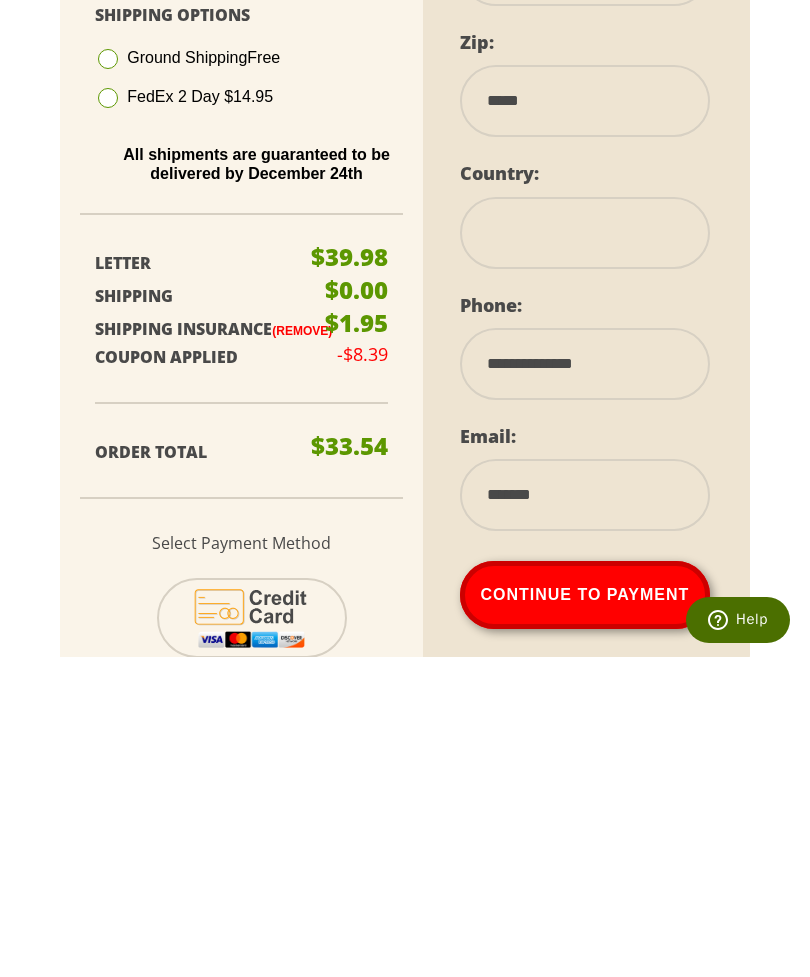 select 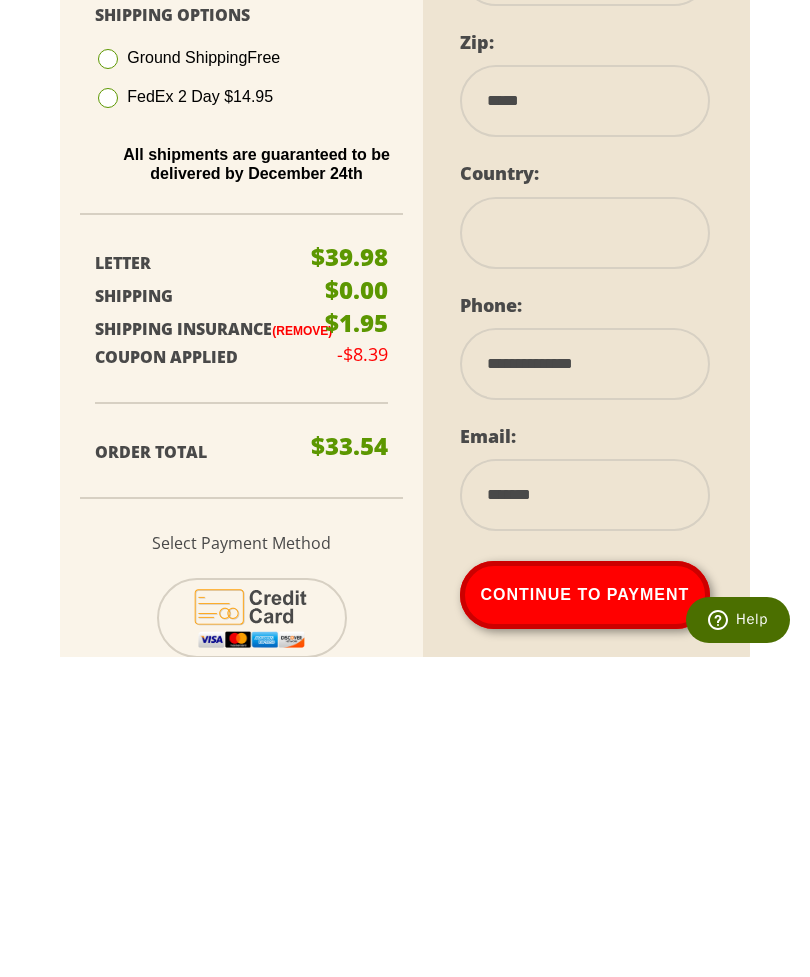 type on "********" 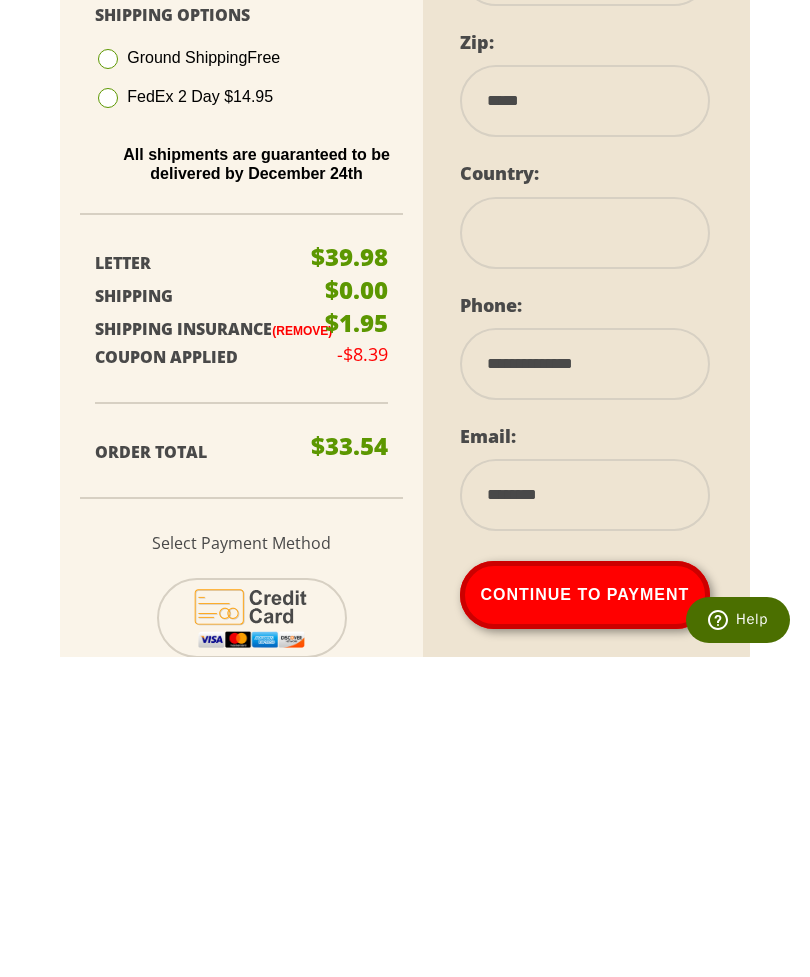 select 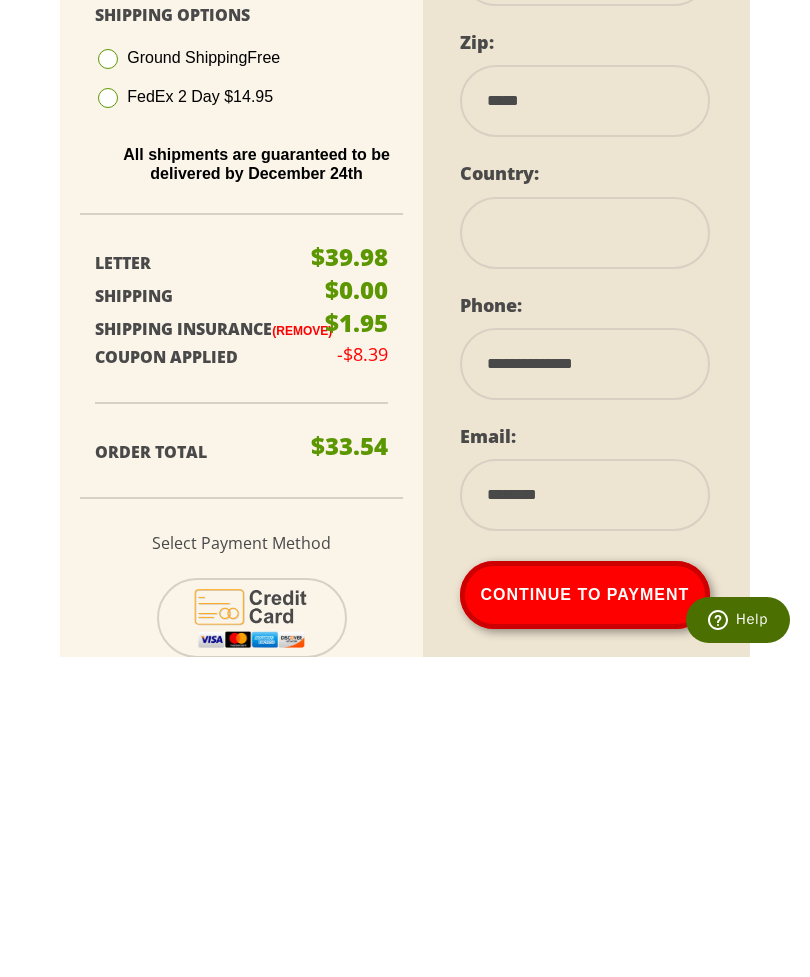 type on "*********" 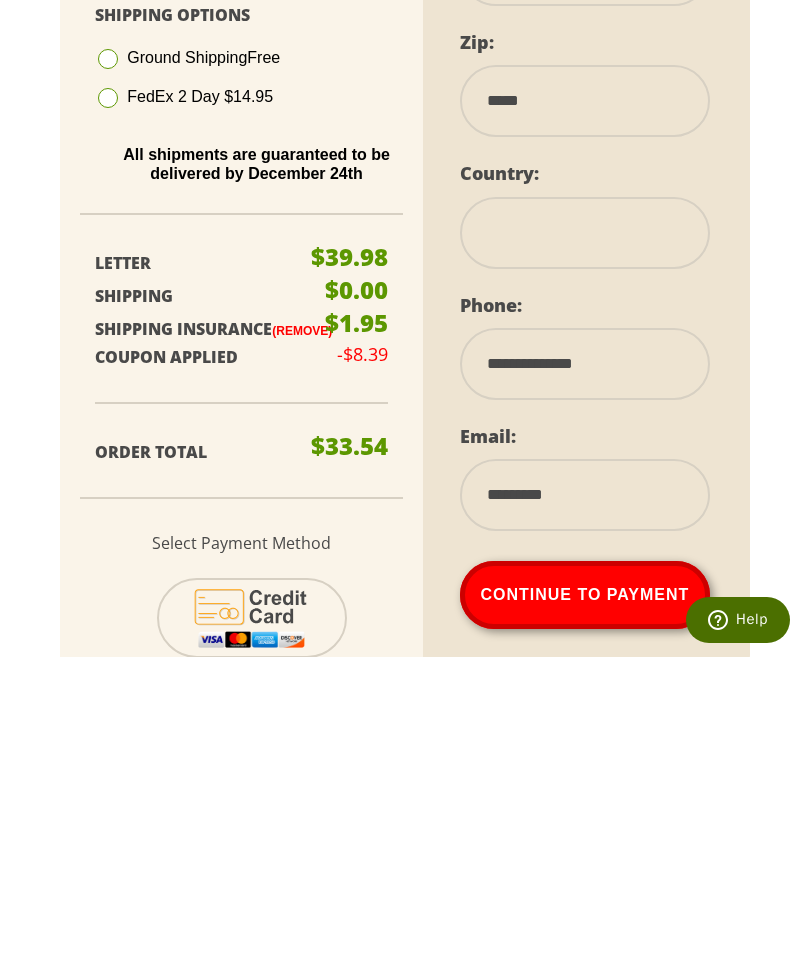 select 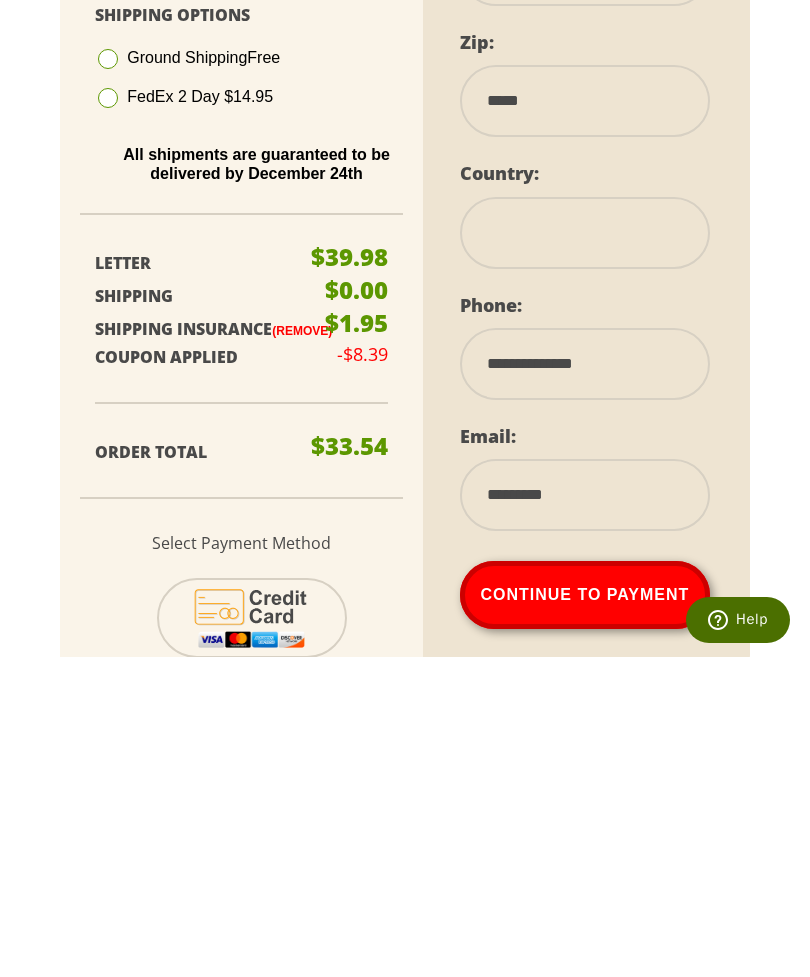 type on "**********" 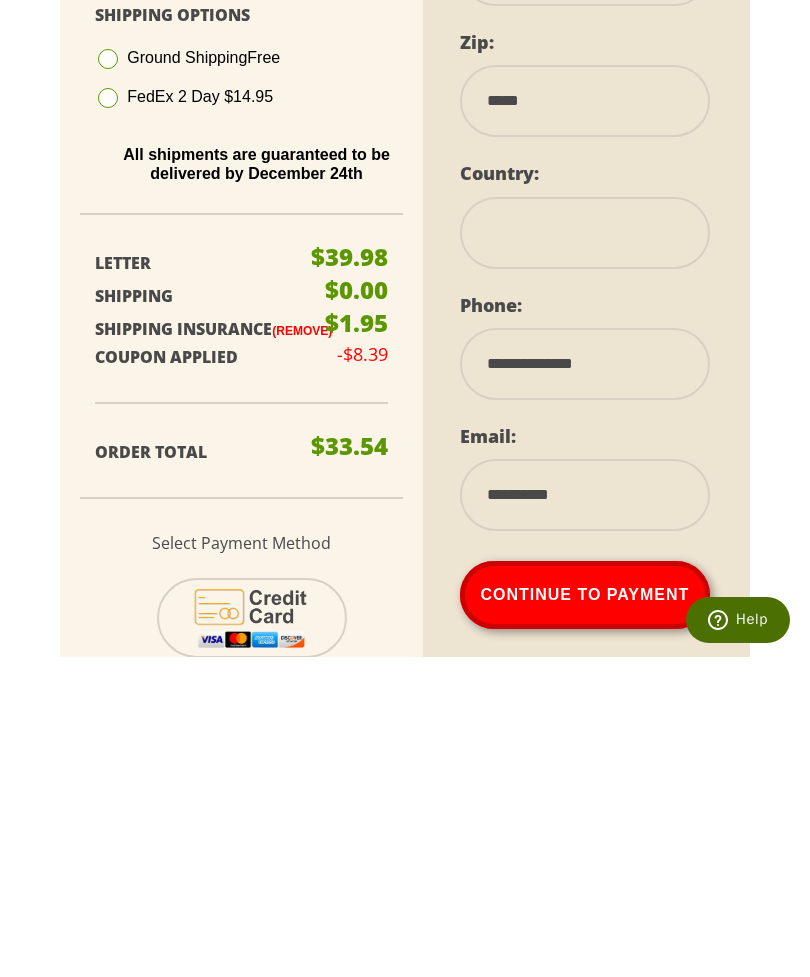 select 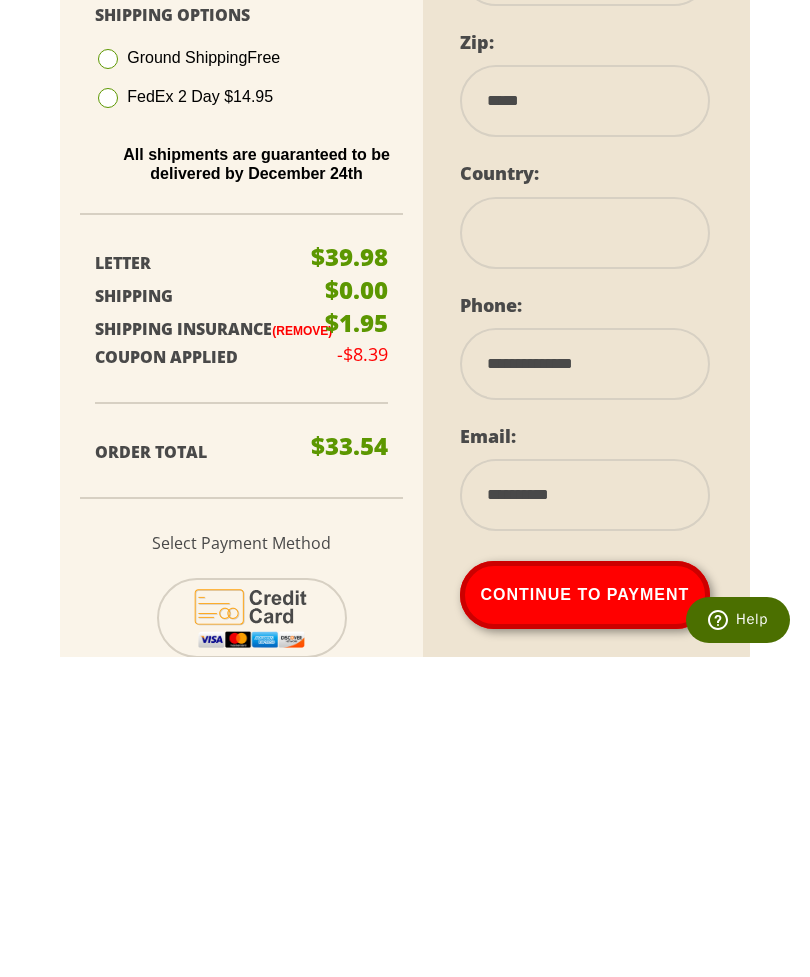 type on "**********" 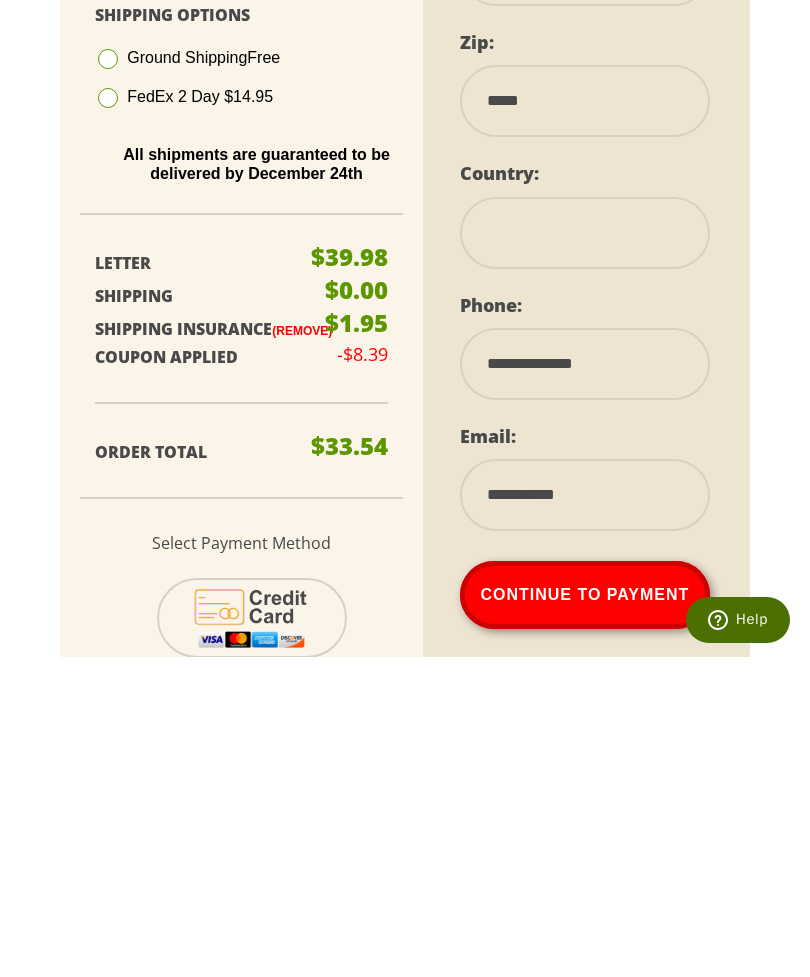 select 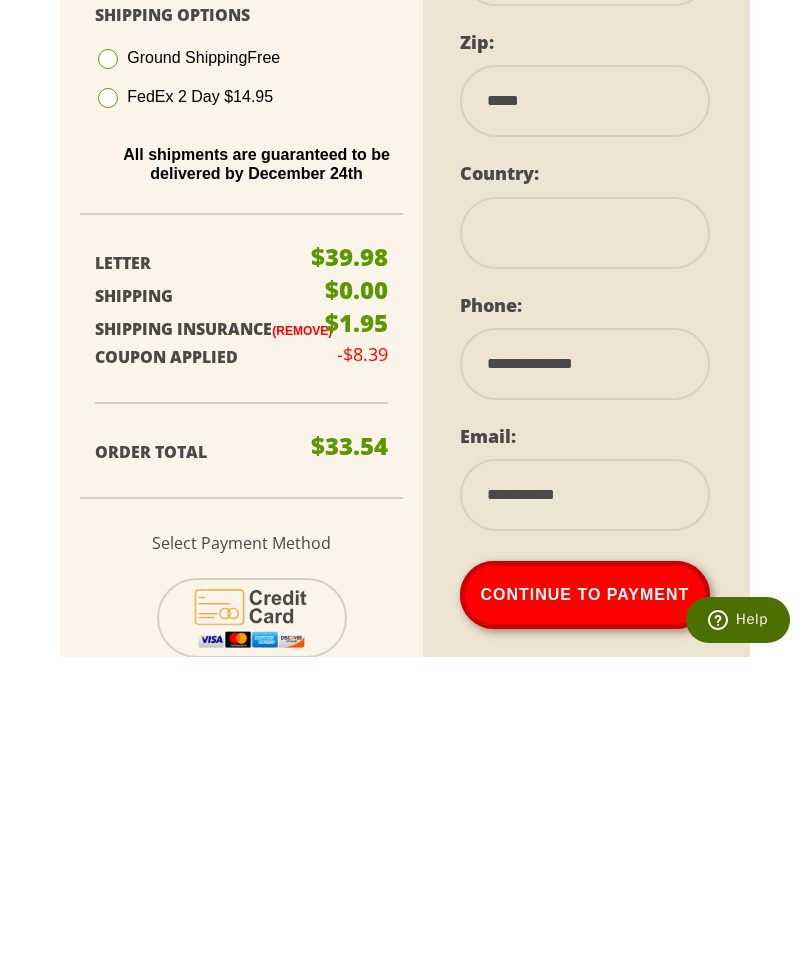 type on "**********" 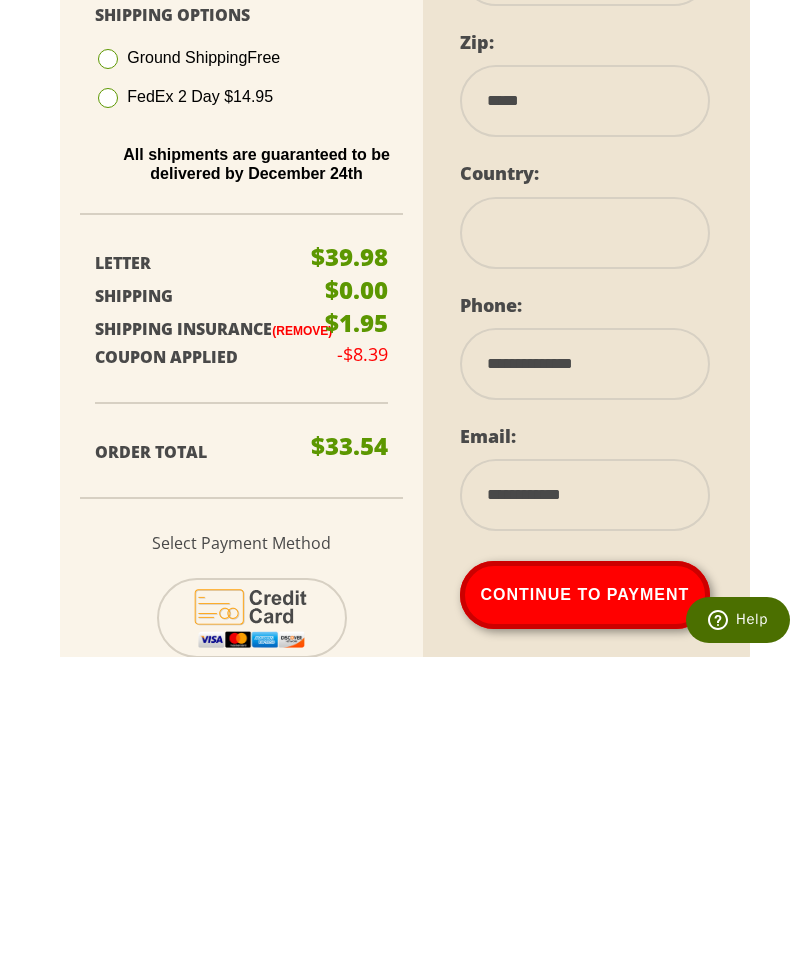 select 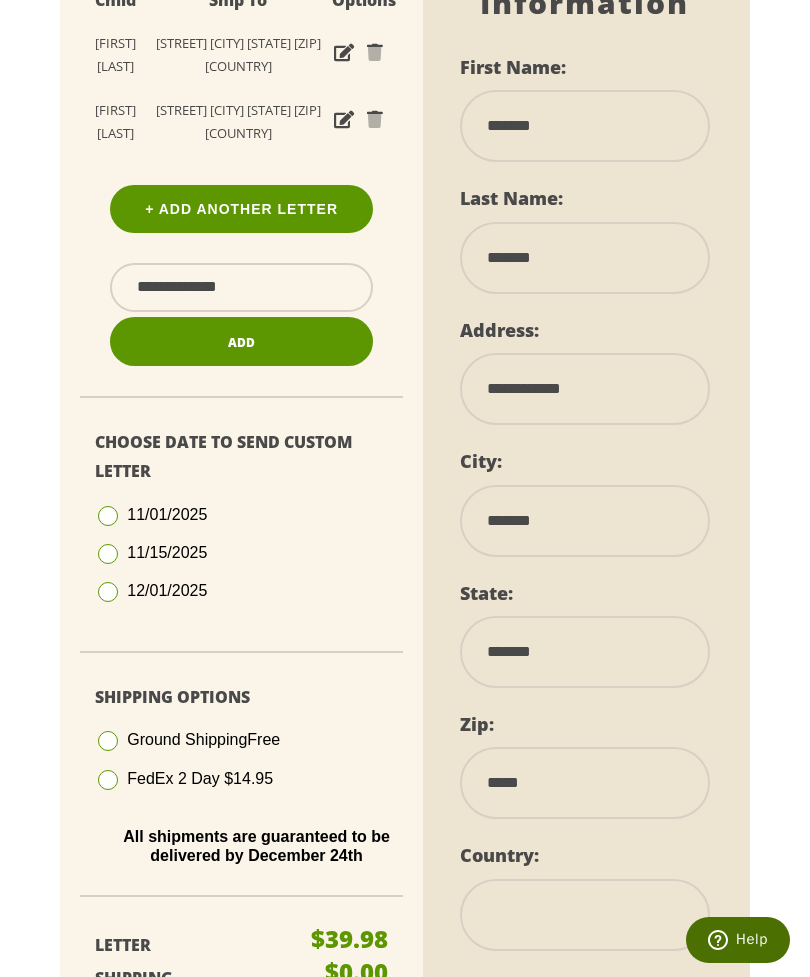 scroll, scrollTop: 448, scrollLeft: 0, axis: vertical 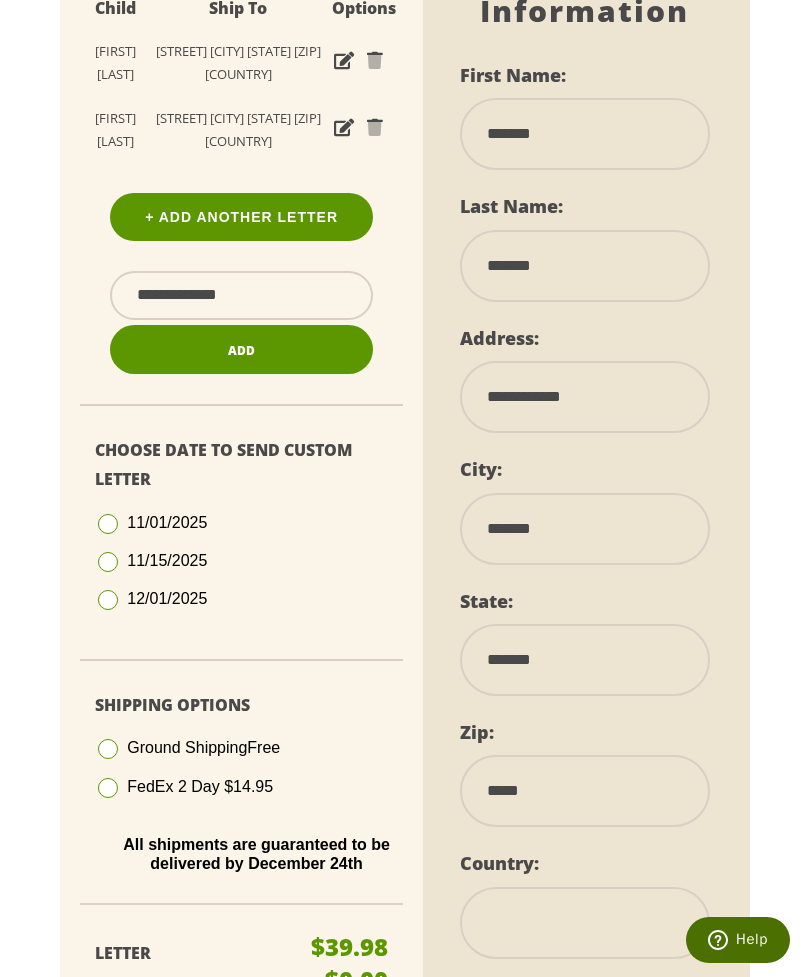 type on "**********" 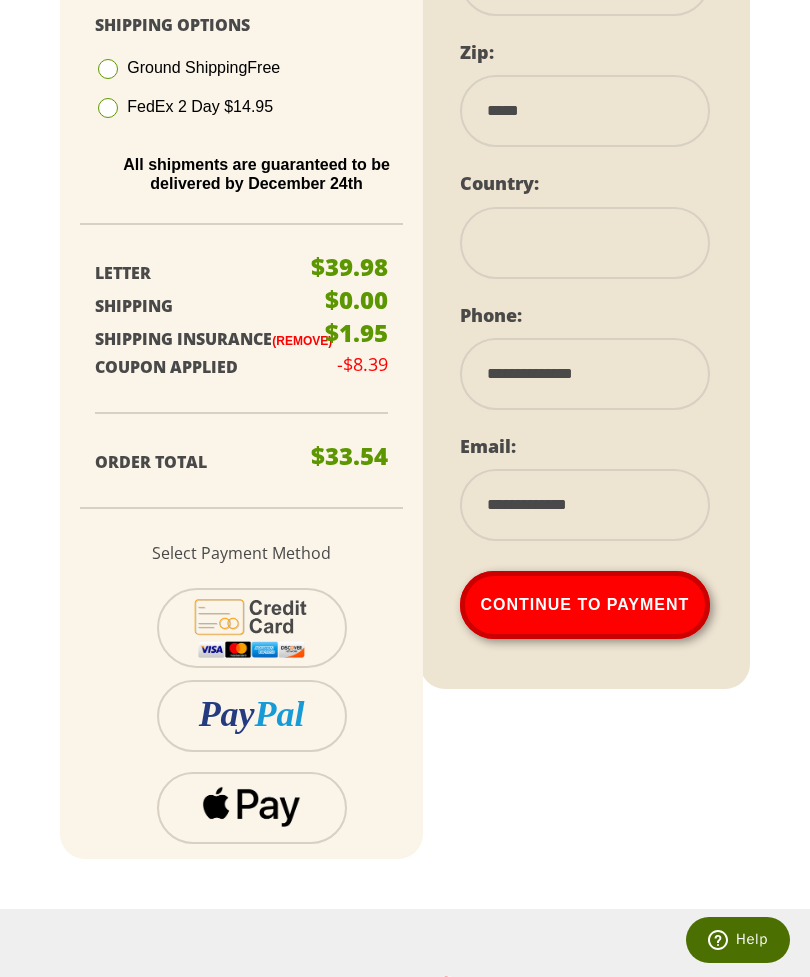 scroll, scrollTop: 1154, scrollLeft: 0, axis: vertical 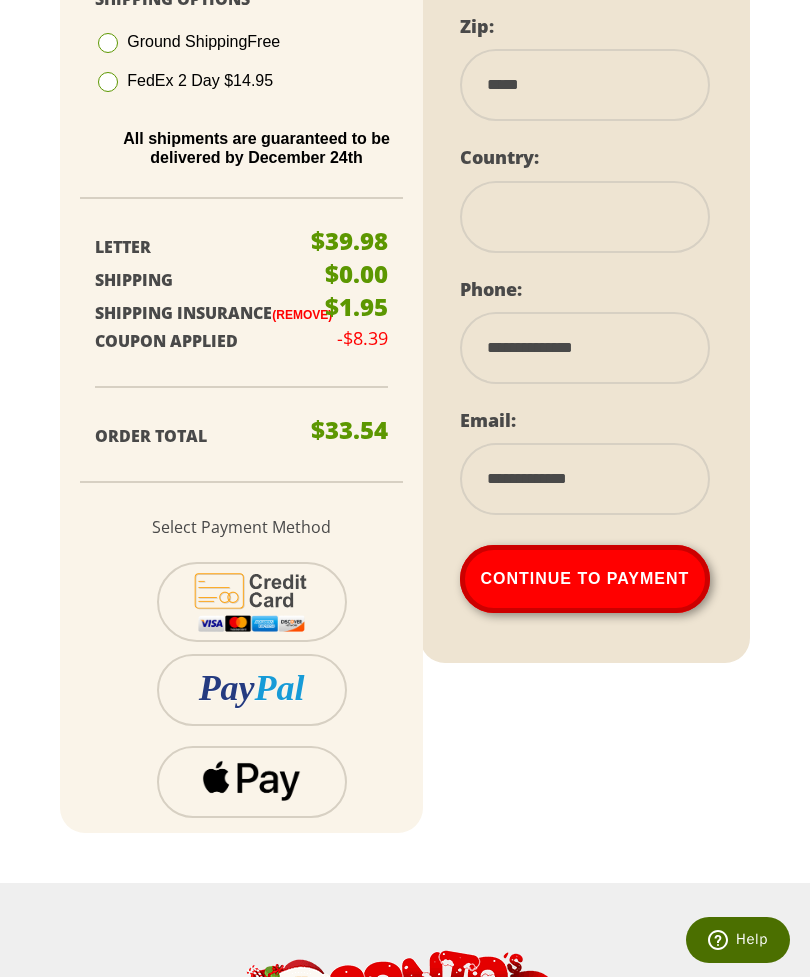 click on "Continue To Payment" at bounding box center (585, 579) 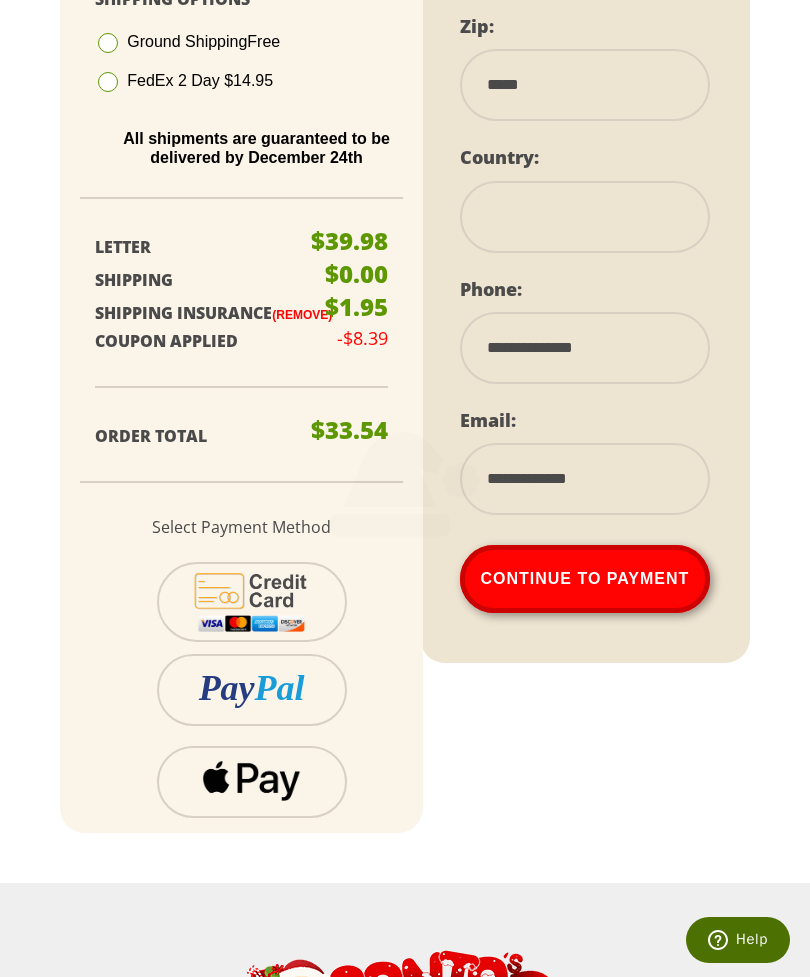 select 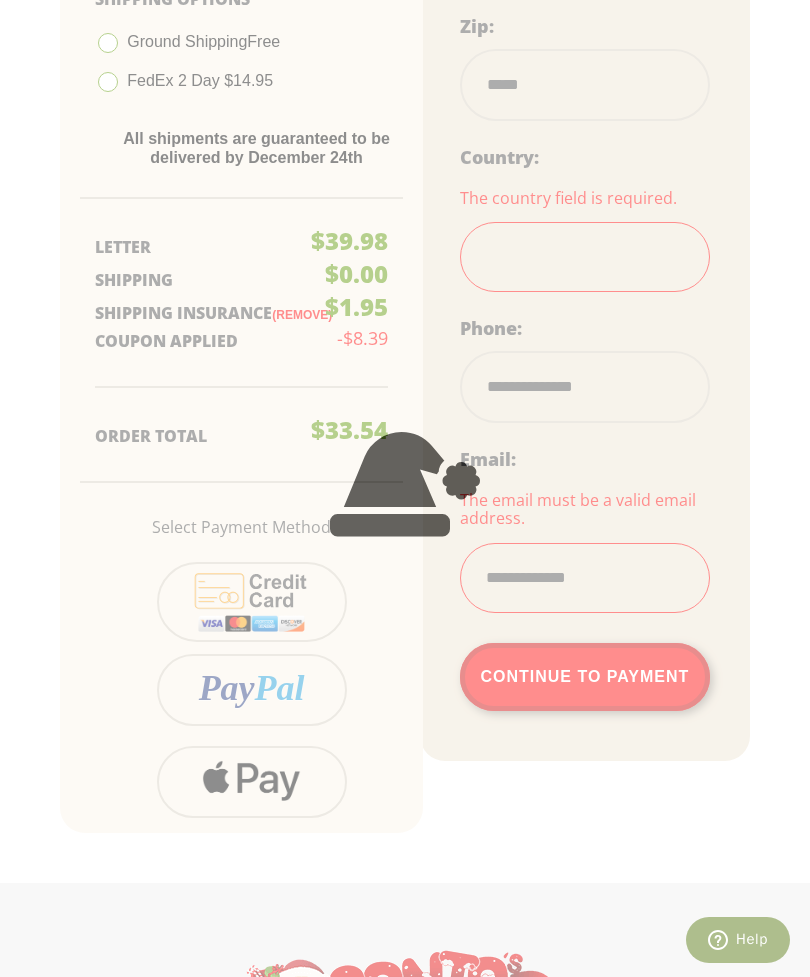 scroll, scrollTop: 507, scrollLeft: 0, axis: vertical 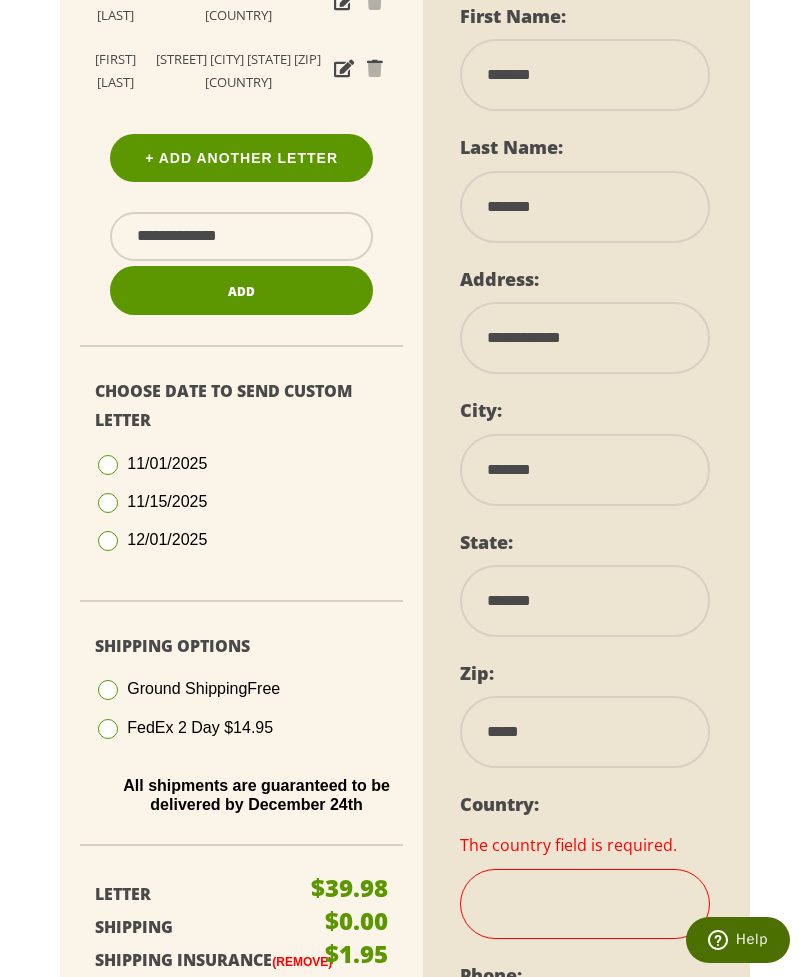 click on "**********" at bounding box center (585, 904) 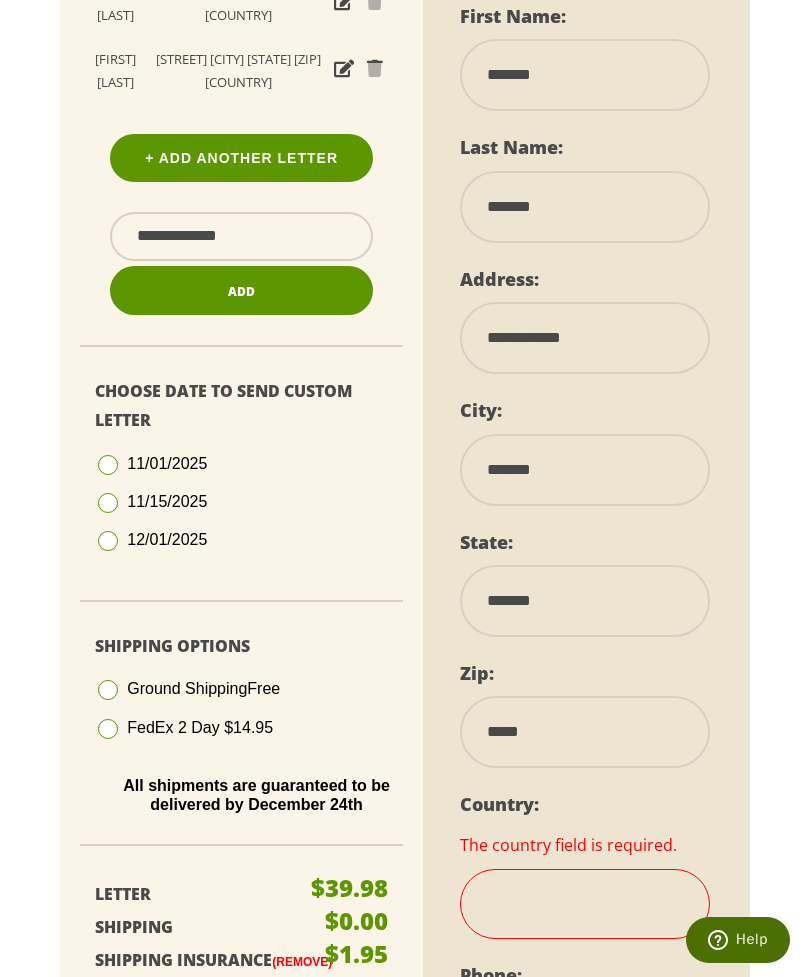 select on "**" 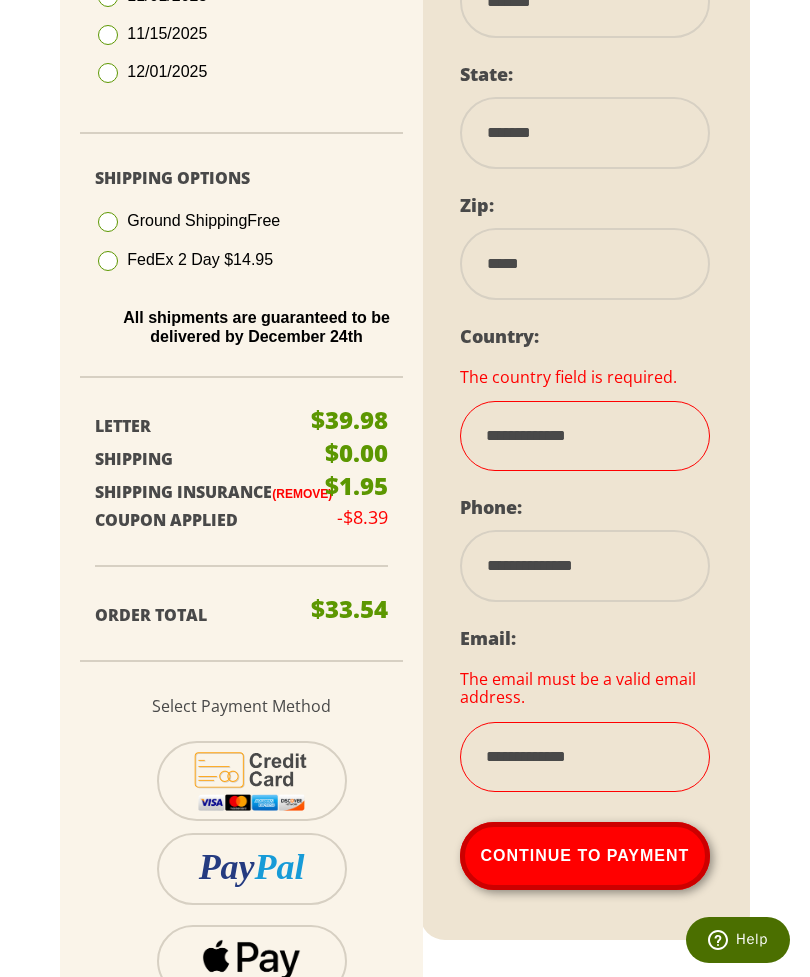 scroll, scrollTop: 1070, scrollLeft: 0, axis: vertical 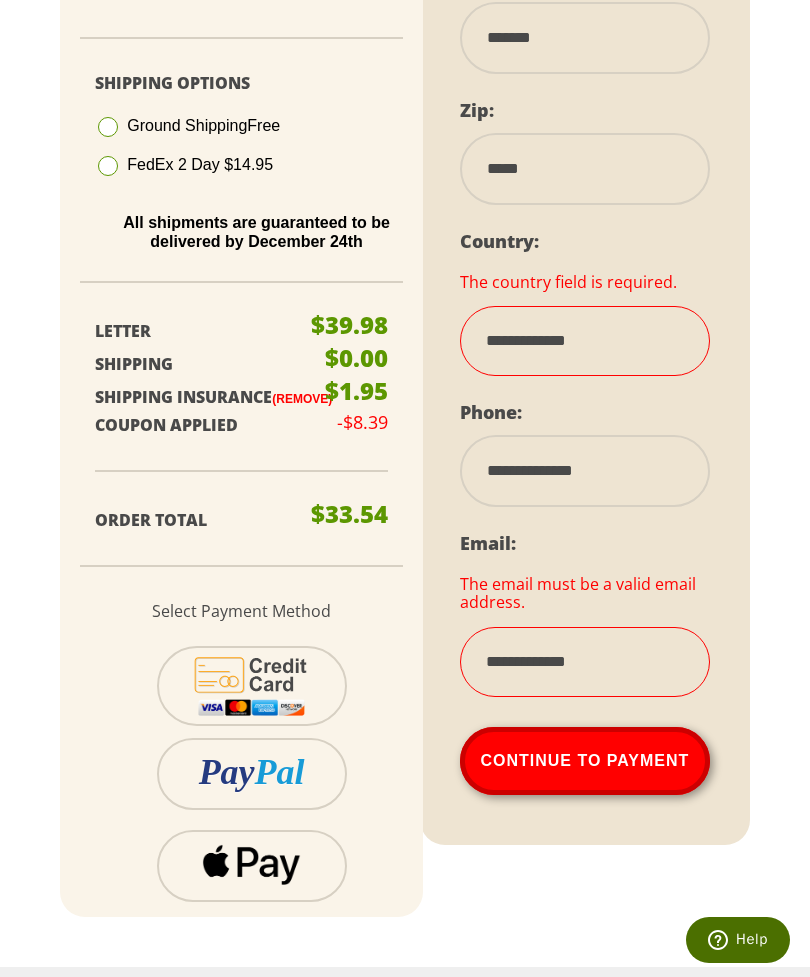 click on "**********" at bounding box center [585, 662] 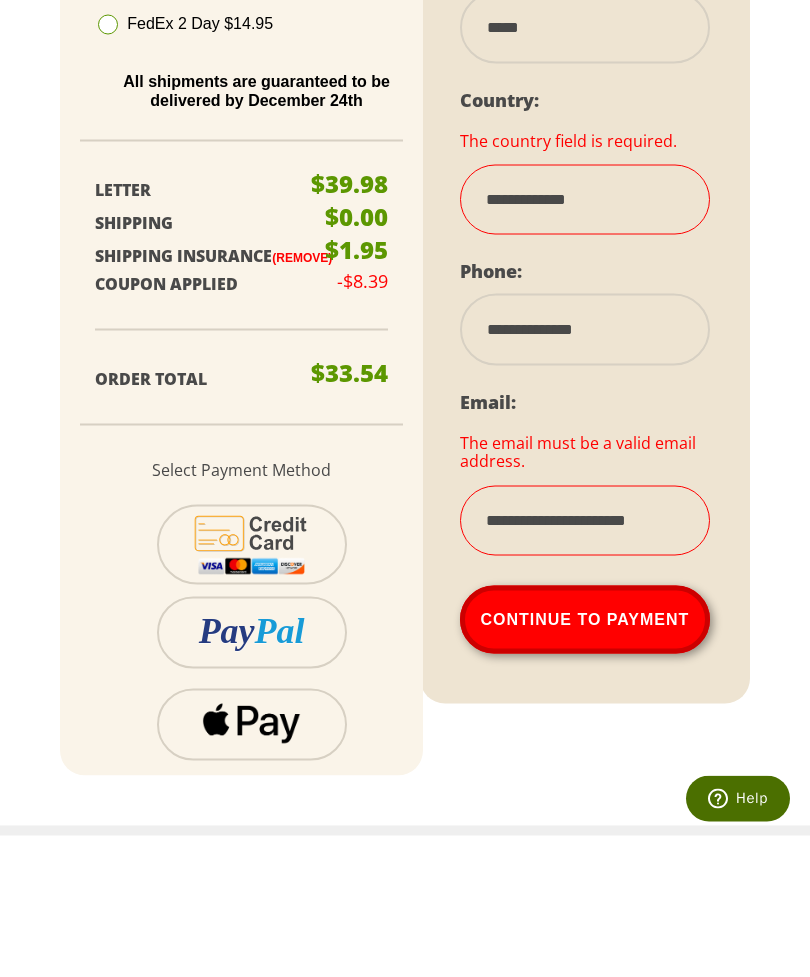 type on "**********" 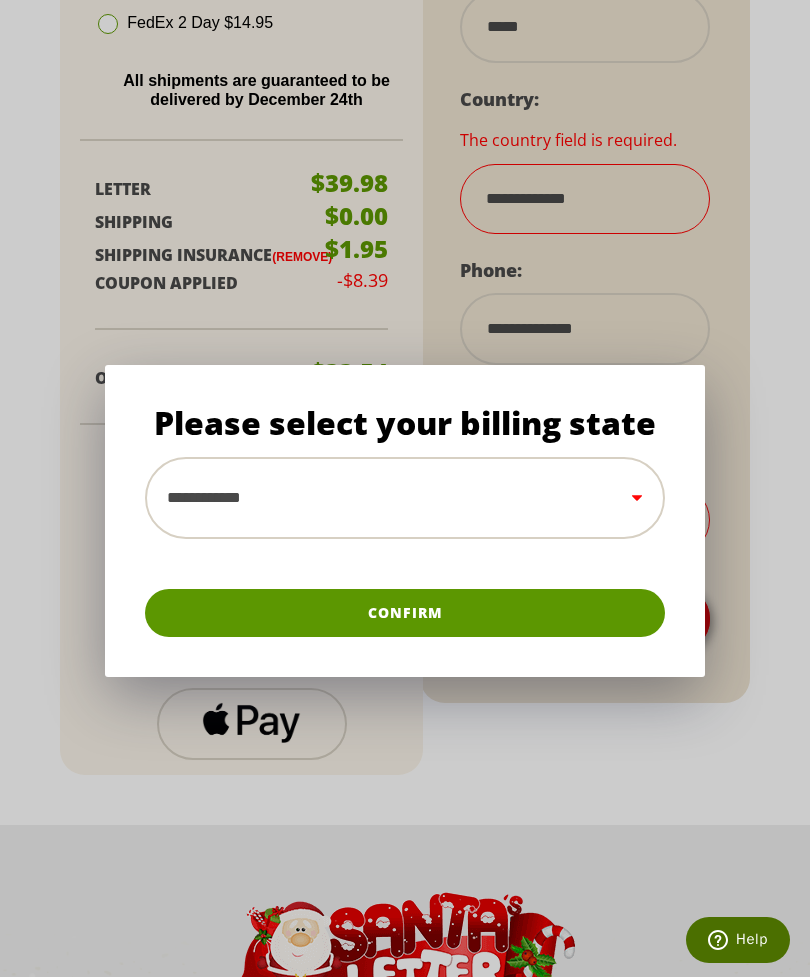 click on "**********" at bounding box center [405, 498] 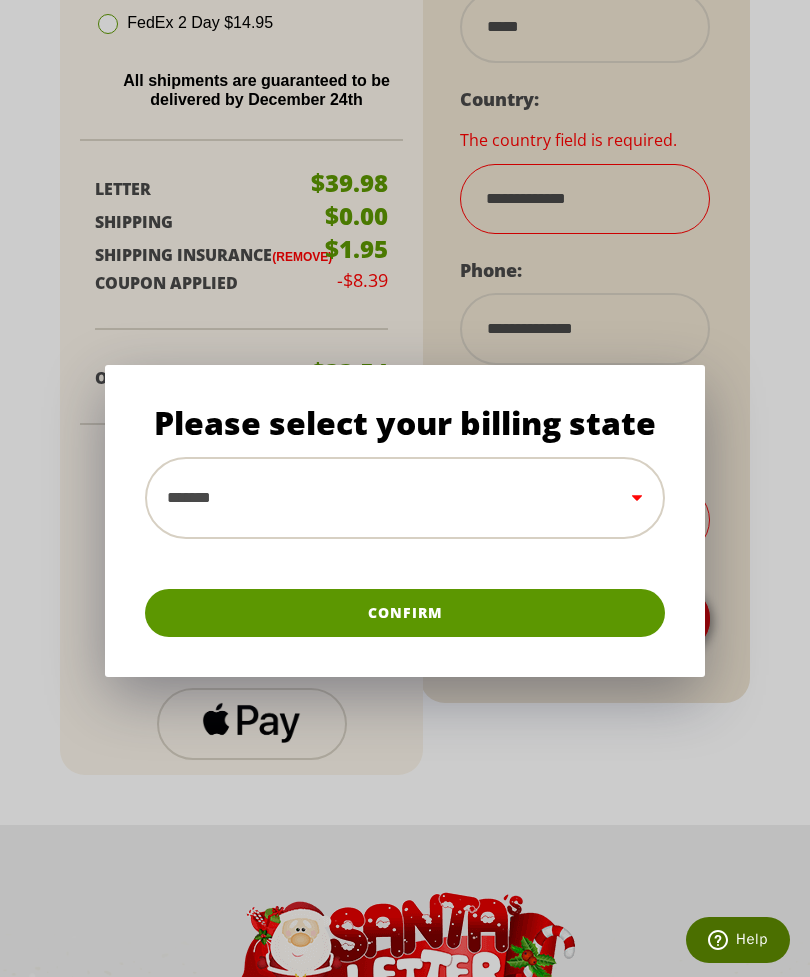 click on "**********" at bounding box center [405, 498] 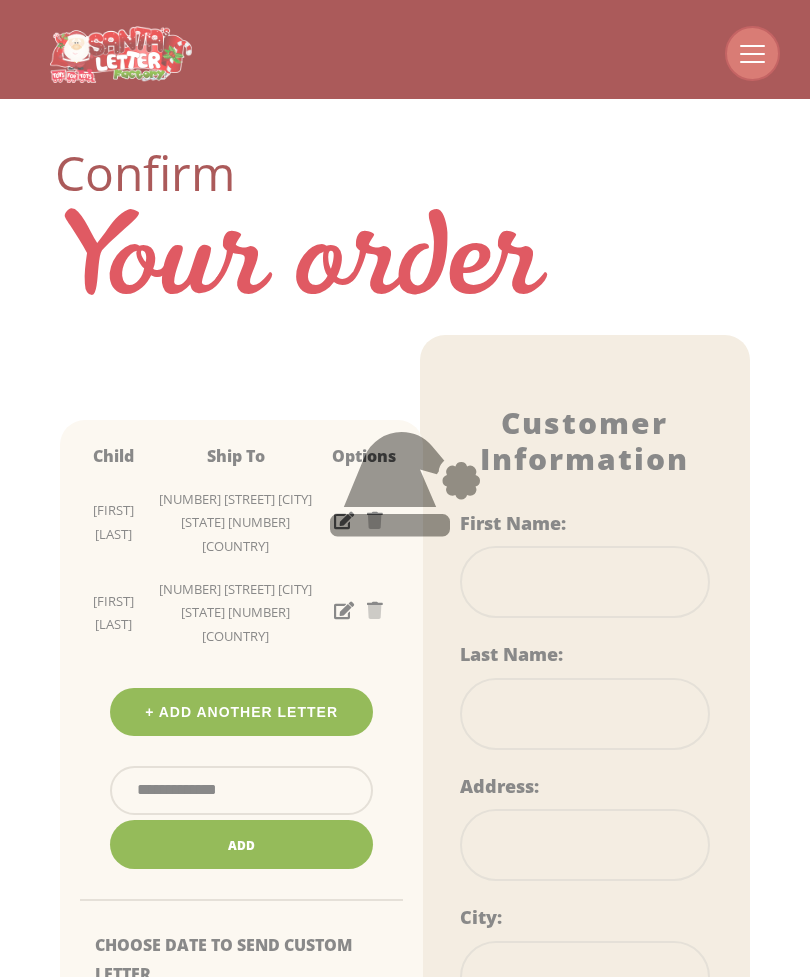 scroll, scrollTop: 0, scrollLeft: 0, axis: both 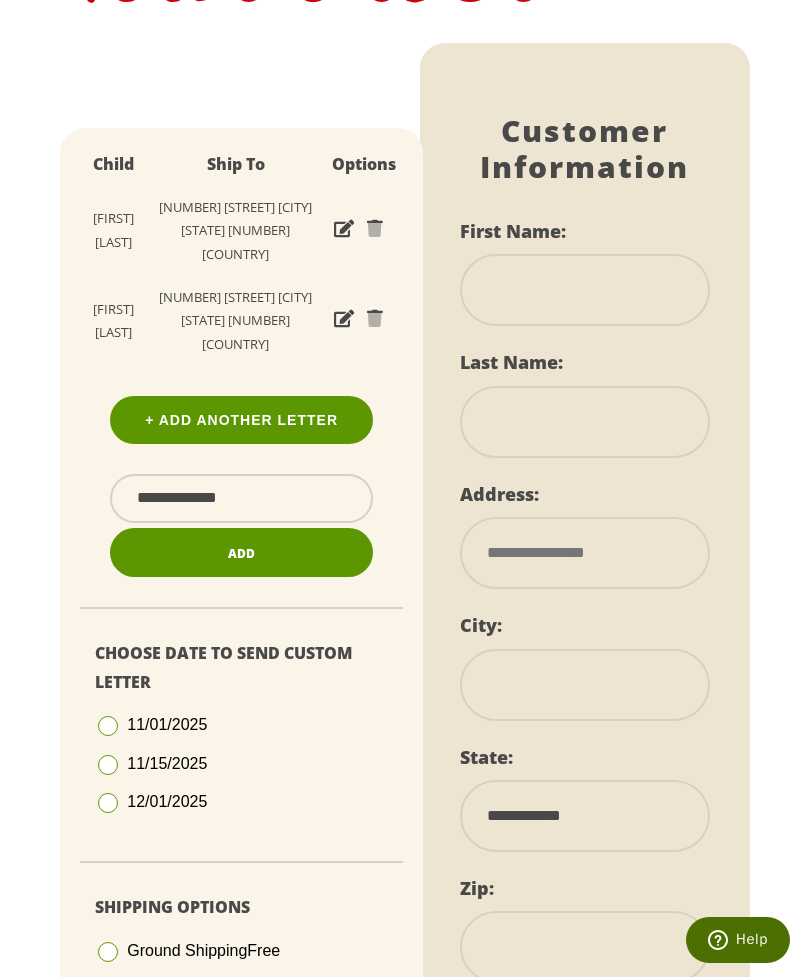 click at bounding box center (585, 290) 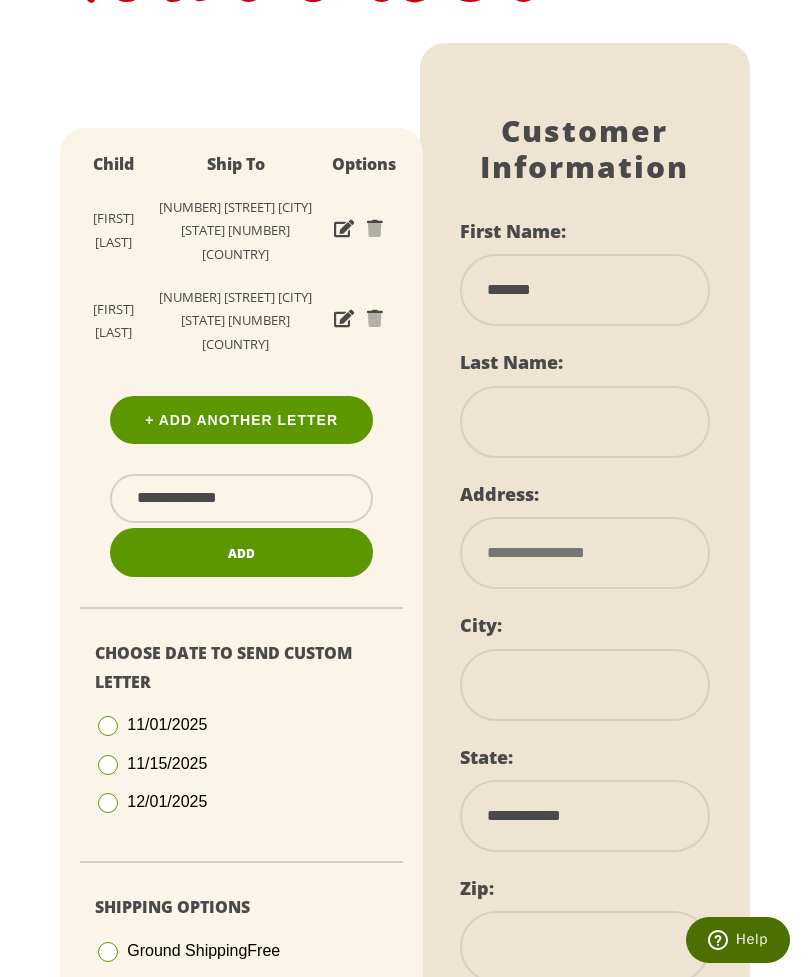 type on "*******" 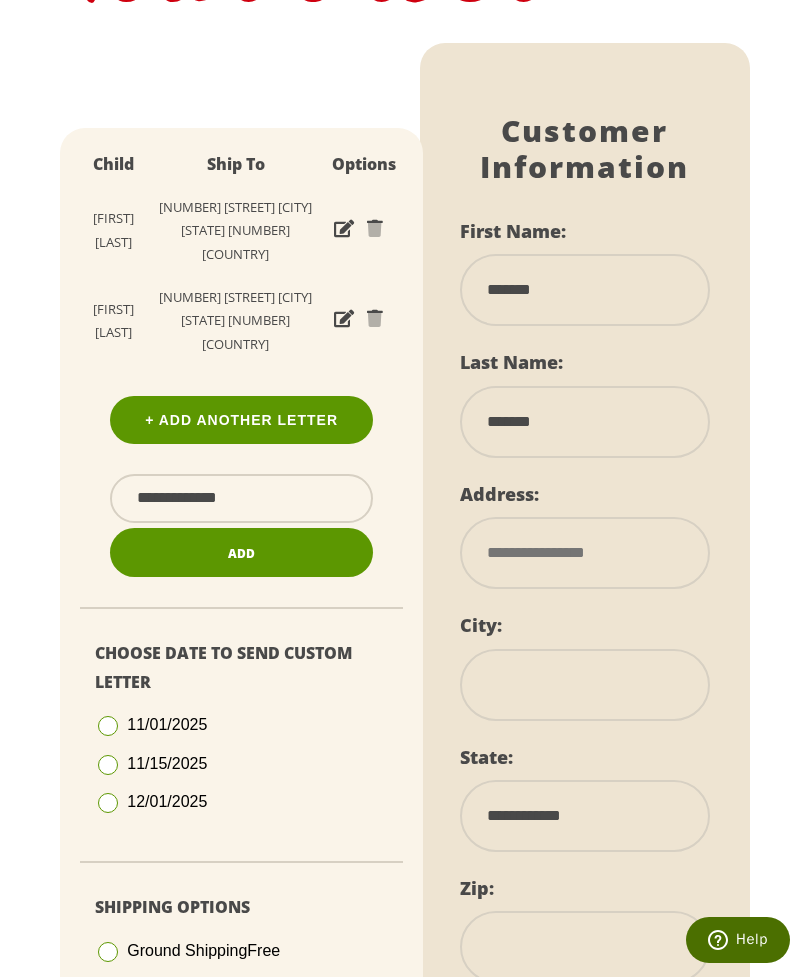 type on "******" 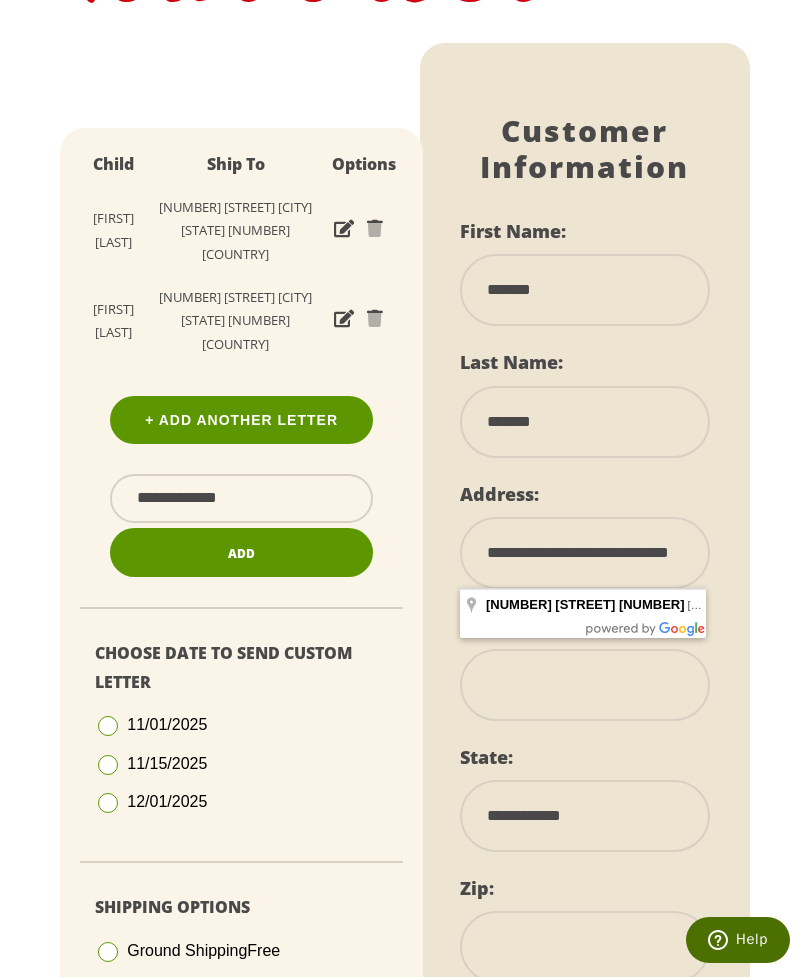 type on "**********" 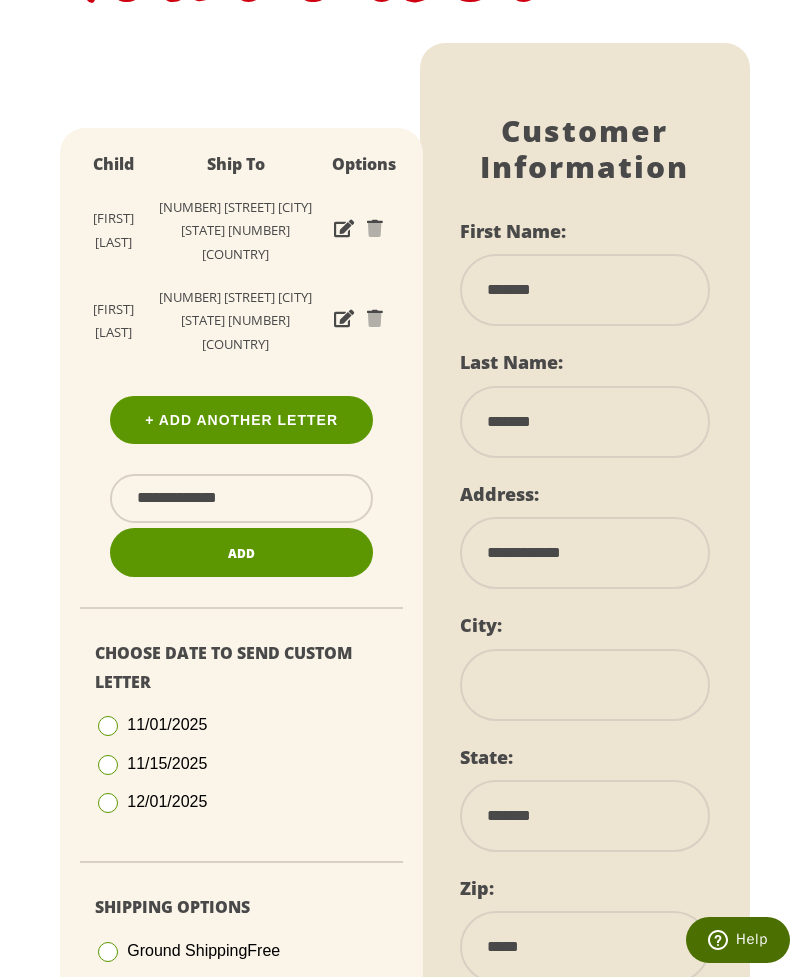 click at bounding box center (585, 685) 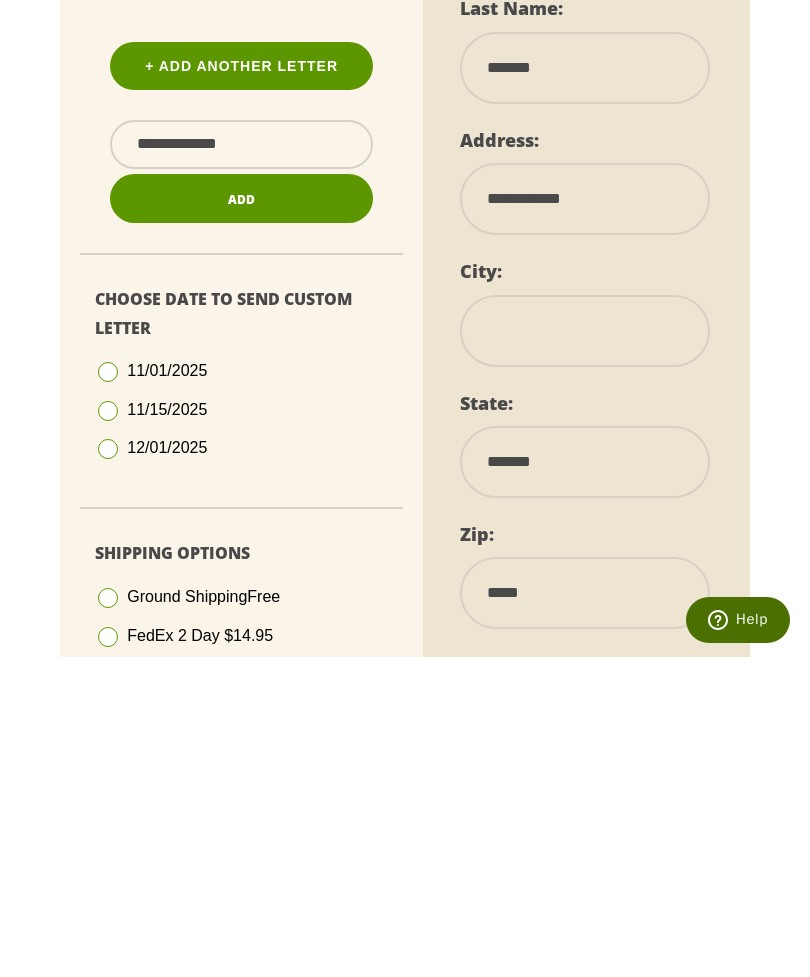 type on "*" 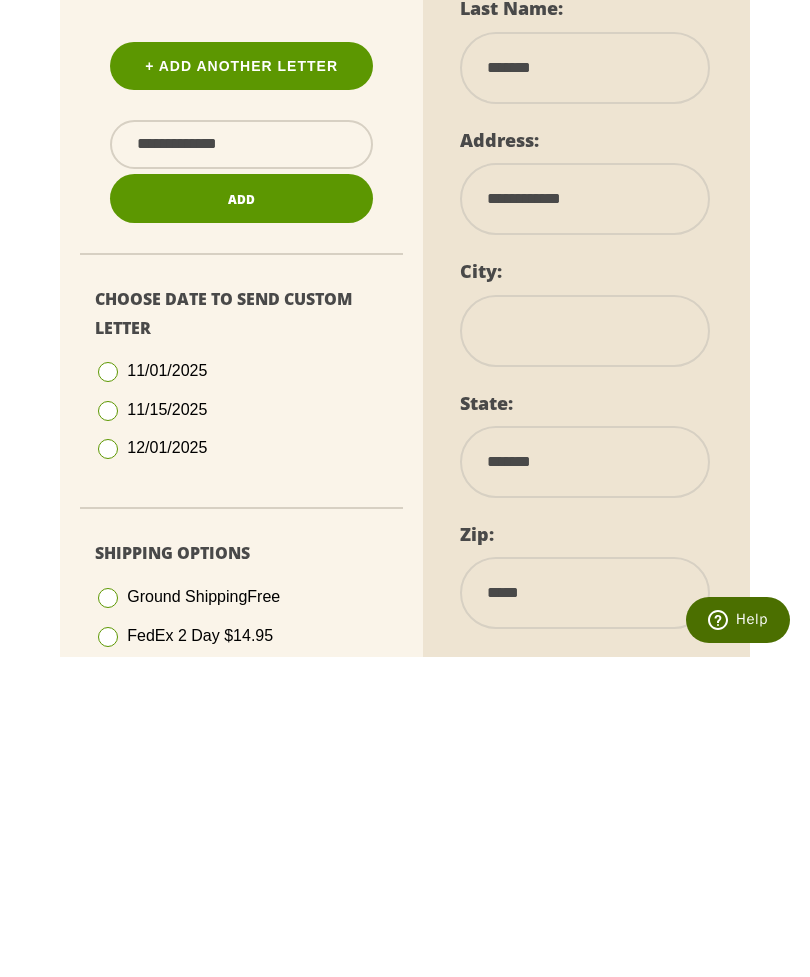 select 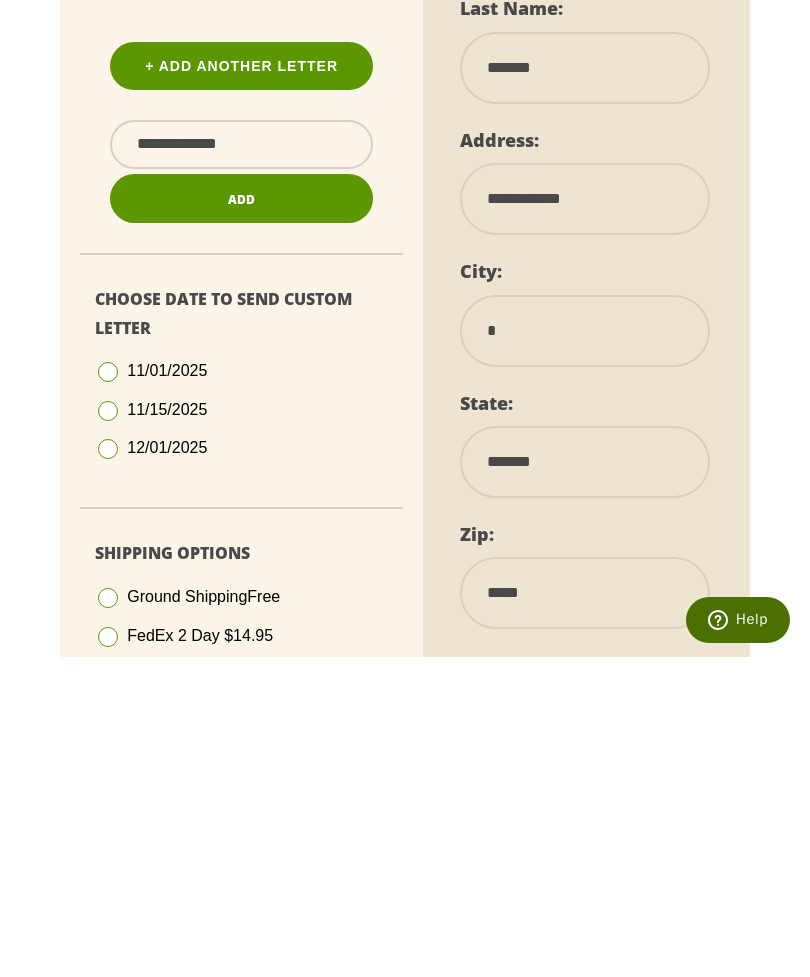 type on "**" 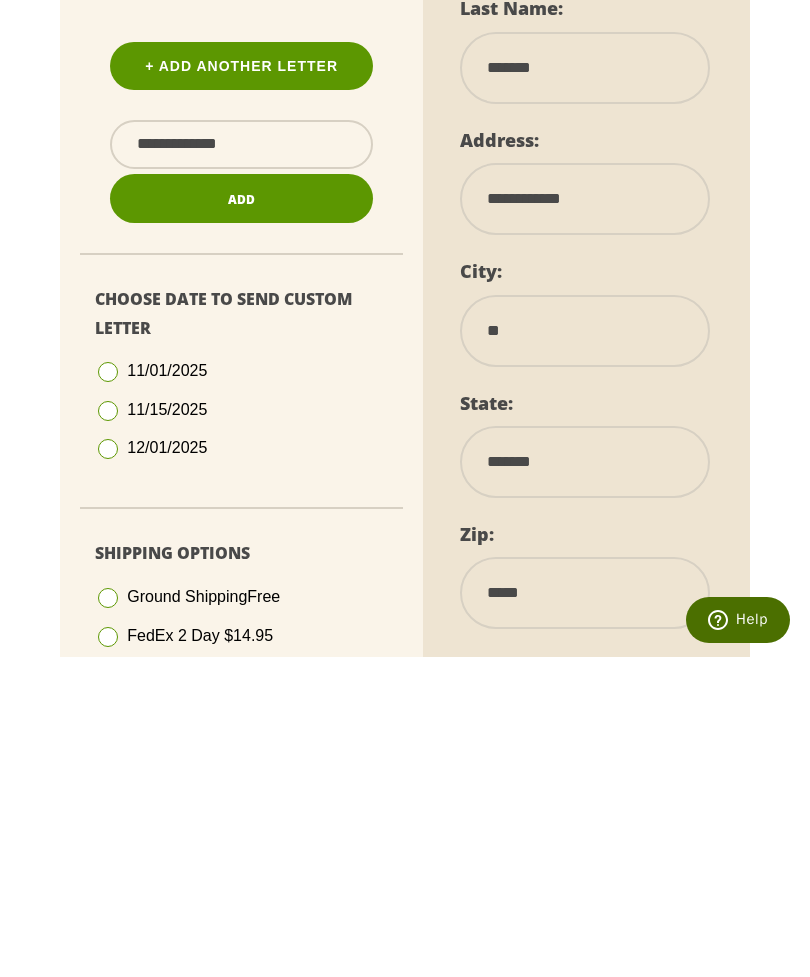 type on "***" 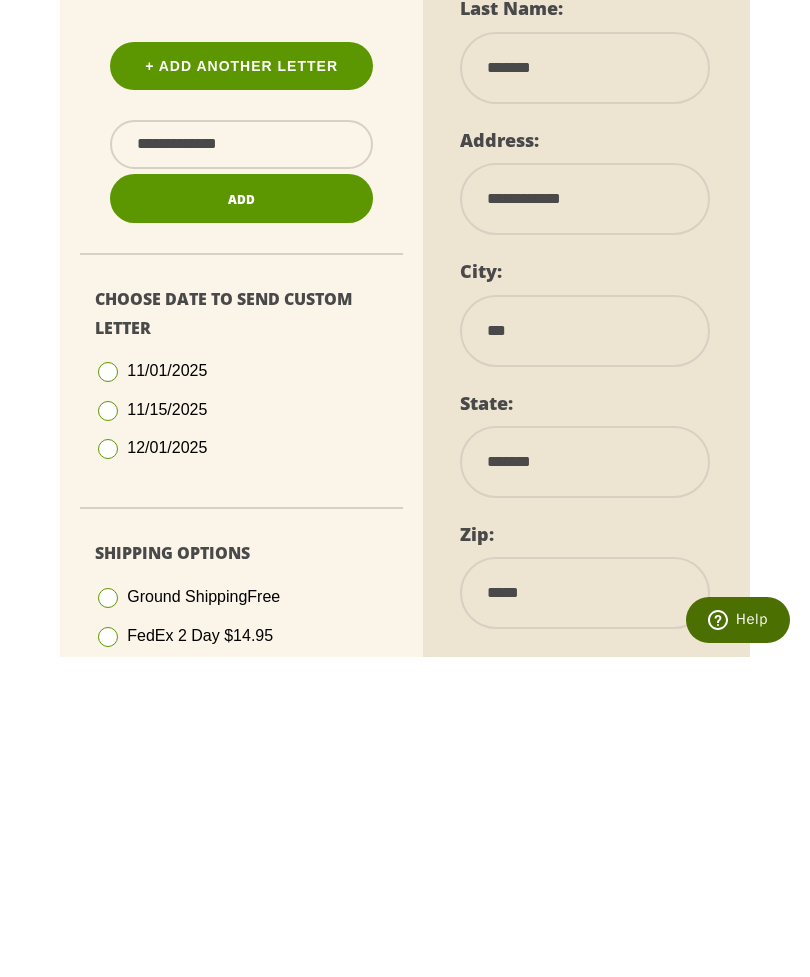 type on "****" 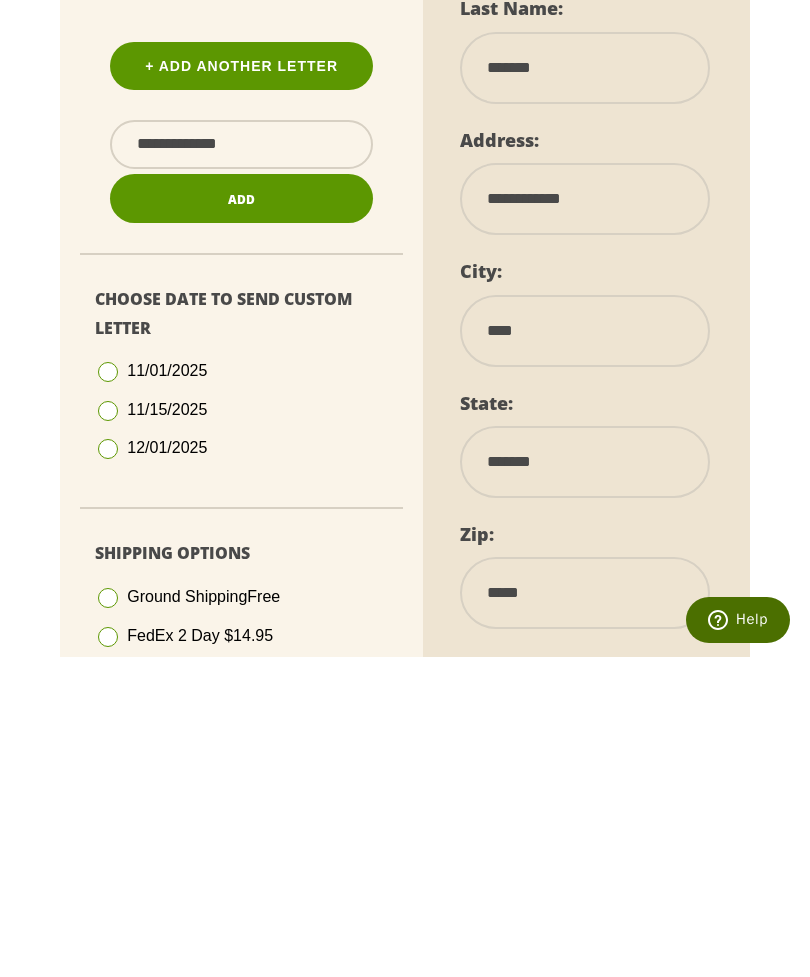 type on "*****" 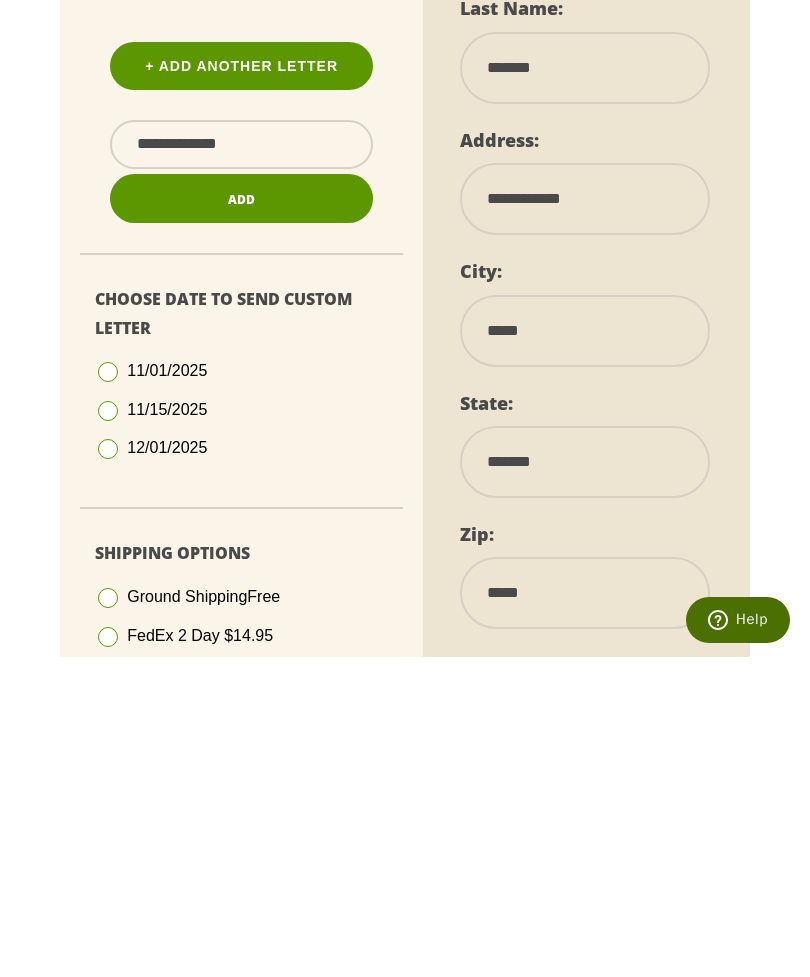 type on "******" 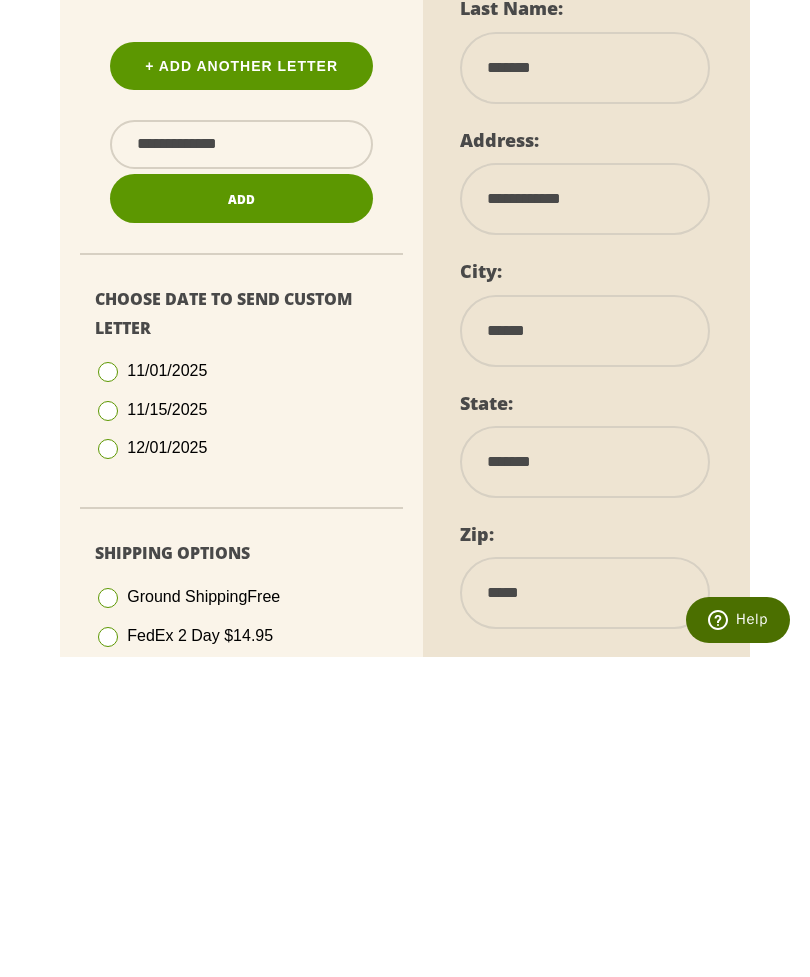 select 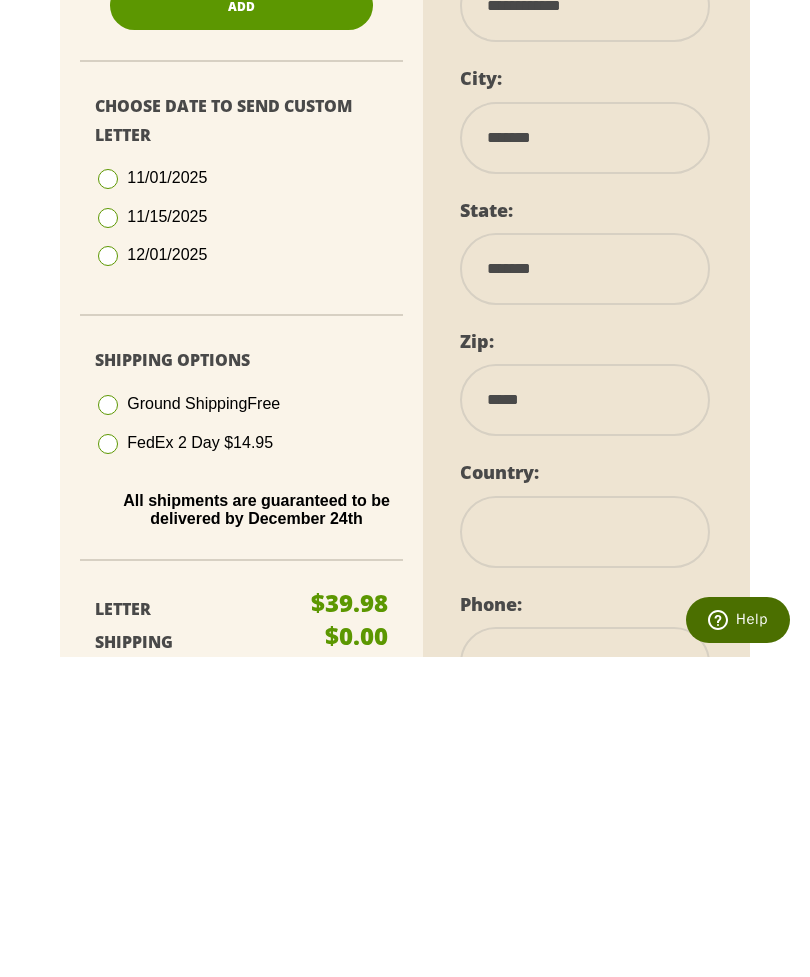 type on "*******" 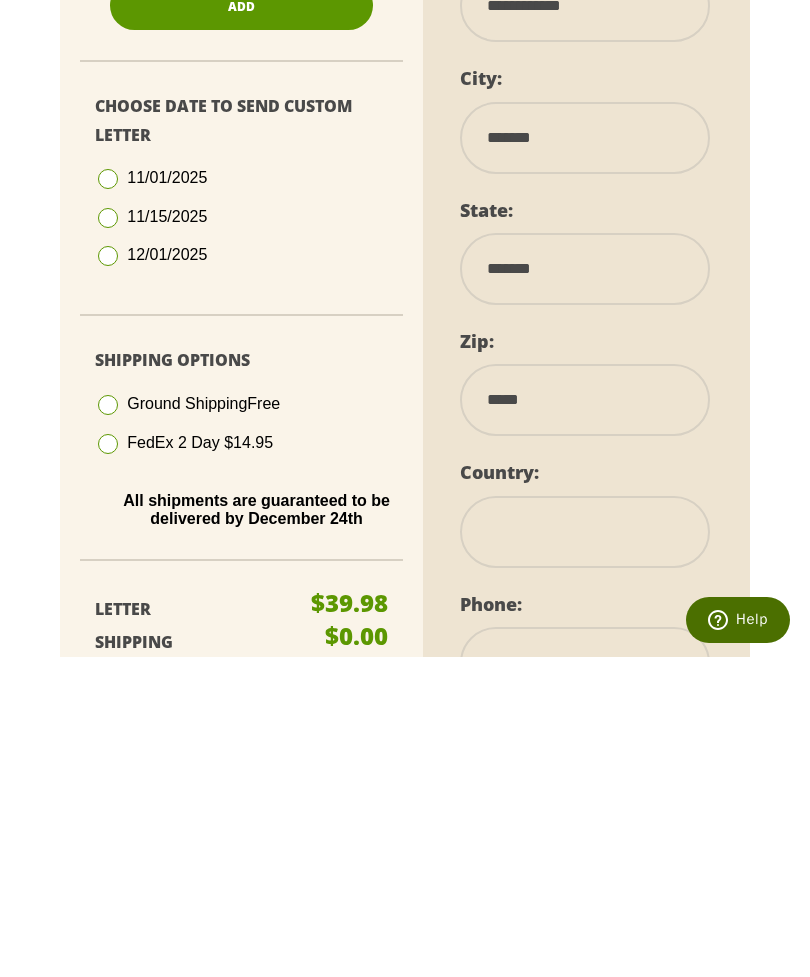 click on "**********" at bounding box center [585, 852] 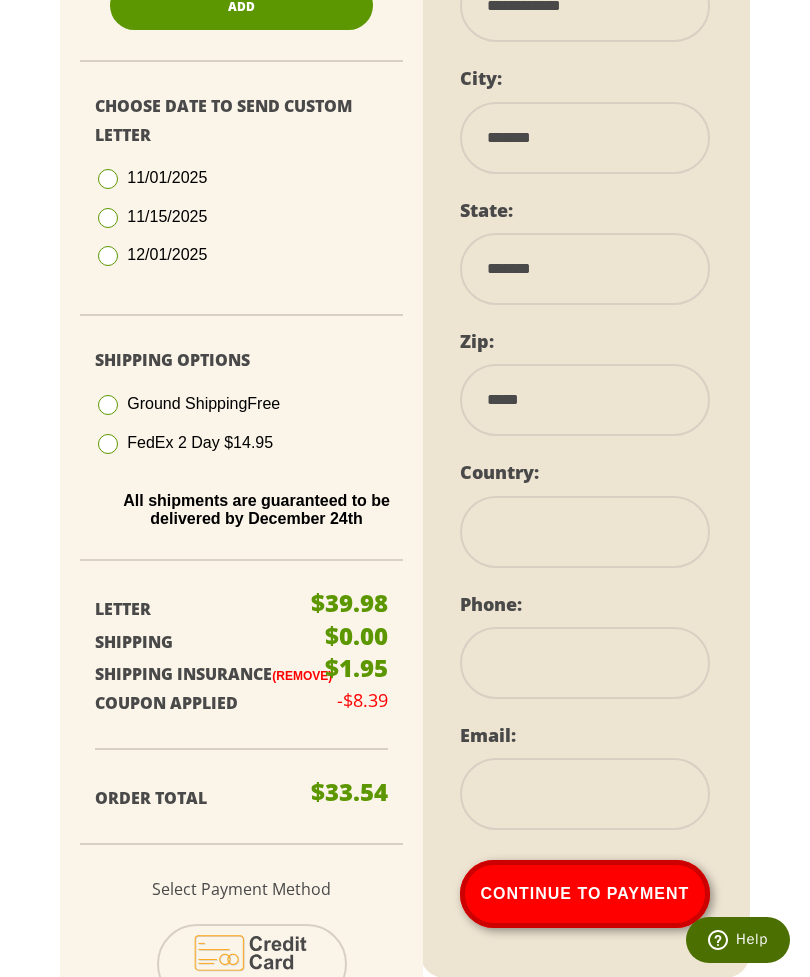 select on "**" 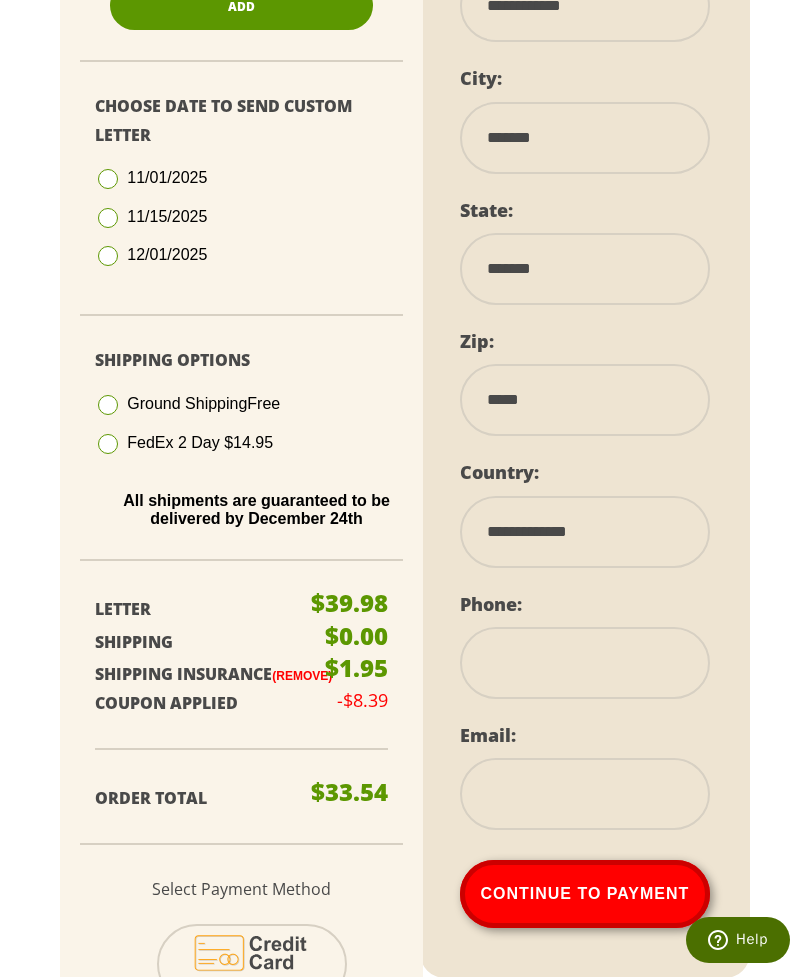 click at bounding box center (585, 663) 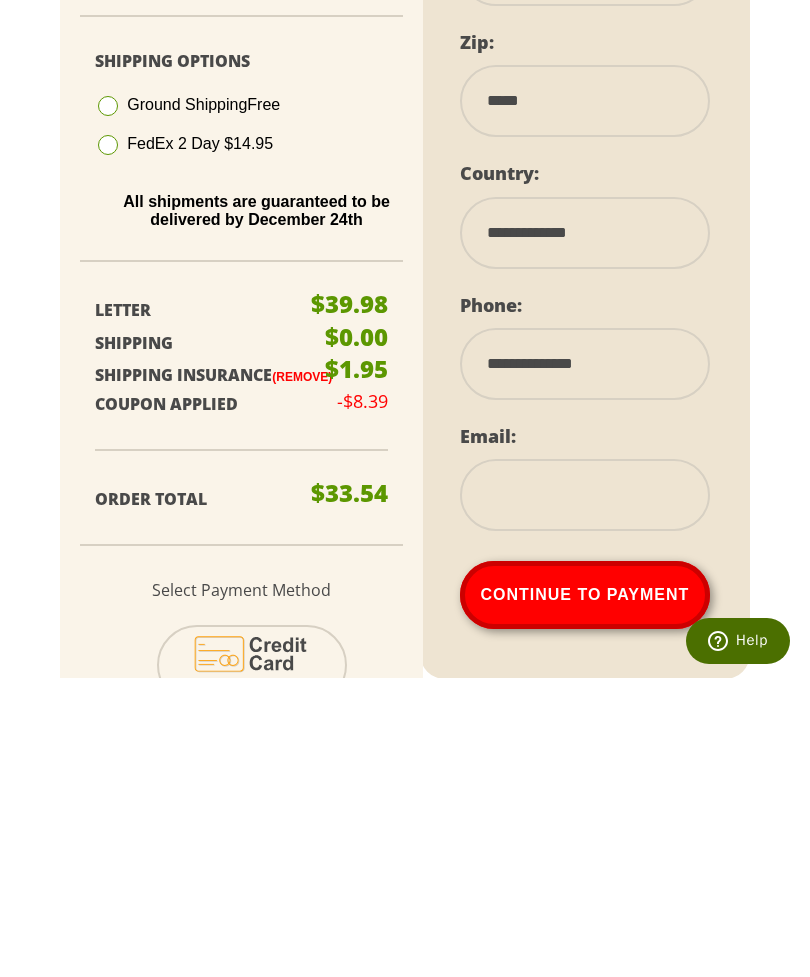 type on "**********" 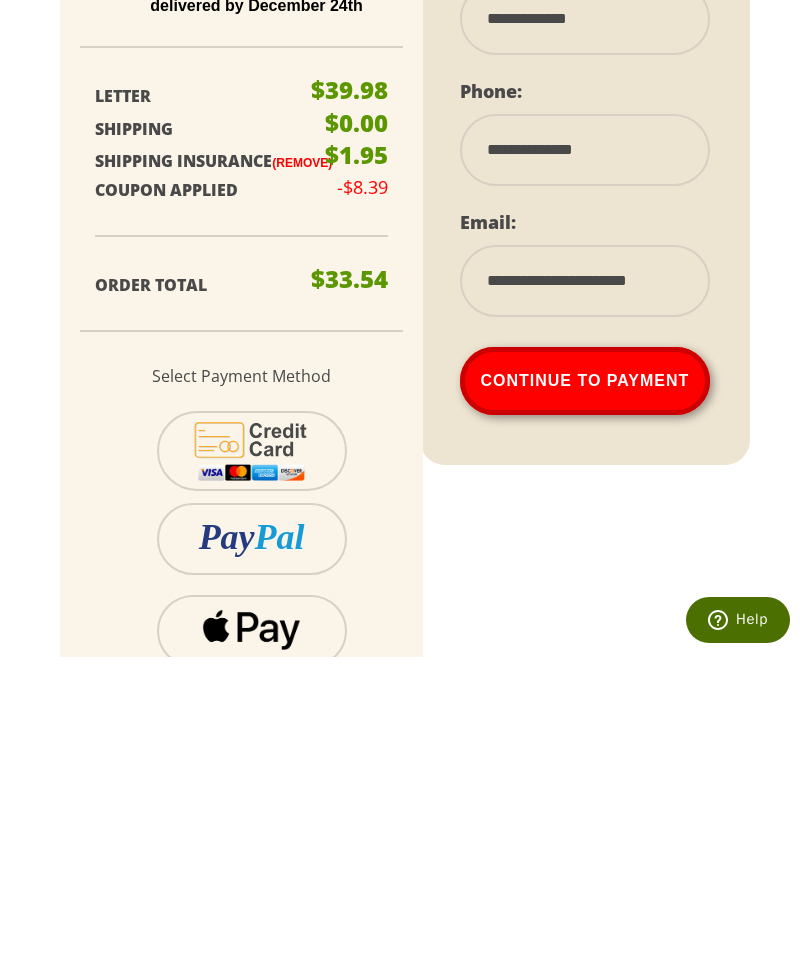 scroll, scrollTop: 1050, scrollLeft: 0, axis: vertical 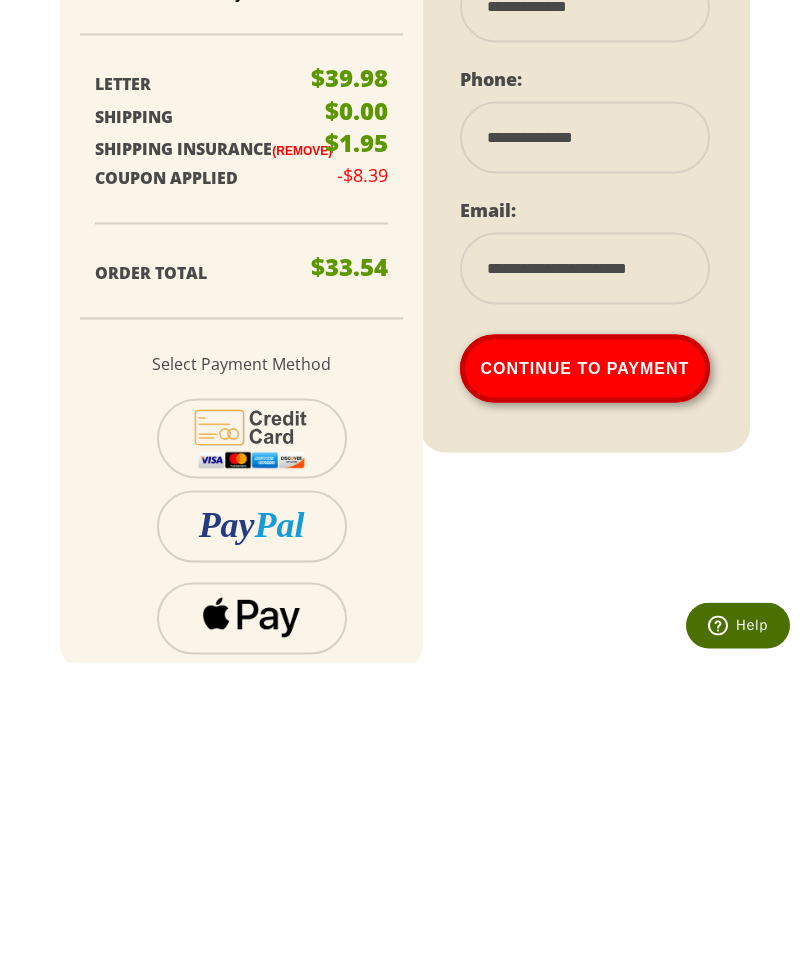 type on "**********" 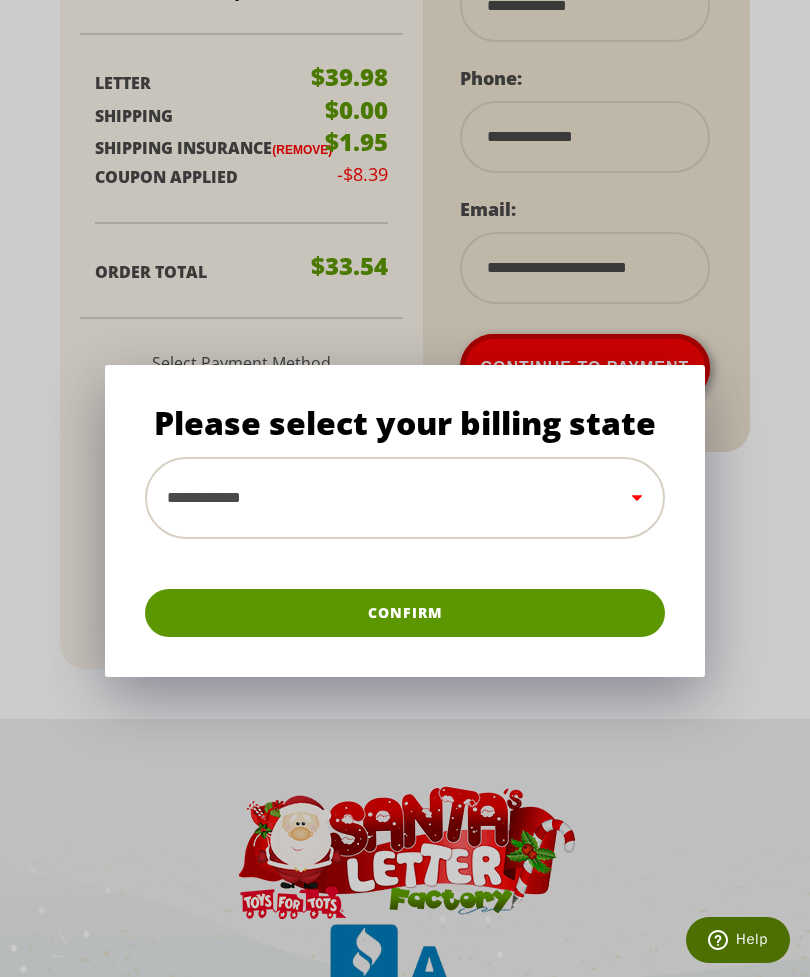 click on "**********" at bounding box center (405, 498) 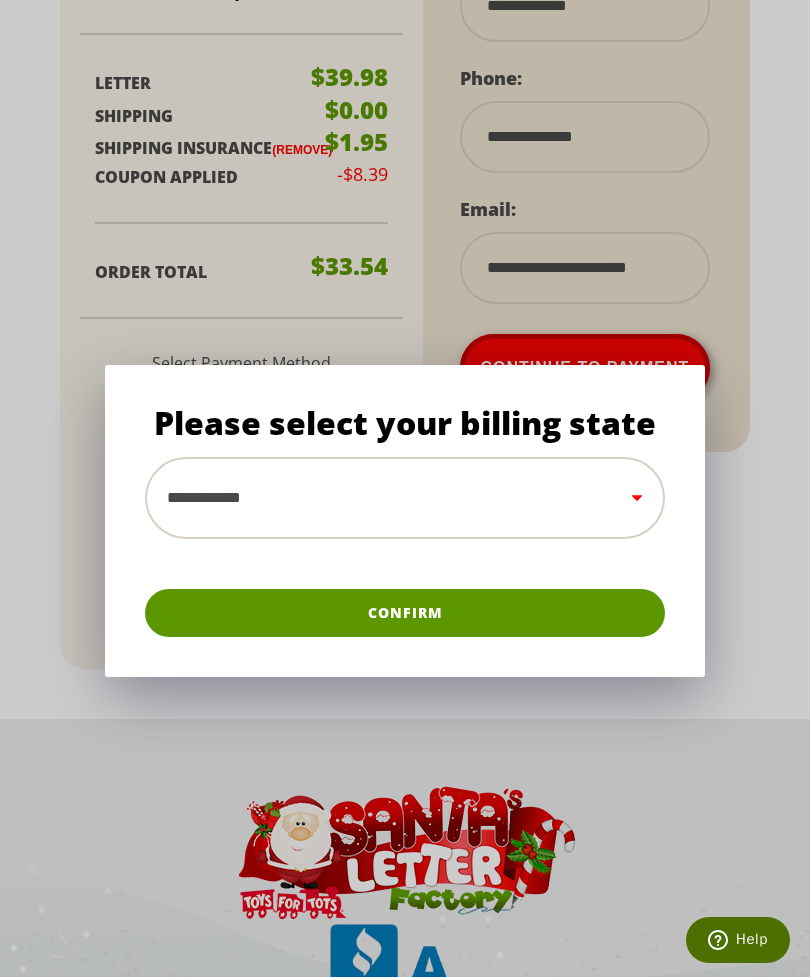 select on "**" 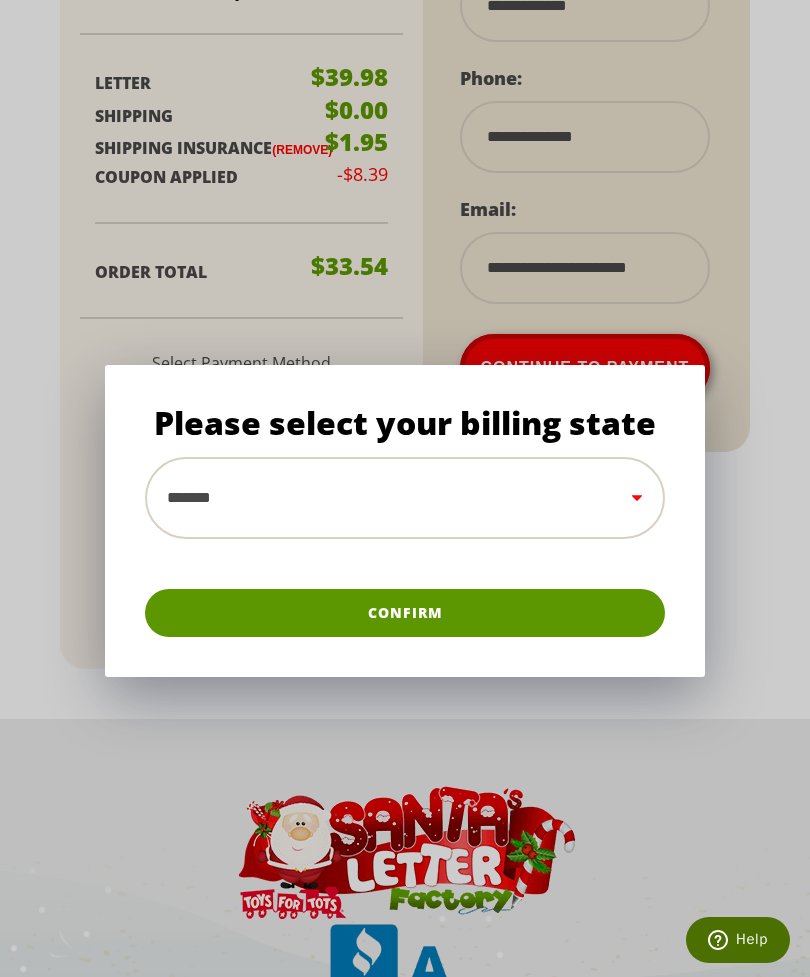 click on "Confirm" at bounding box center [405, 613] 